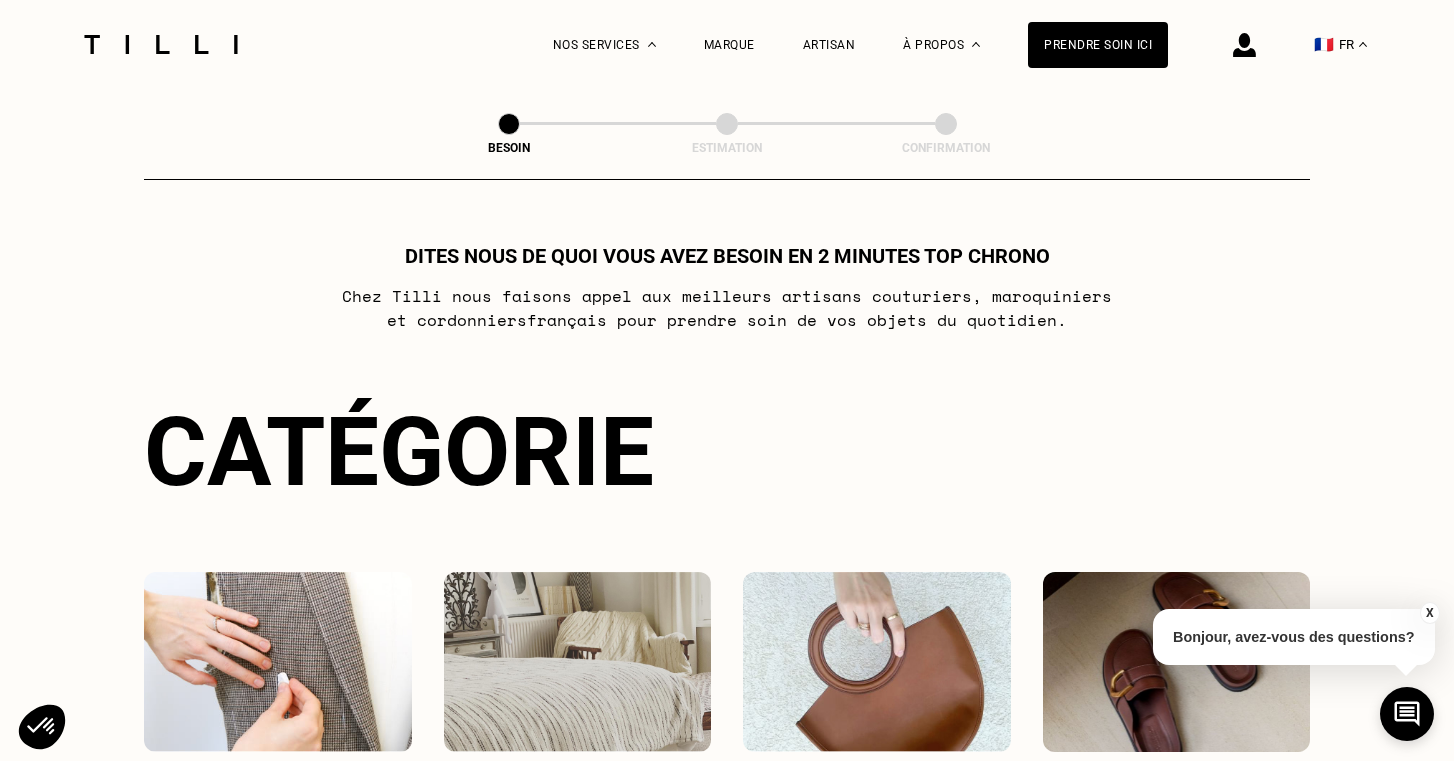 scroll, scrollTop: 0, scrollLeft: 0, axis: both 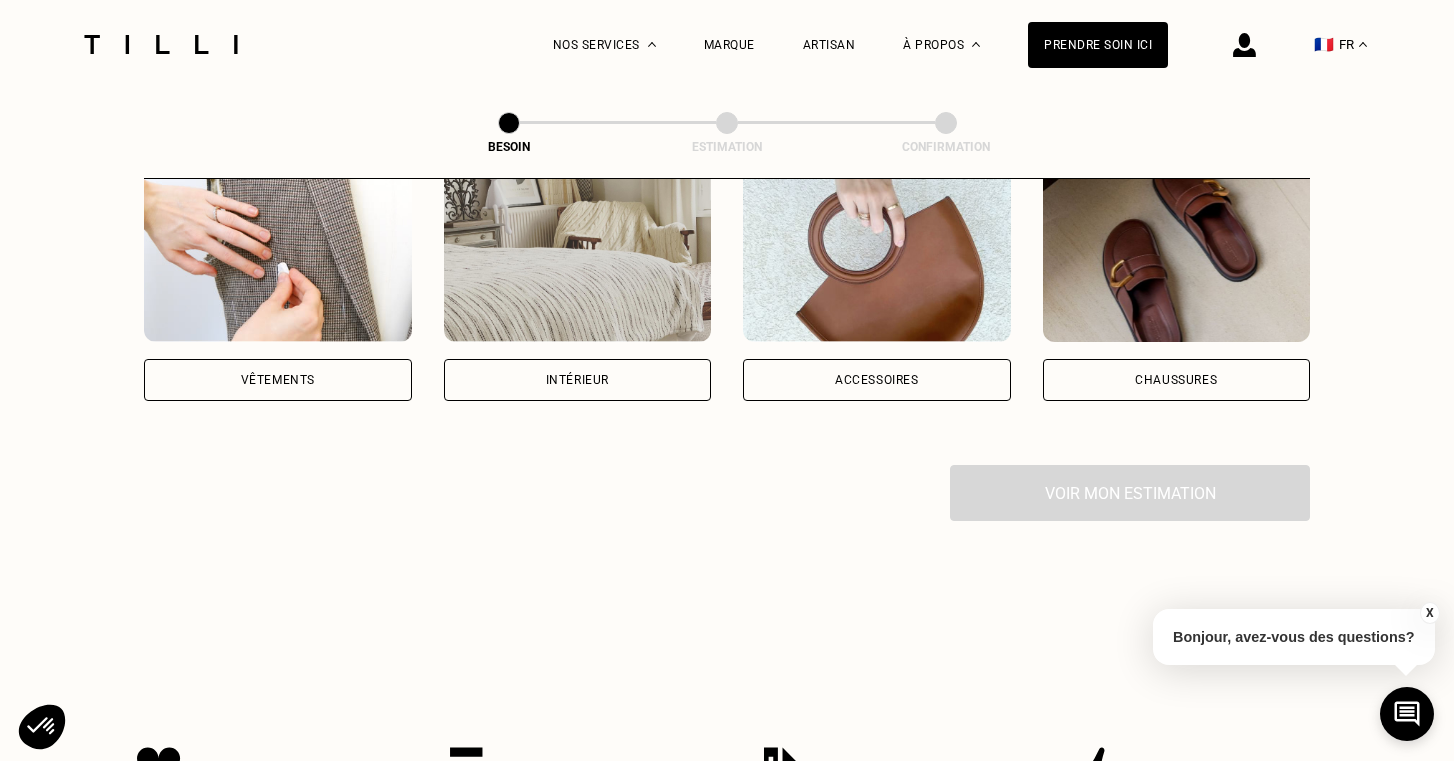 click on "Vêtements" at bounding box center [278, 380] 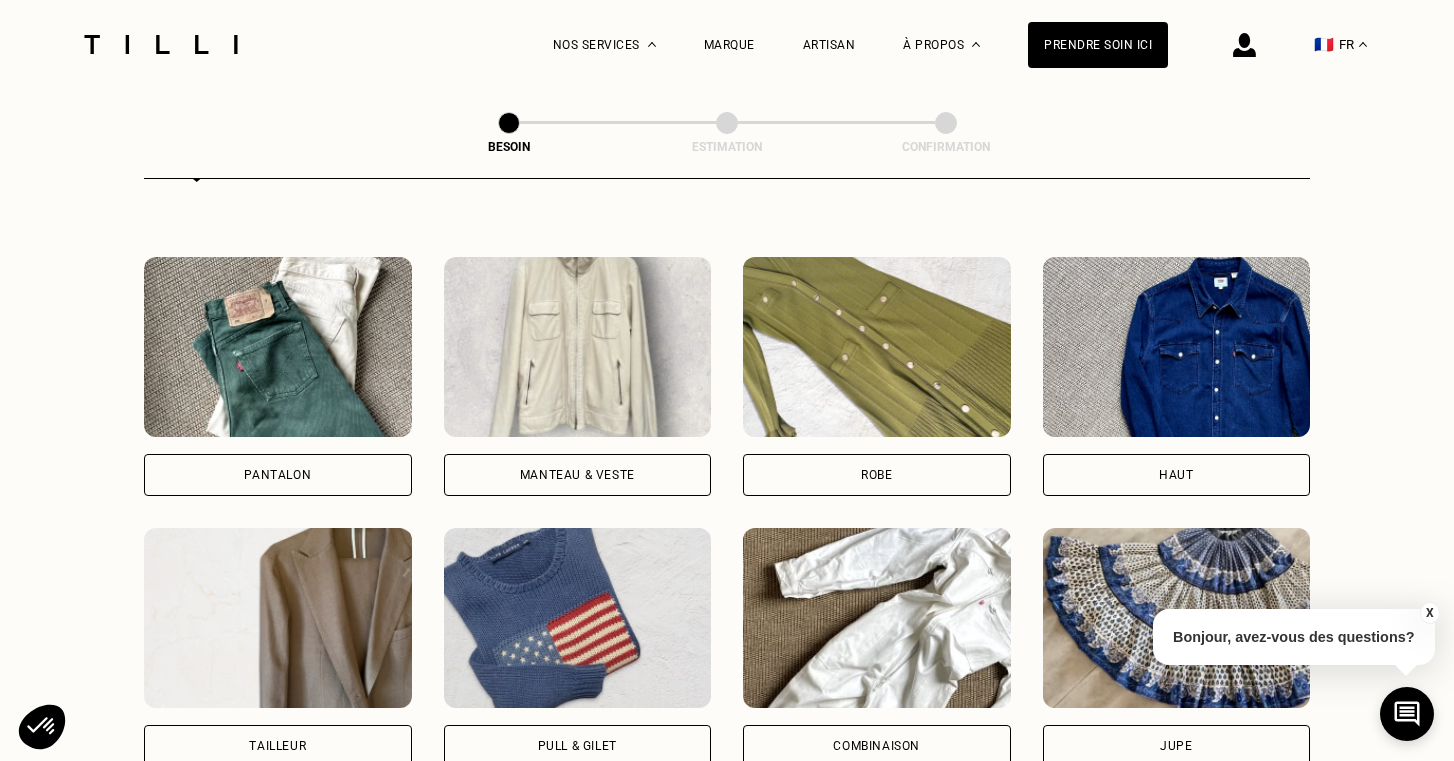 scroll, scrollTop: 862, scrollLeft: 0, axis: vertical 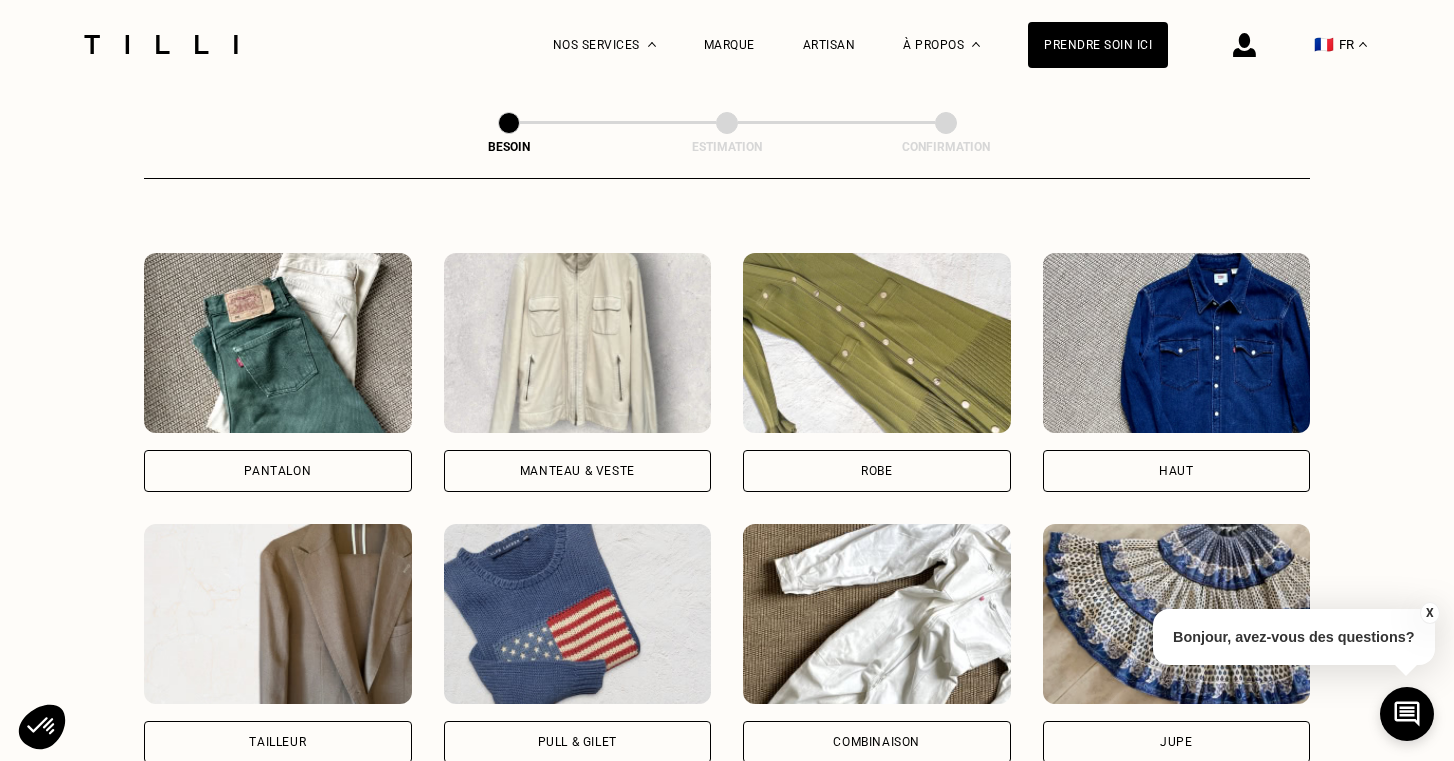 click on "Pantalon" at bounding box center [278, 471] 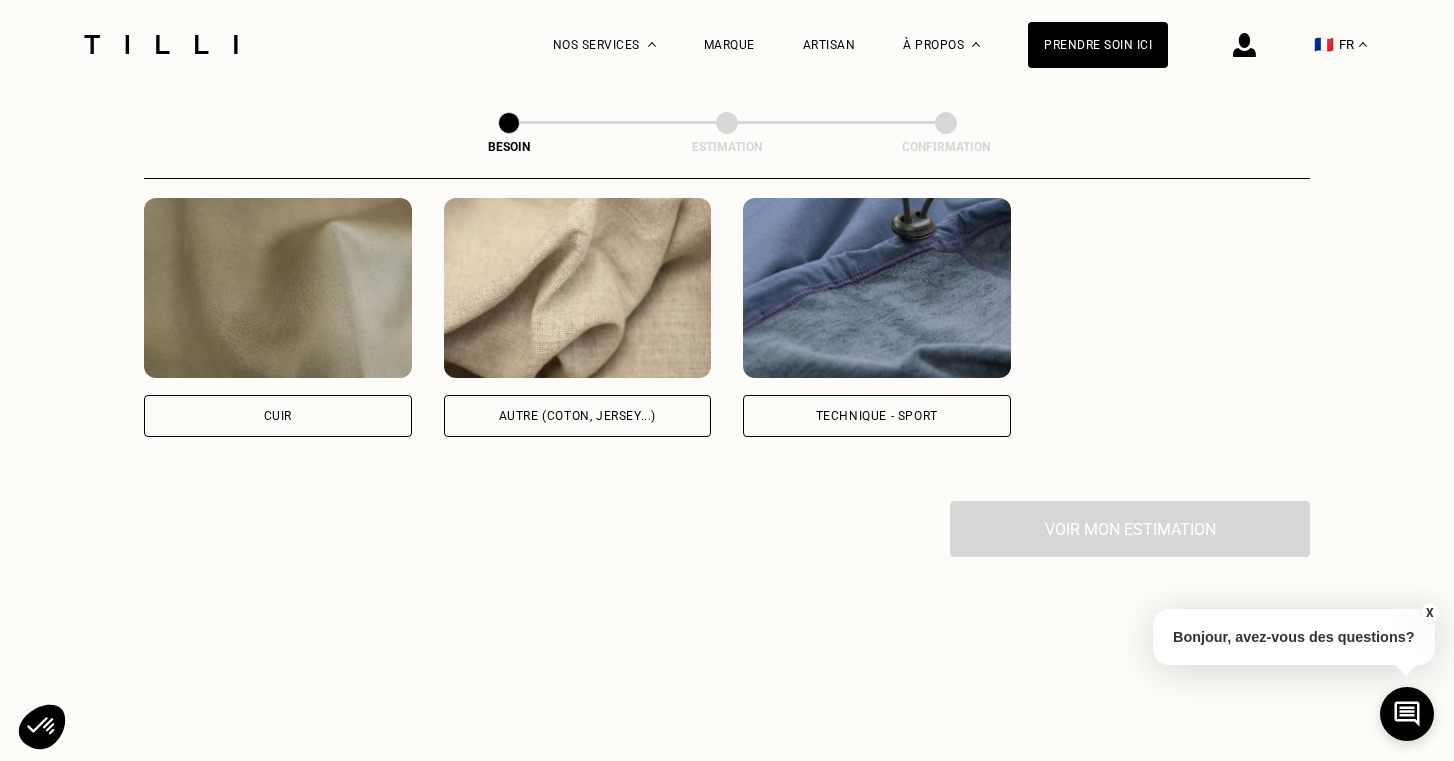 scroll, scrollTop: 2404, scrollLeft: 0, axis: vertical 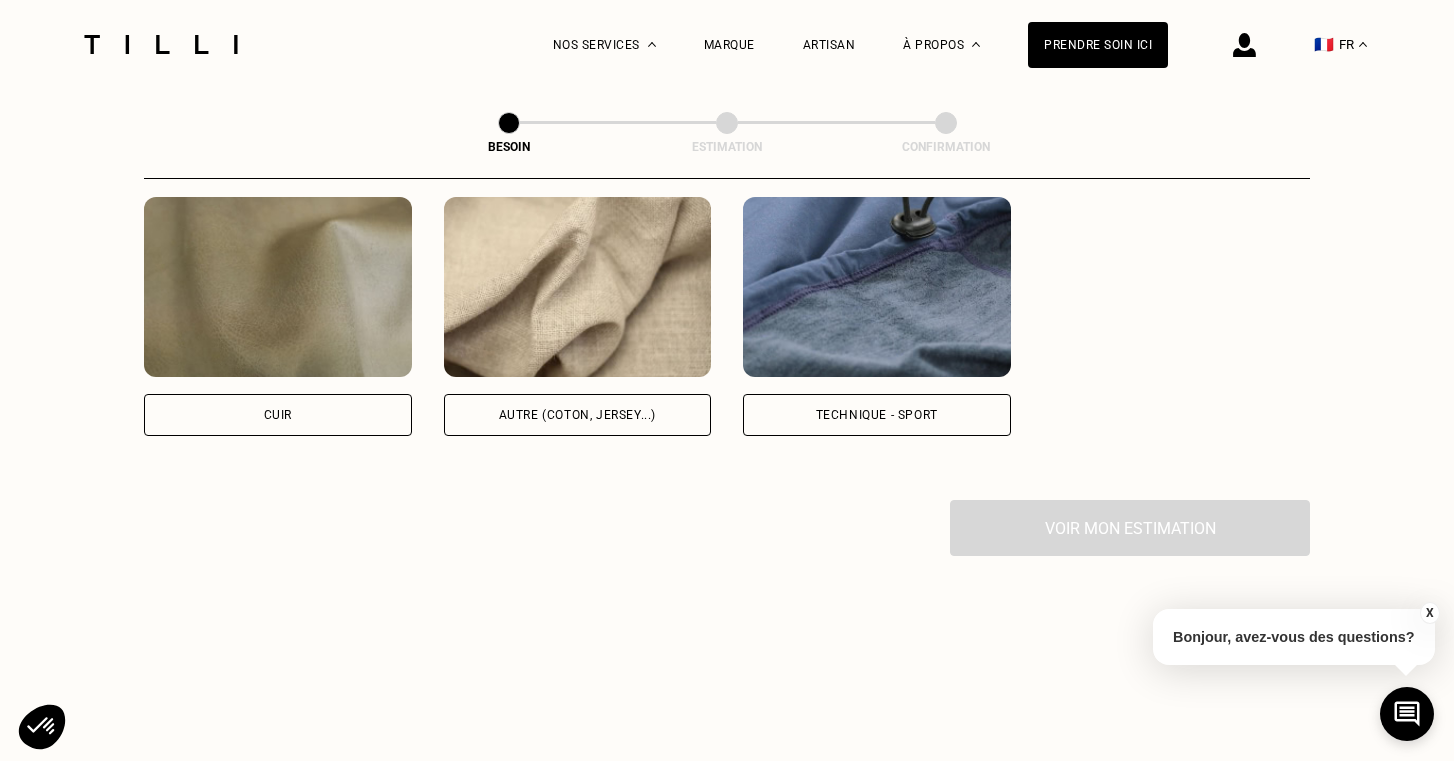 click at bounding box center [578, 287] 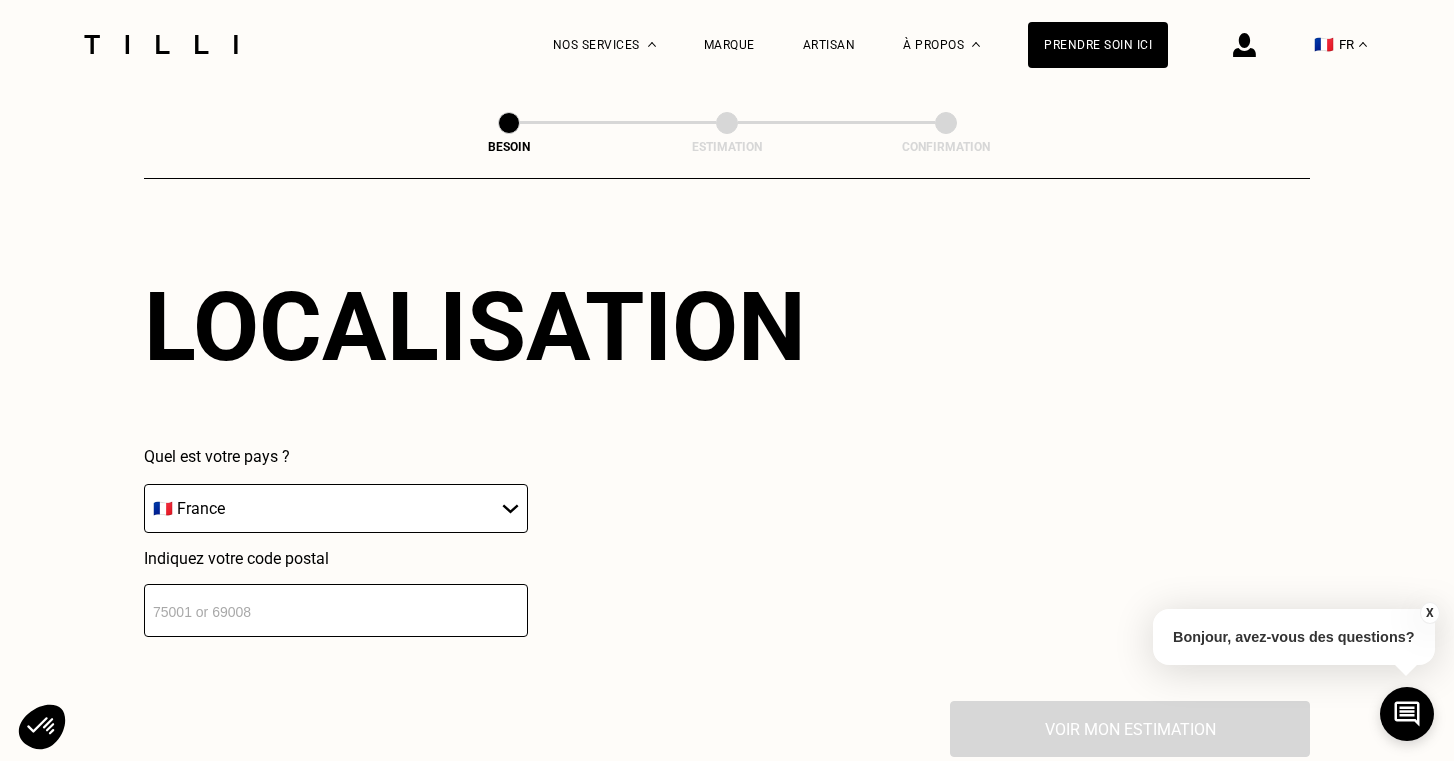 scroll, scrollTop: 2700, scrollLeft: 0, axis: vertical 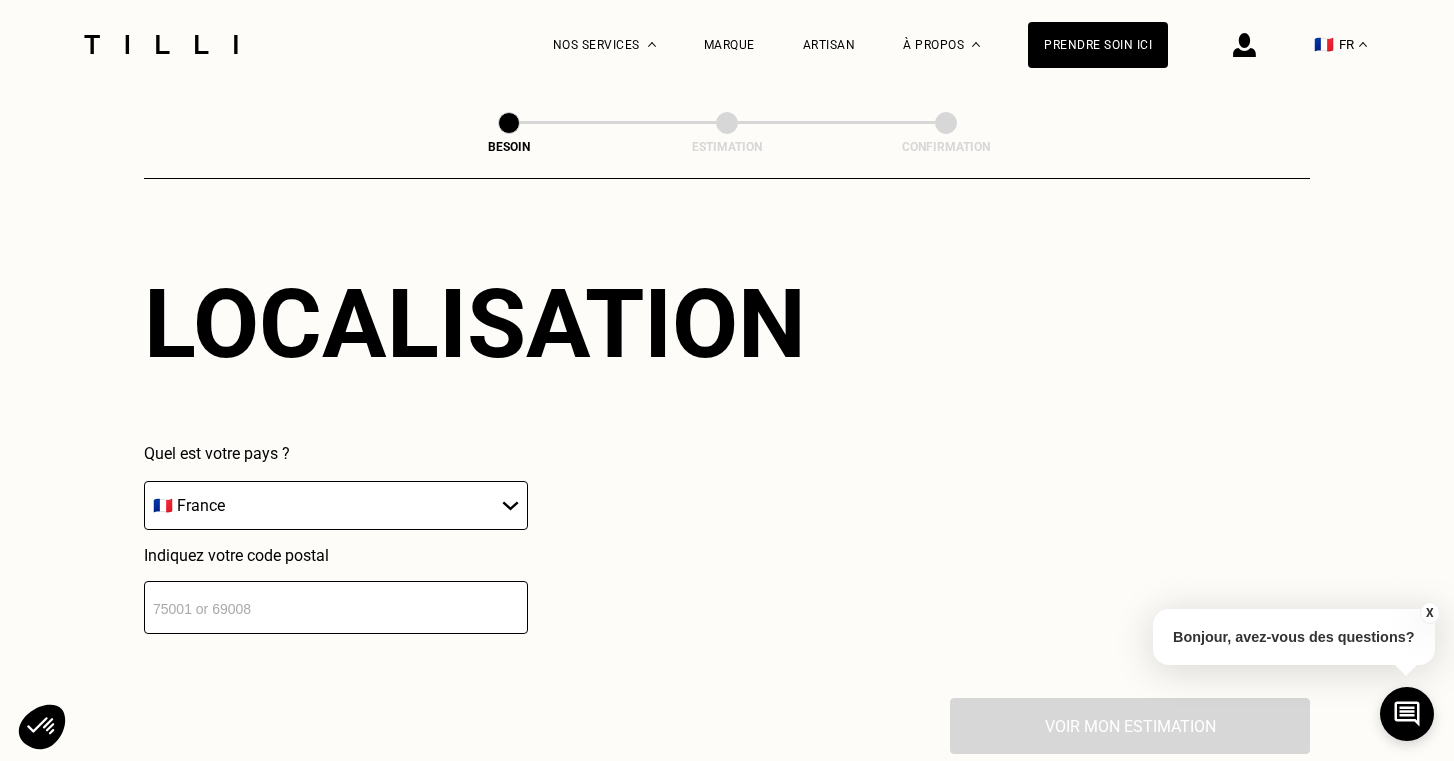 click at bounding box center (336, 607) 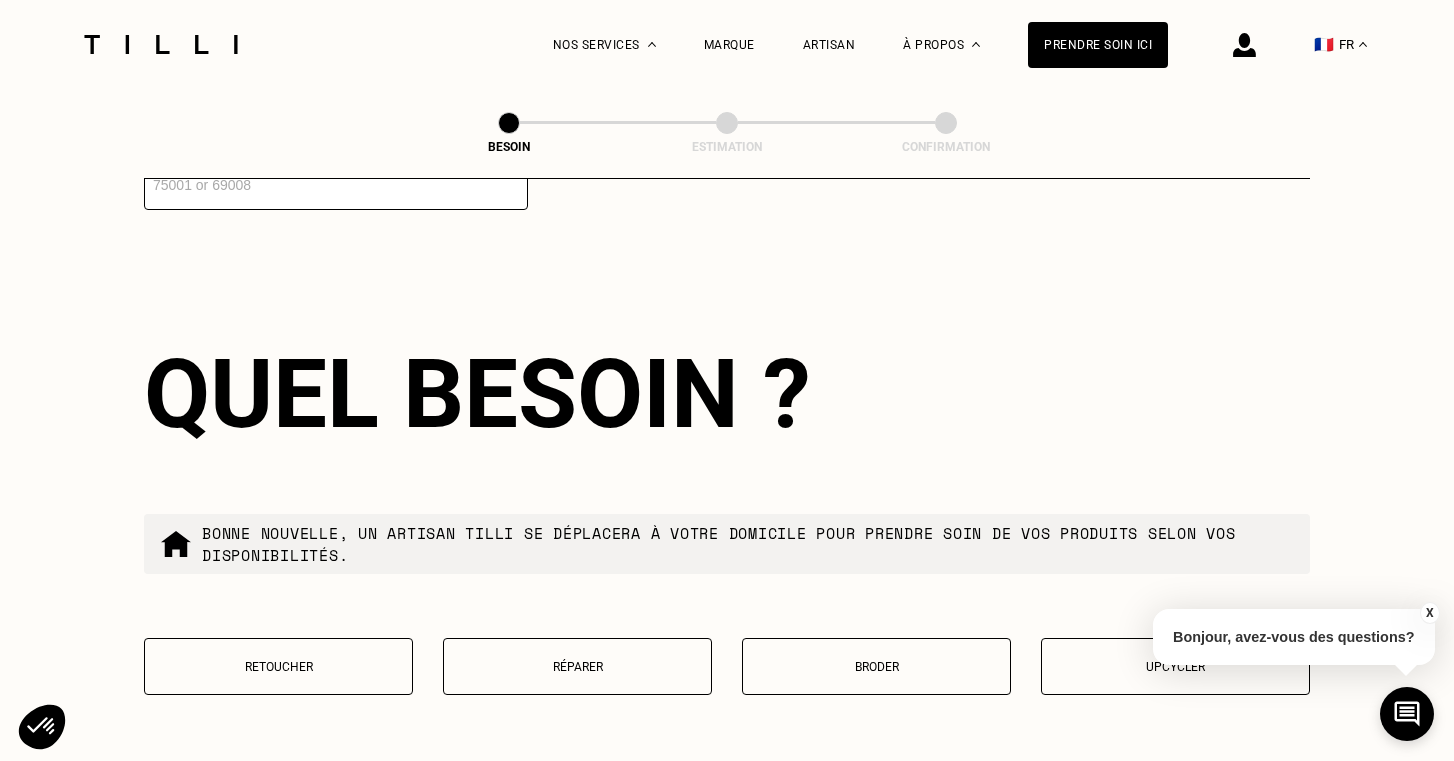 scroll, scrollTop: 3181, scrollLeft: 0, axis: vertical 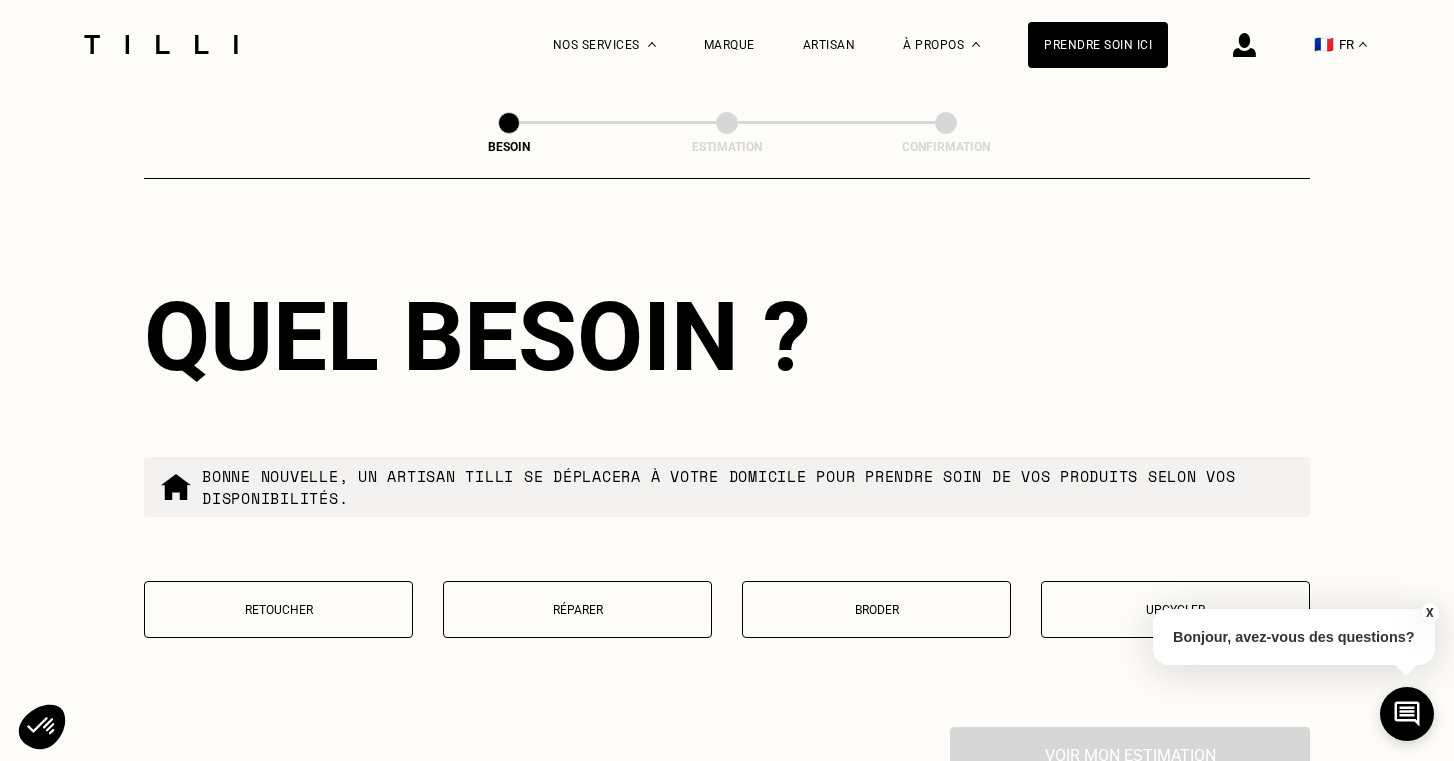 type on "[ZIP]" 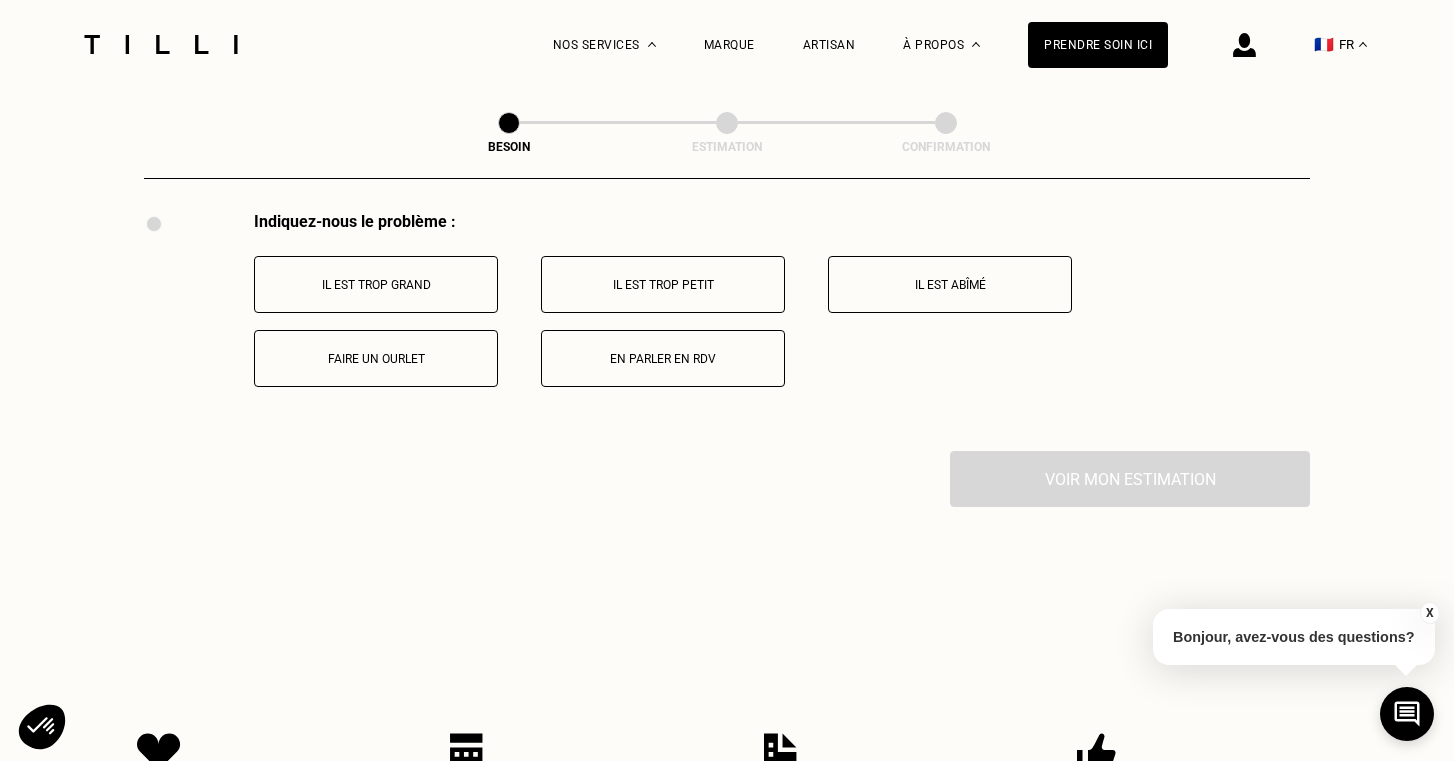 scroll, scrollTop: 3698, scrollLeft: 0, axis: vertical 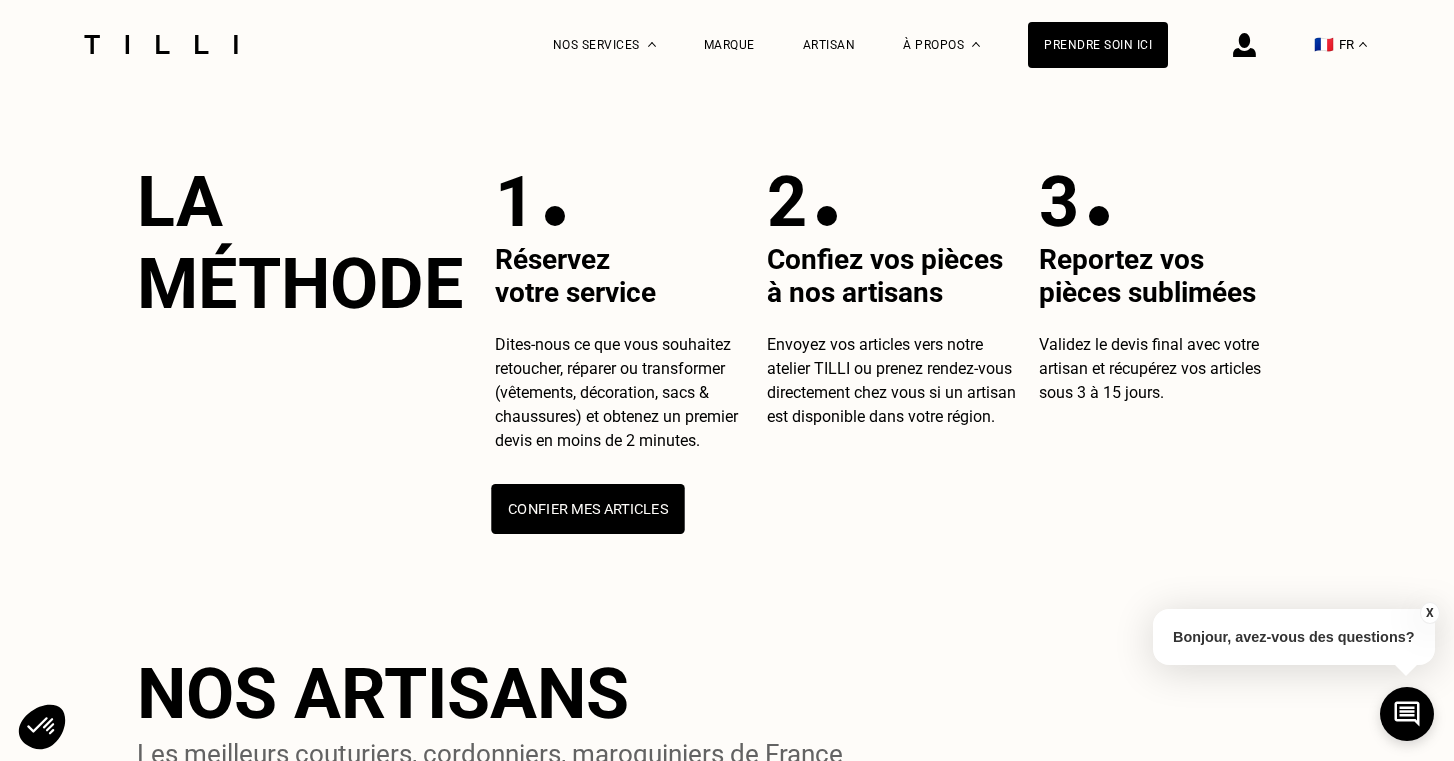 click on "Confier mes articles" at bounding box center [587, 509] 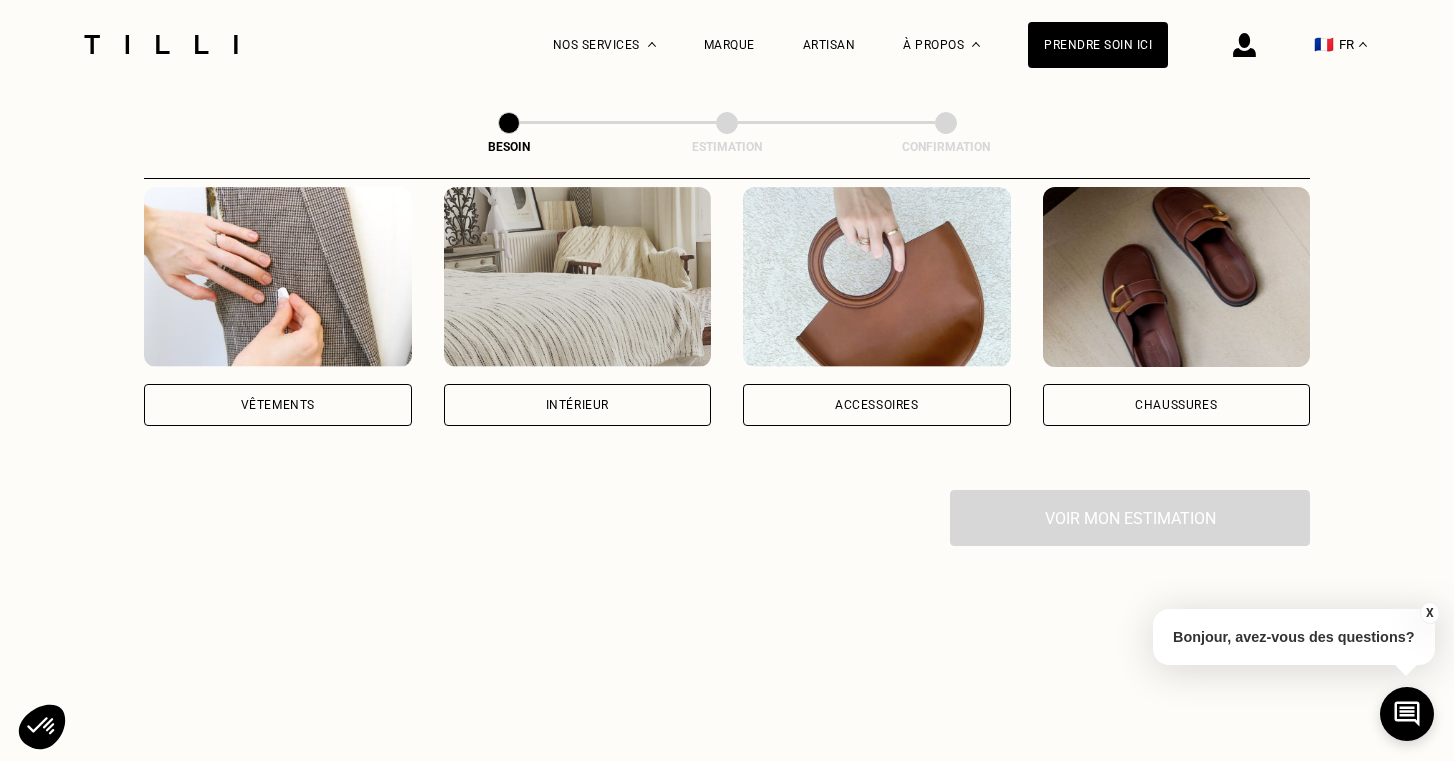 scroll, scrollTop: 403, scrollLeft: 0, axis: vertical 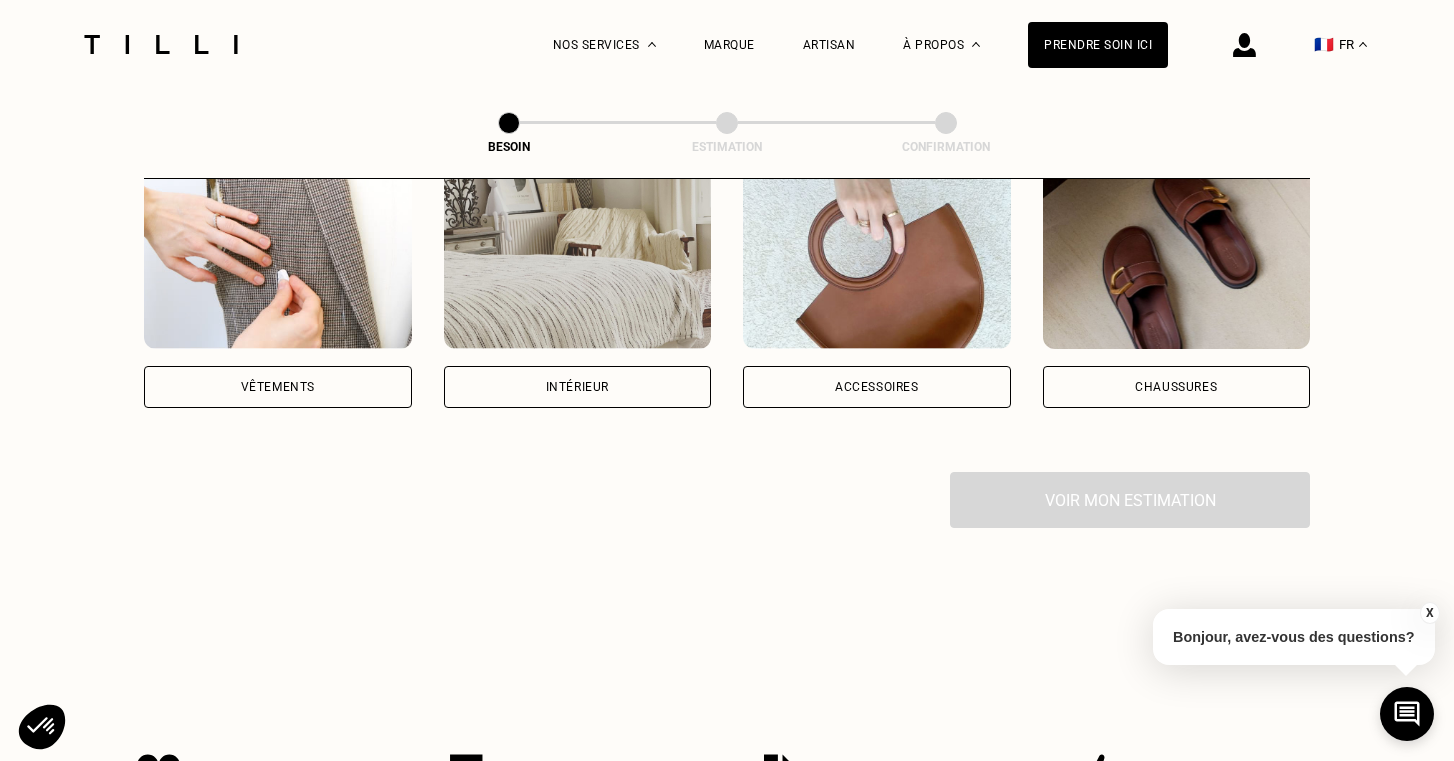 click at bounding box center [278, 259] 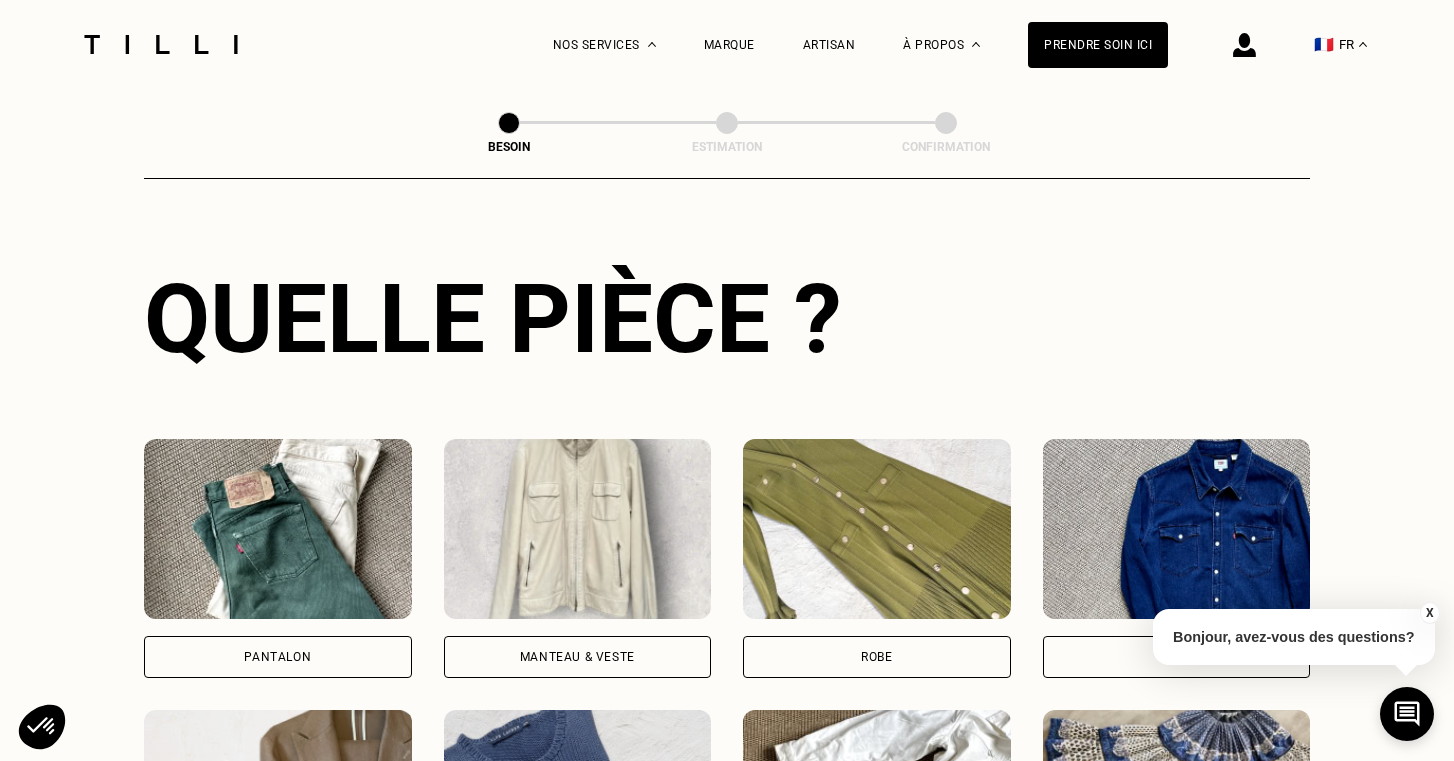 scroll, scrollTop: 680, scrollLeft: 0, axis: vertical 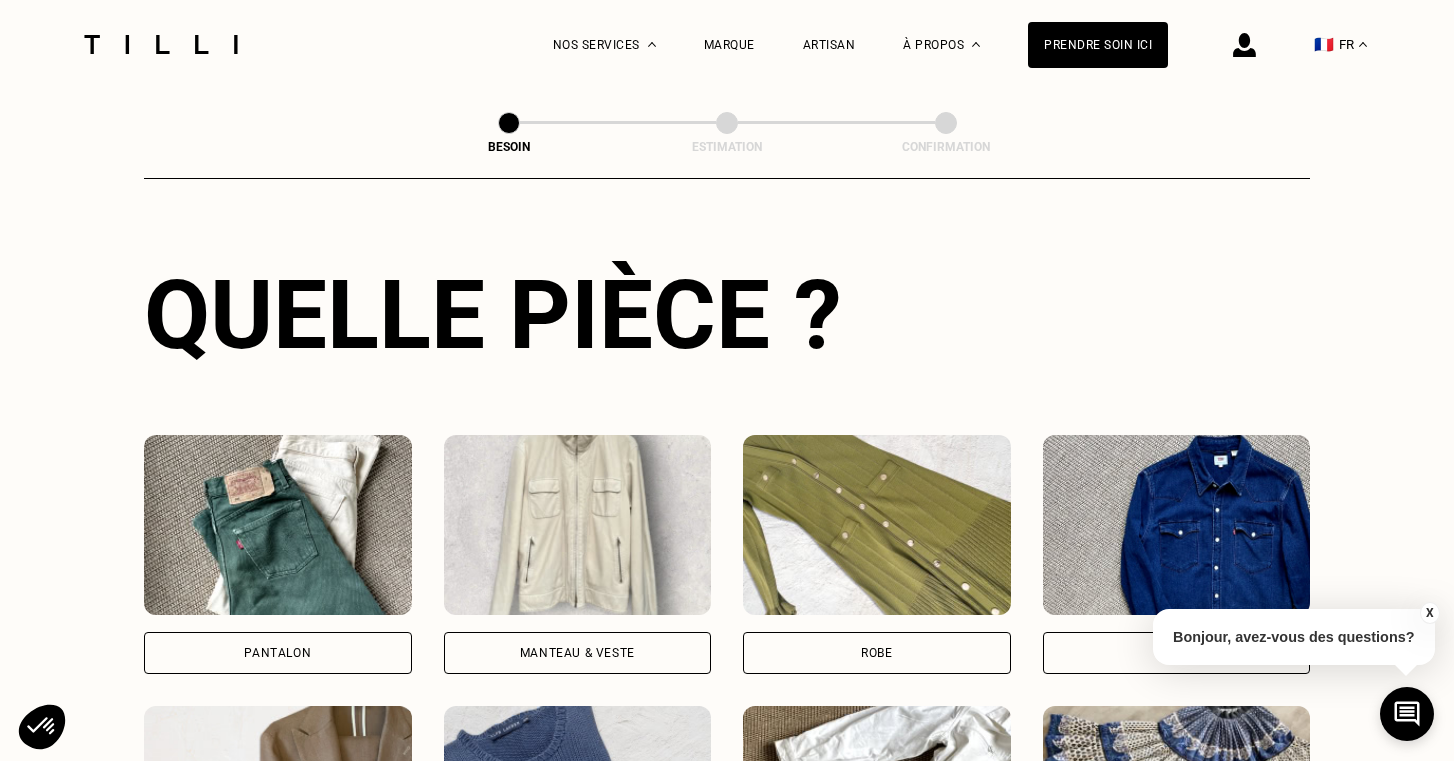 click at bounding box center (278, 525) 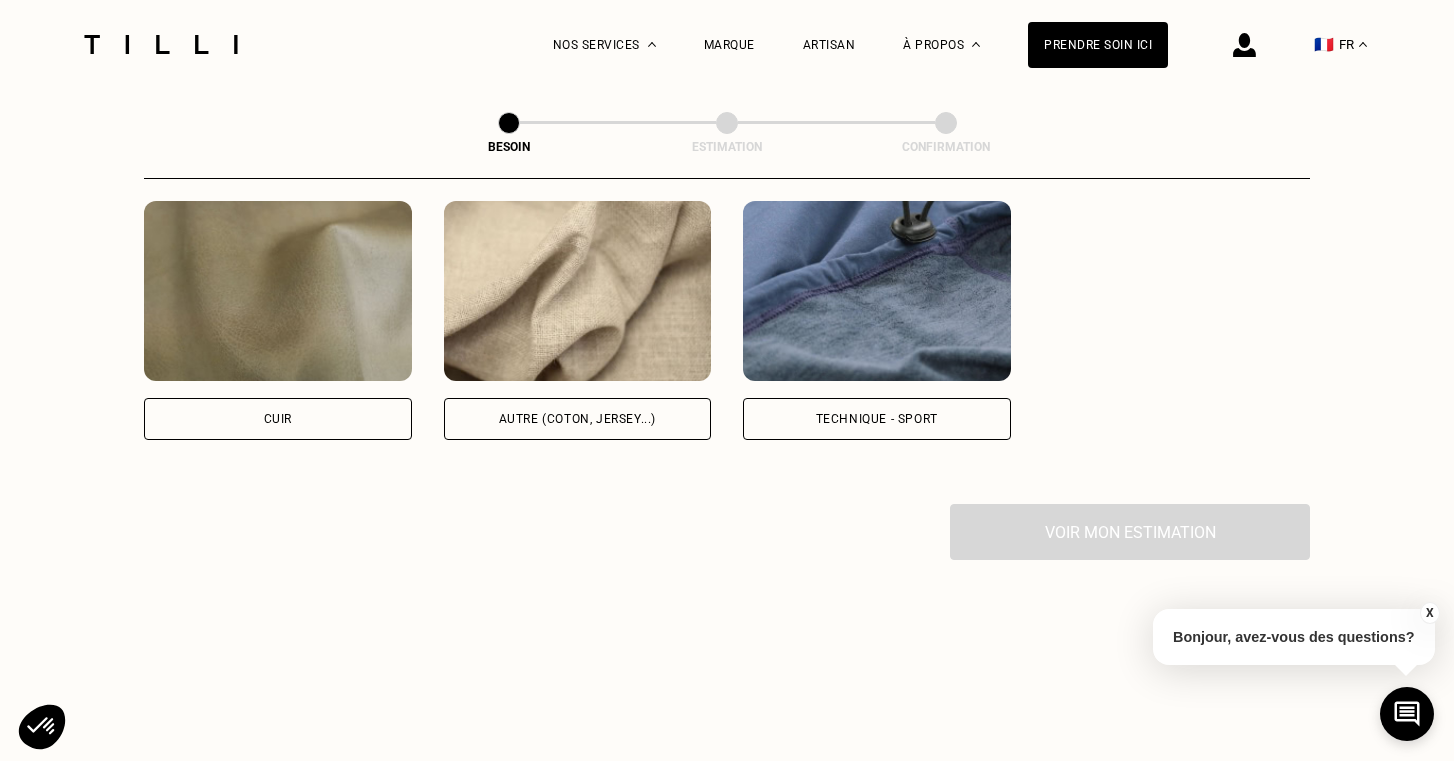 scroll, scrollTop: 2428, scrollLeft: 0, axis: vertical 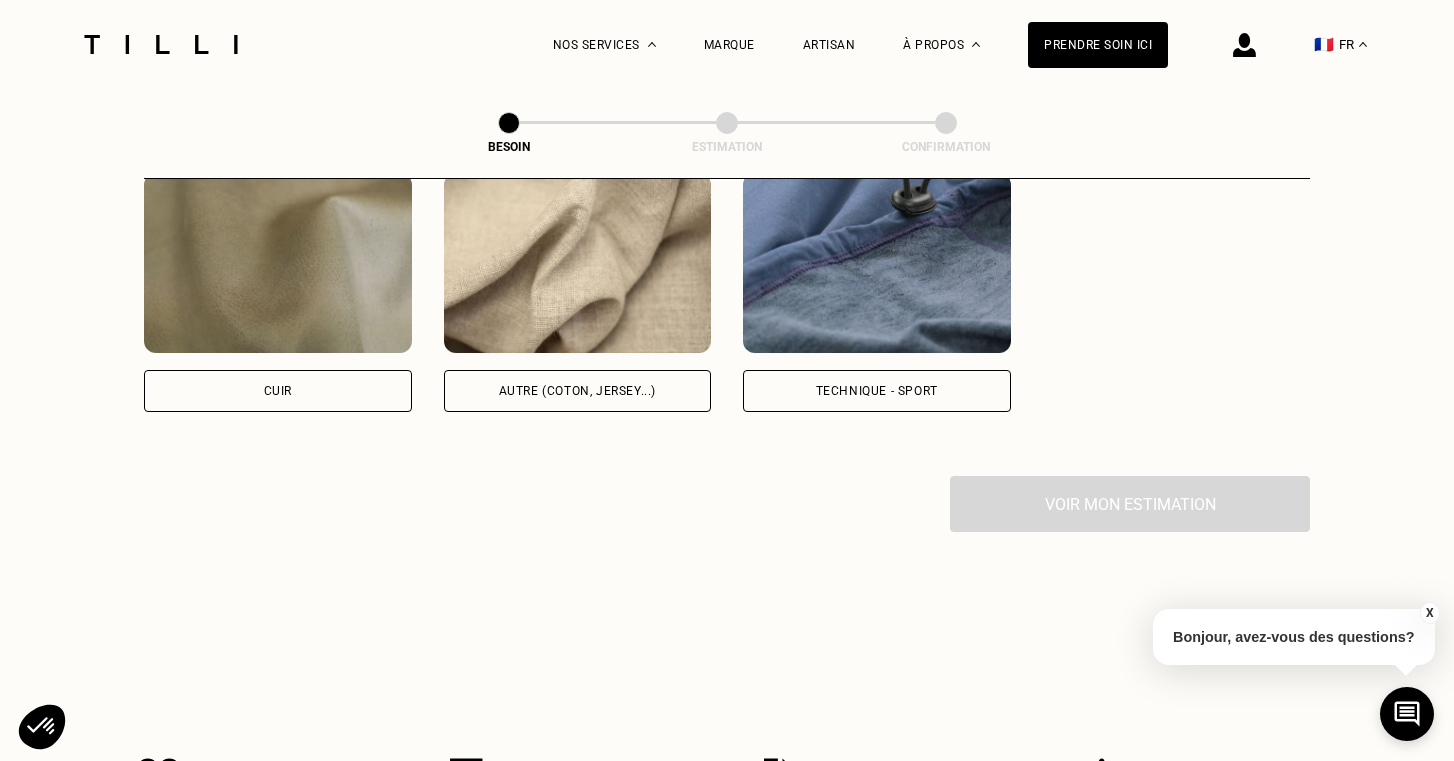 click at bounding box center [578, 263] 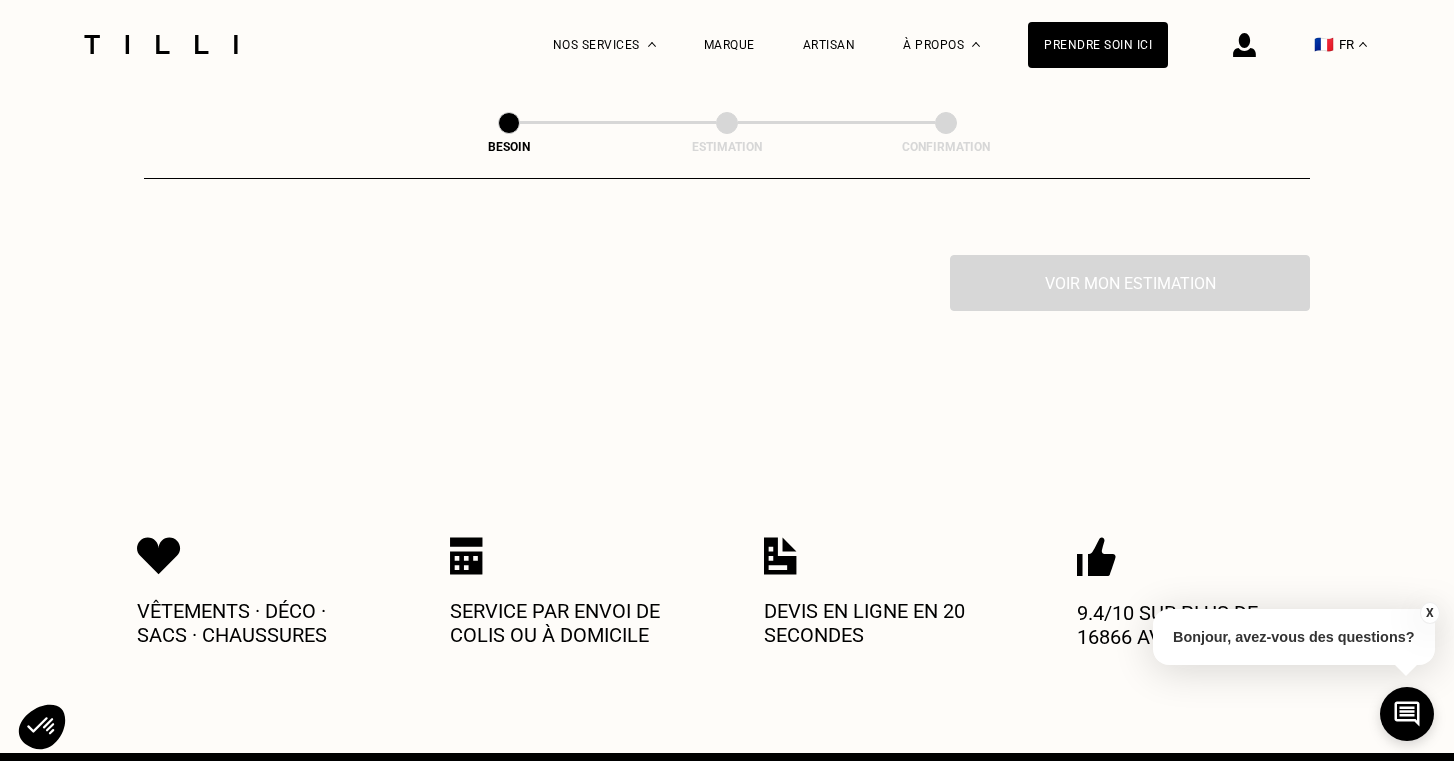 scroll, scrollTop: 3581, scrollLeft: 0, axis: vertical 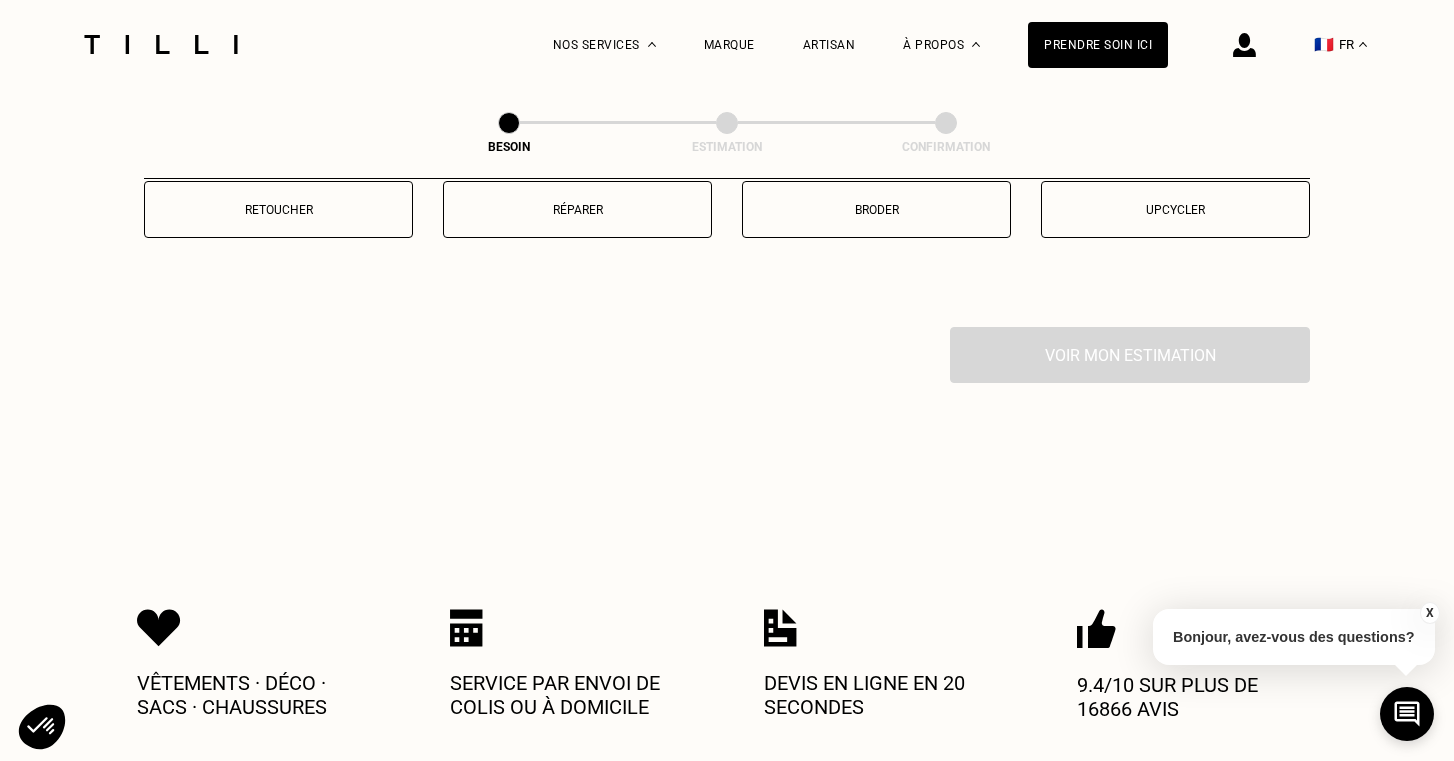 click on "Retoucher" at bounding box center [278, 210] 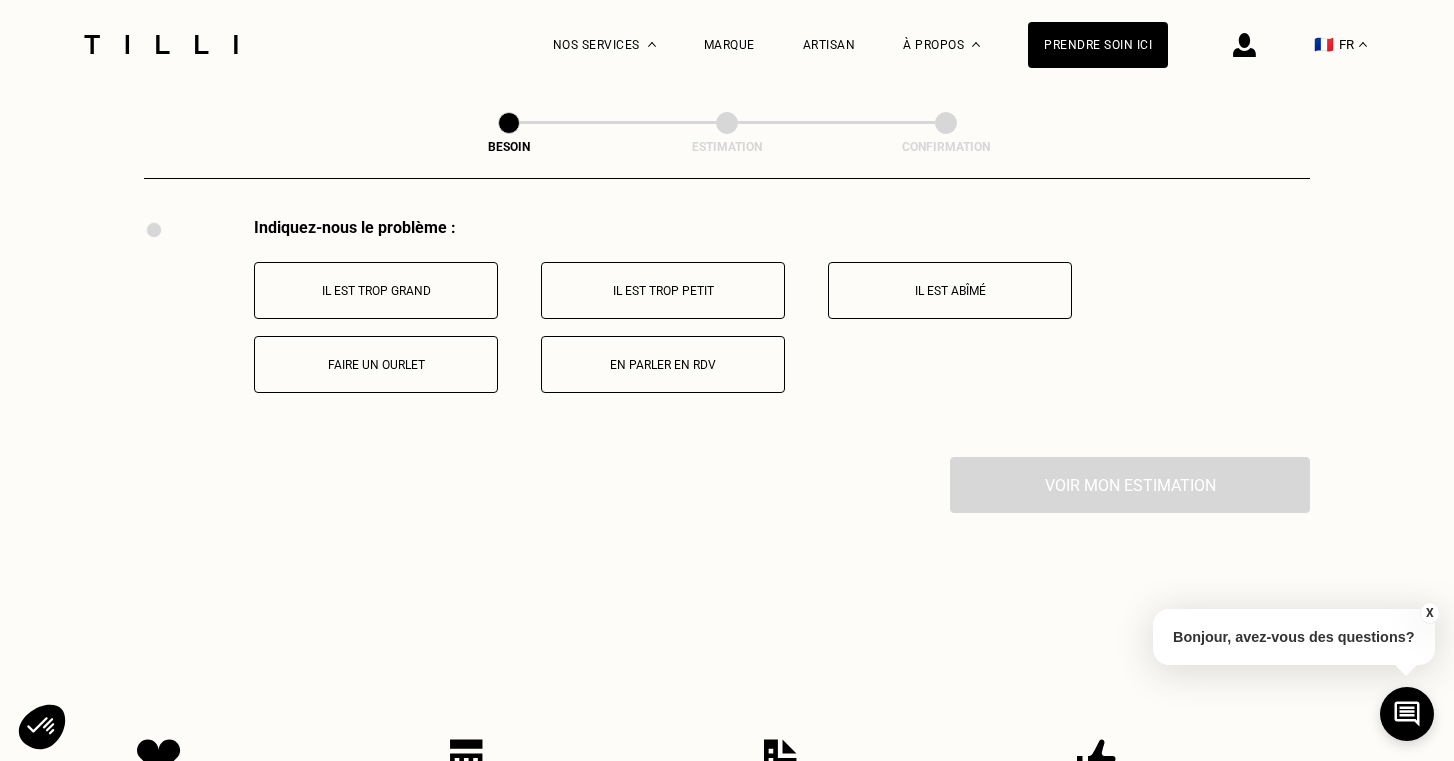 scroll, scrollTop: 3691, scrollLeft: 0, axis: vertical 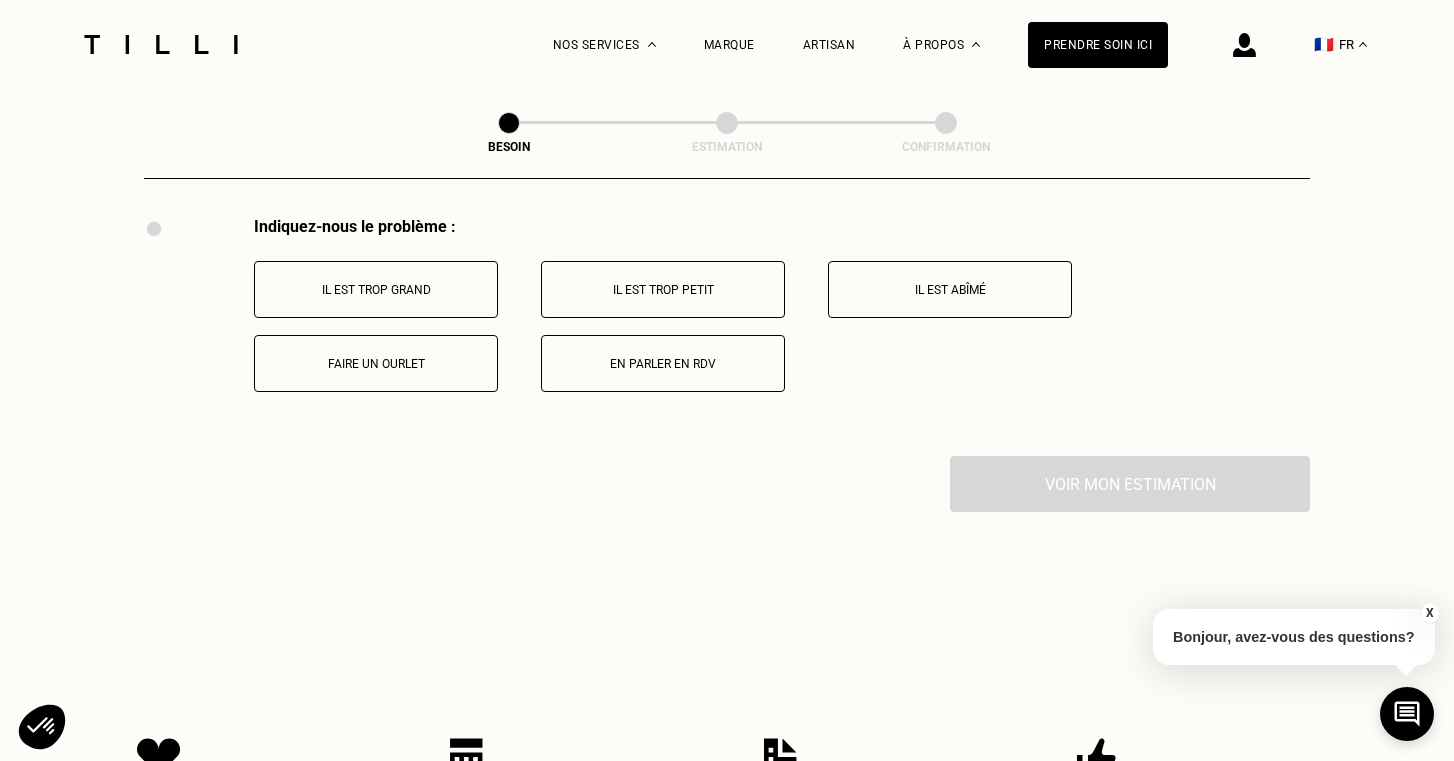 click on "Faire un ourlet" at bounding box center (376, 364) 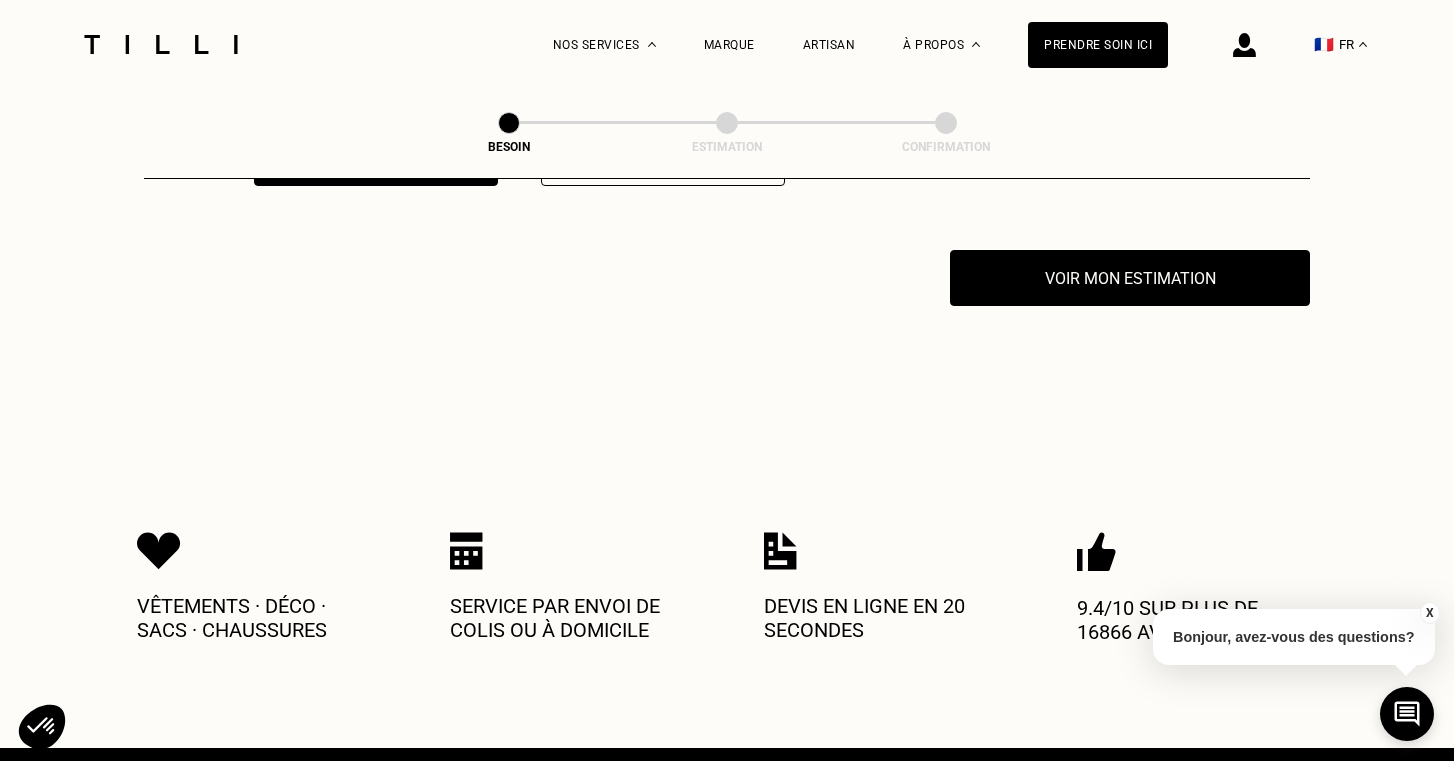 scroll, scrollTop: 3930, scrollLeft: 0, axis: vertical 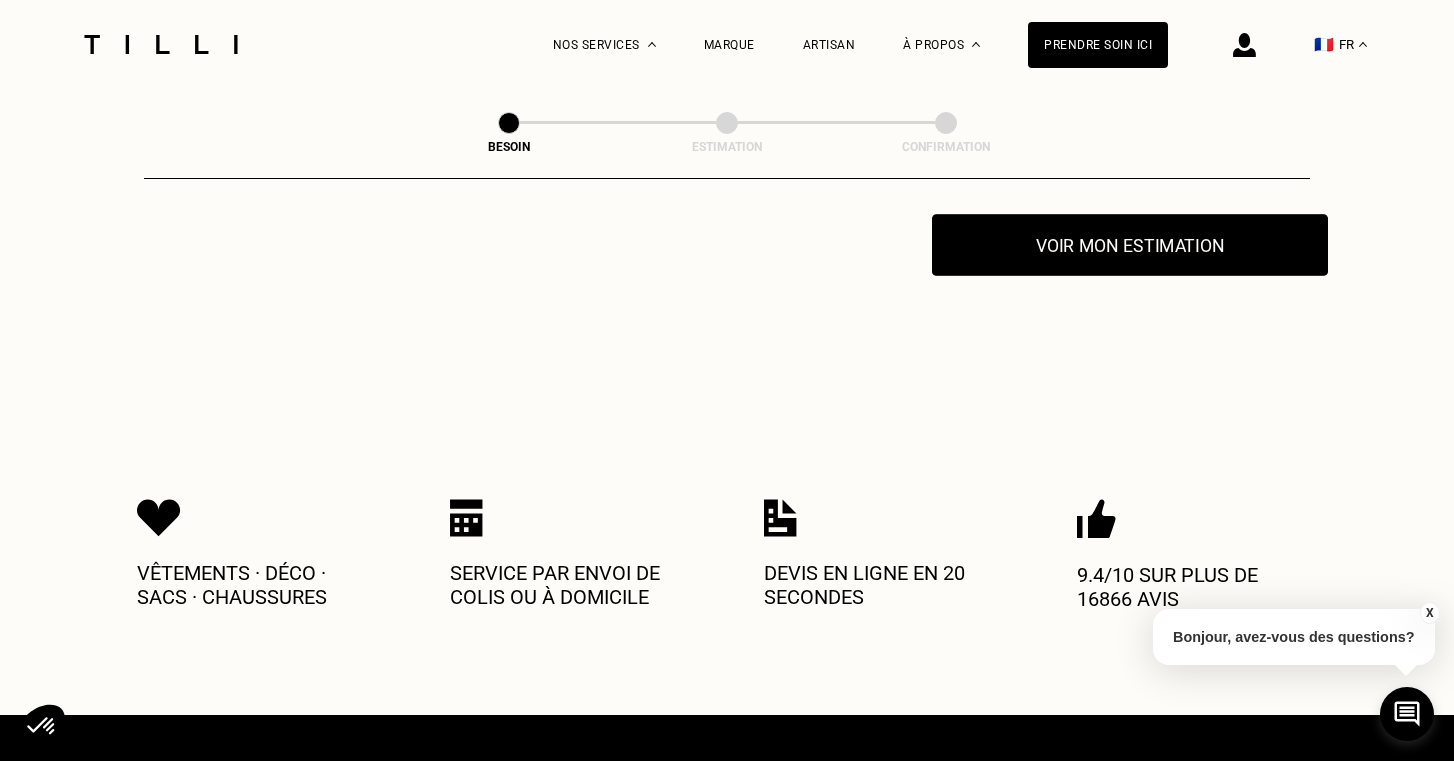 click on "Voir mon estimation" at bounding box center [1130, 245] 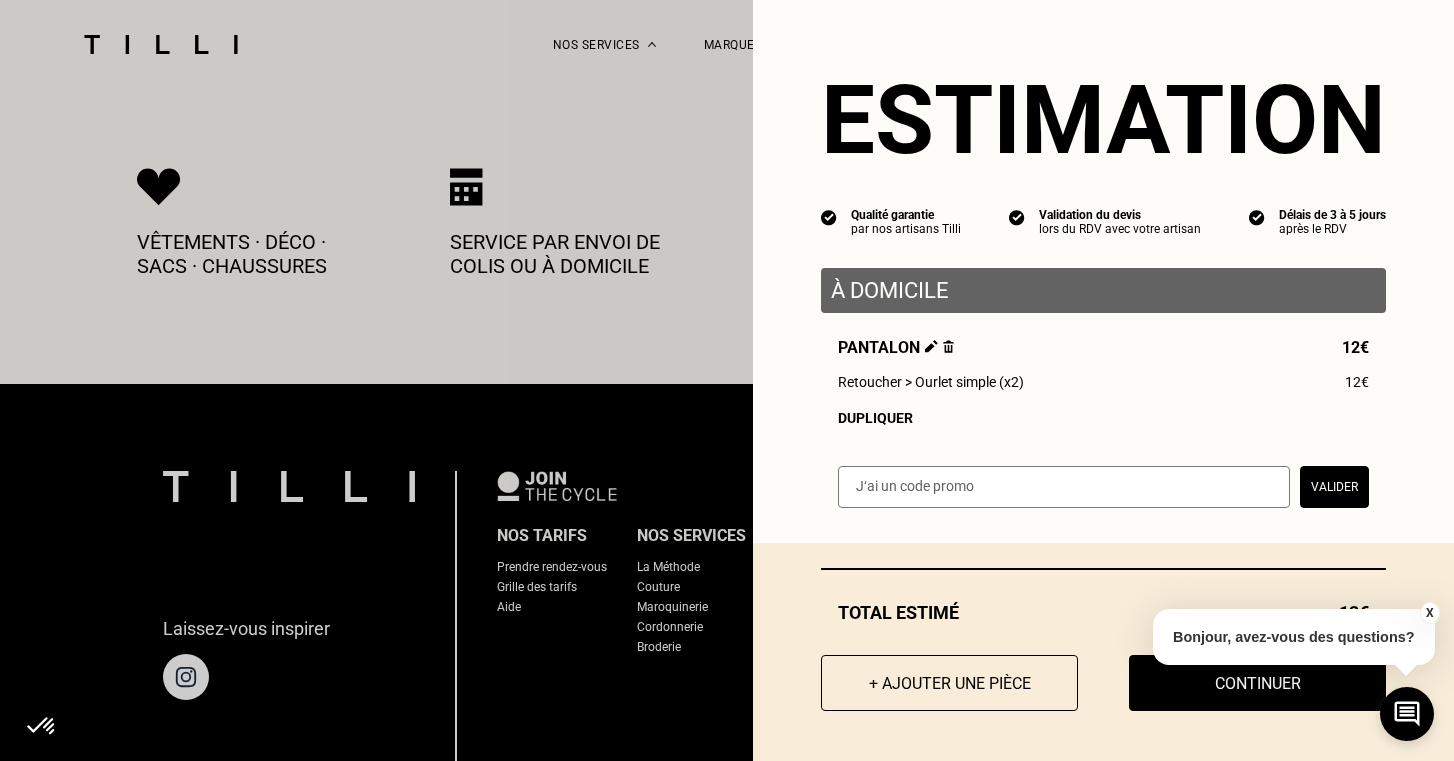 scroll, scrollTop: 4266, scrollLeft: 0, axis: vertical 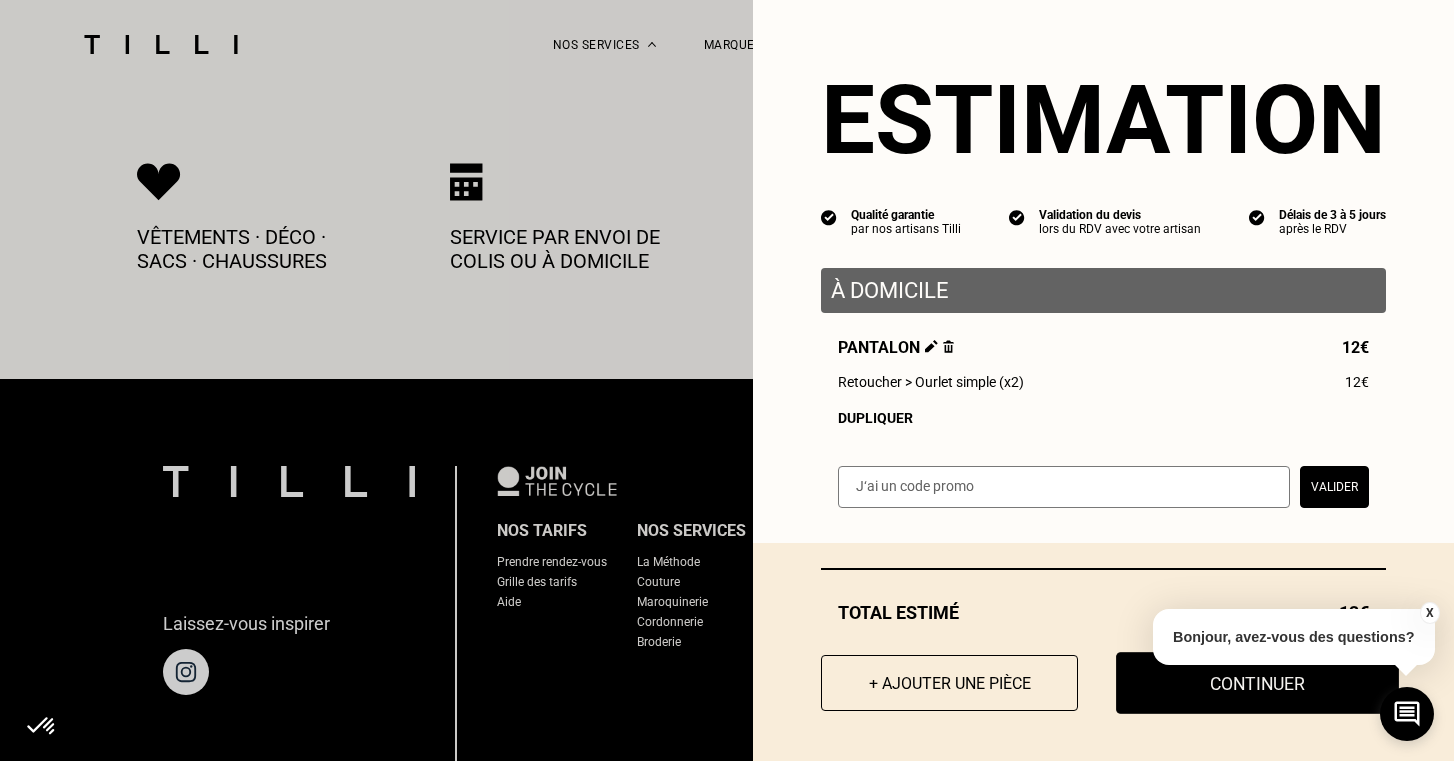click on "Continuer" at bounding box center [1257, 683] 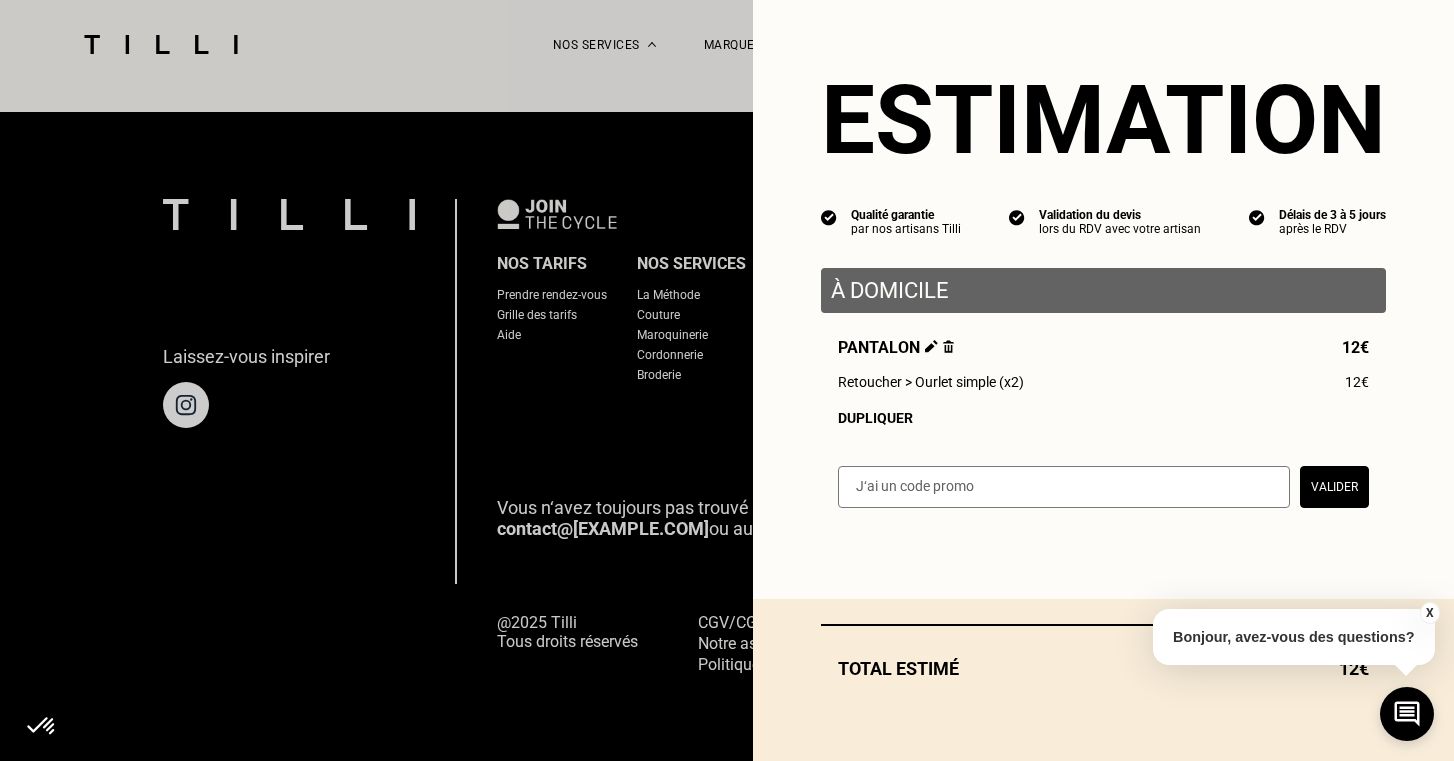 scroll, scrollTop: 1261, scrollLeft: 0, axis: vertical 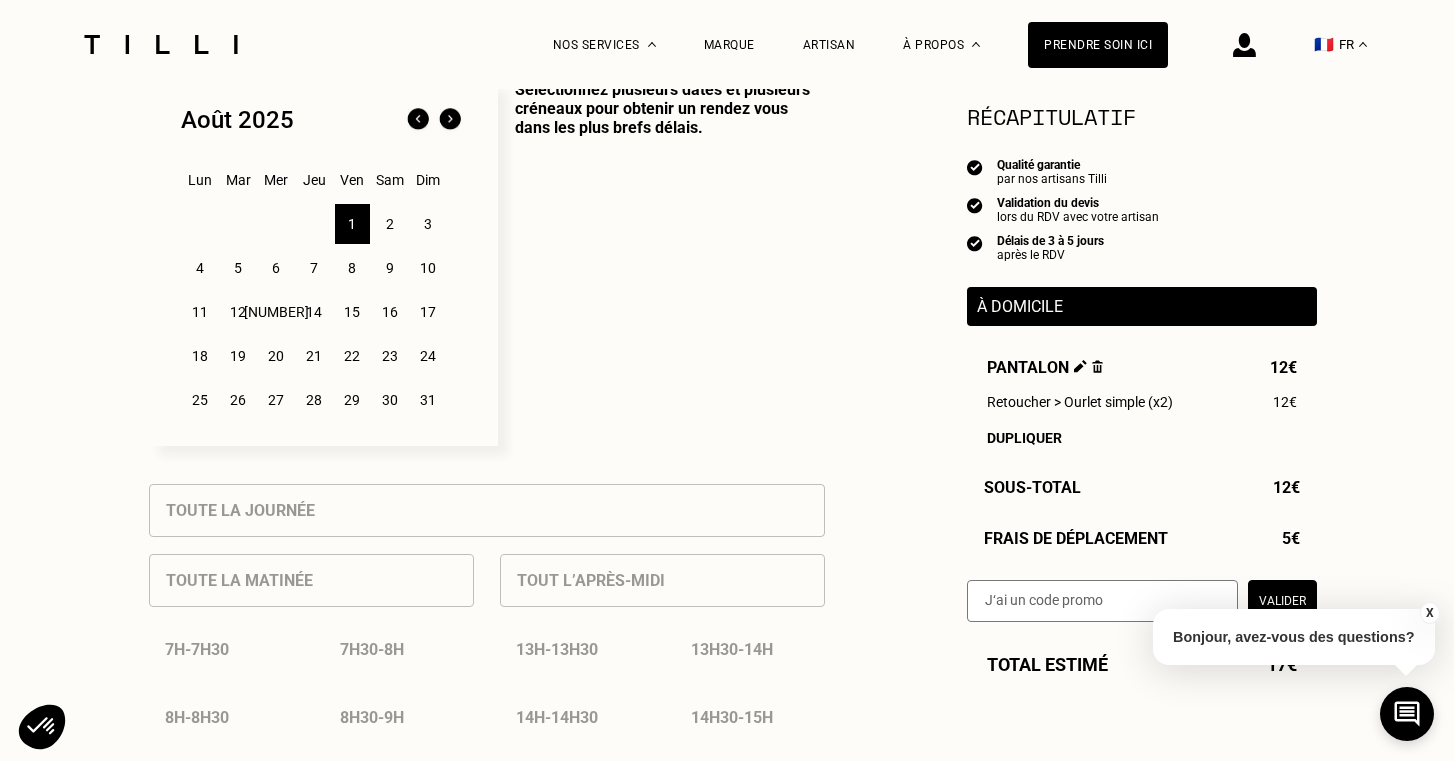 click on "2" at bounding box center (390, 224) 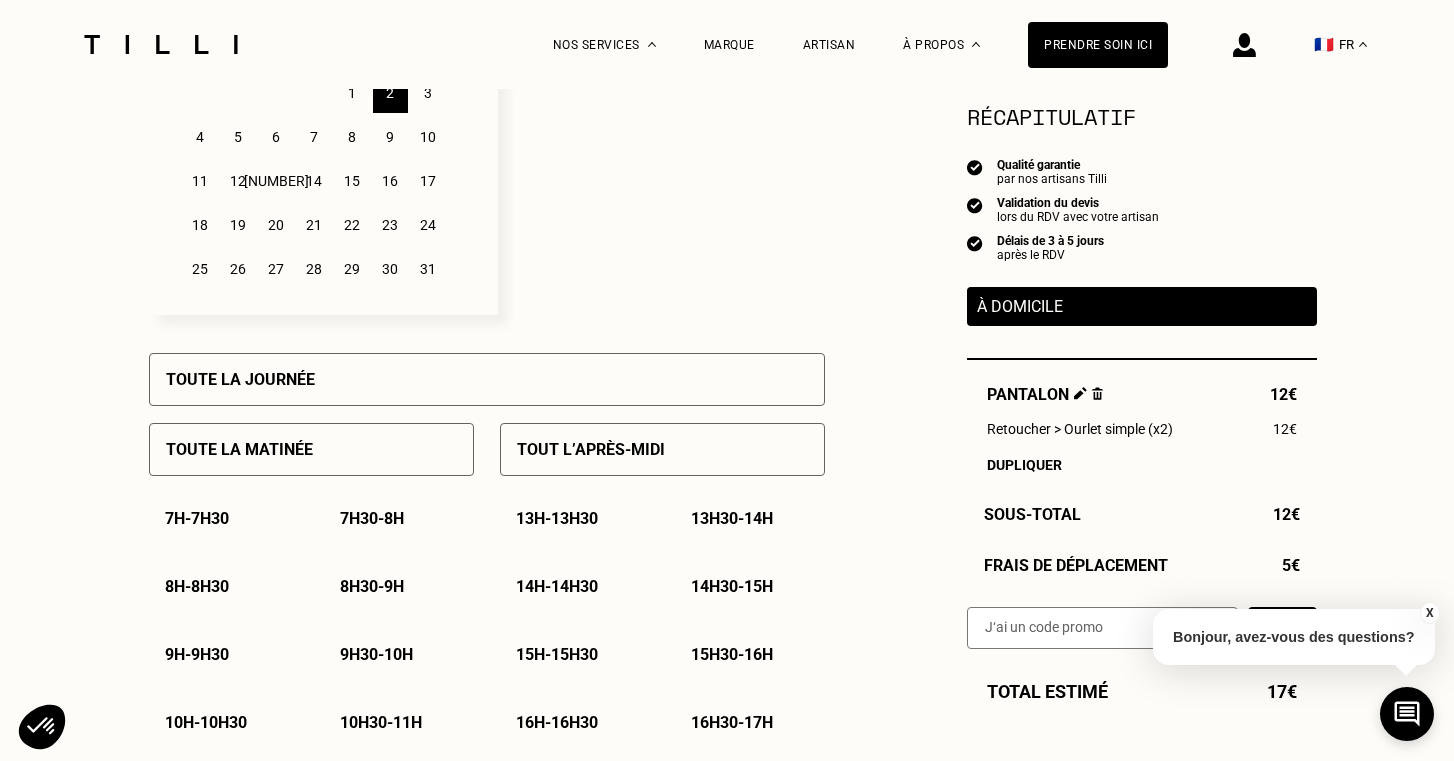 scroll, scrollTop: 687, scrollLeft: 0, axis: vertical 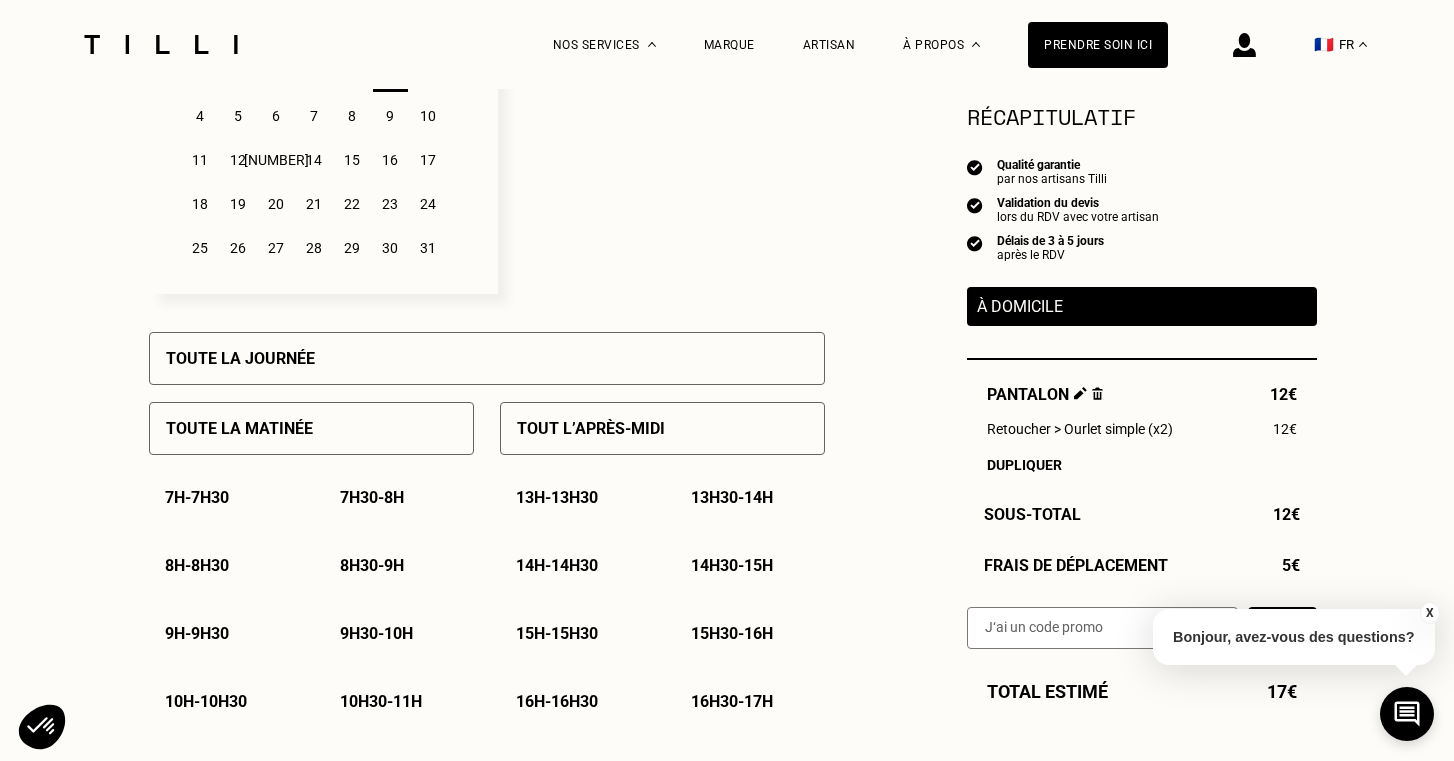 click on "[TIME]  -  [TIME]" at bounding box center (372, 565) 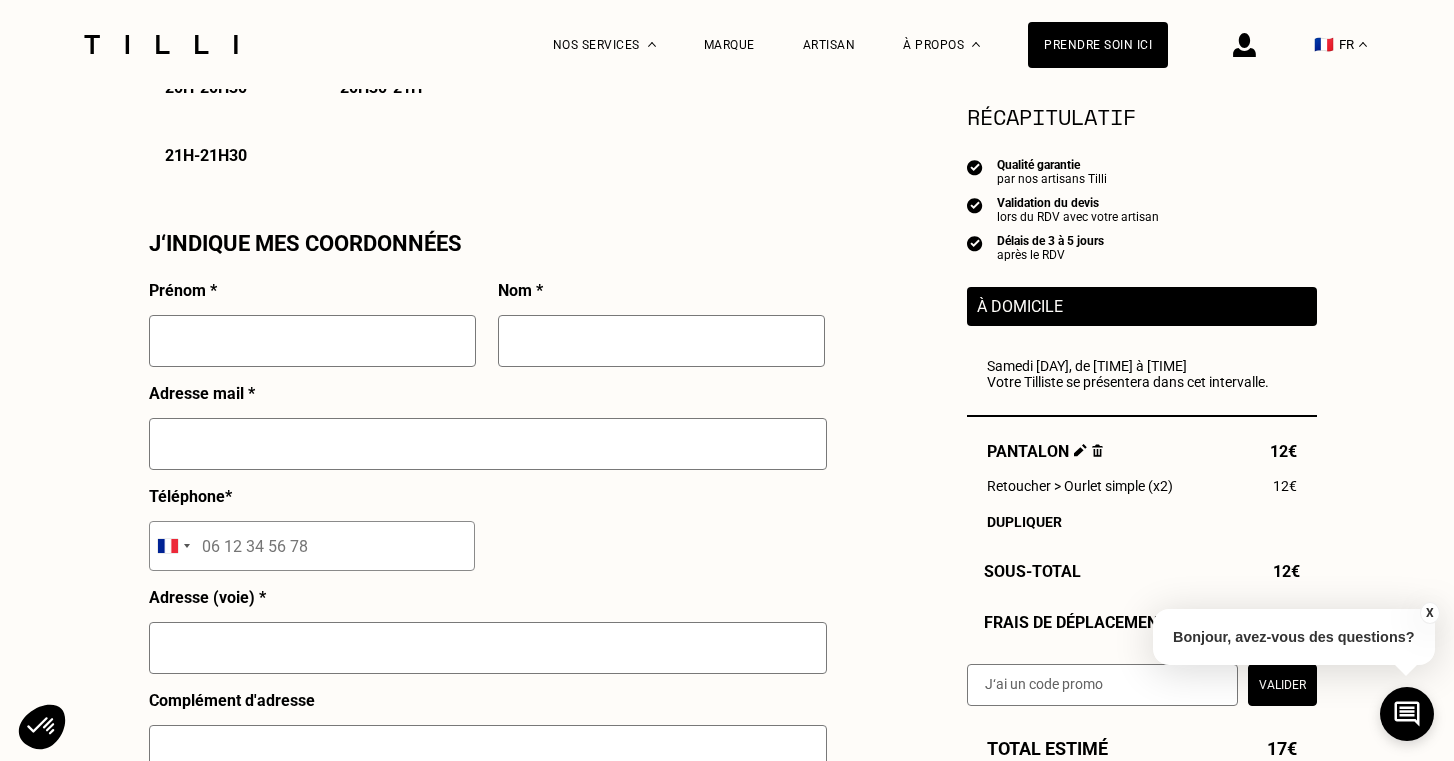scroll, scrollTop: 1727, scrollLeft: 0, axis: vertical 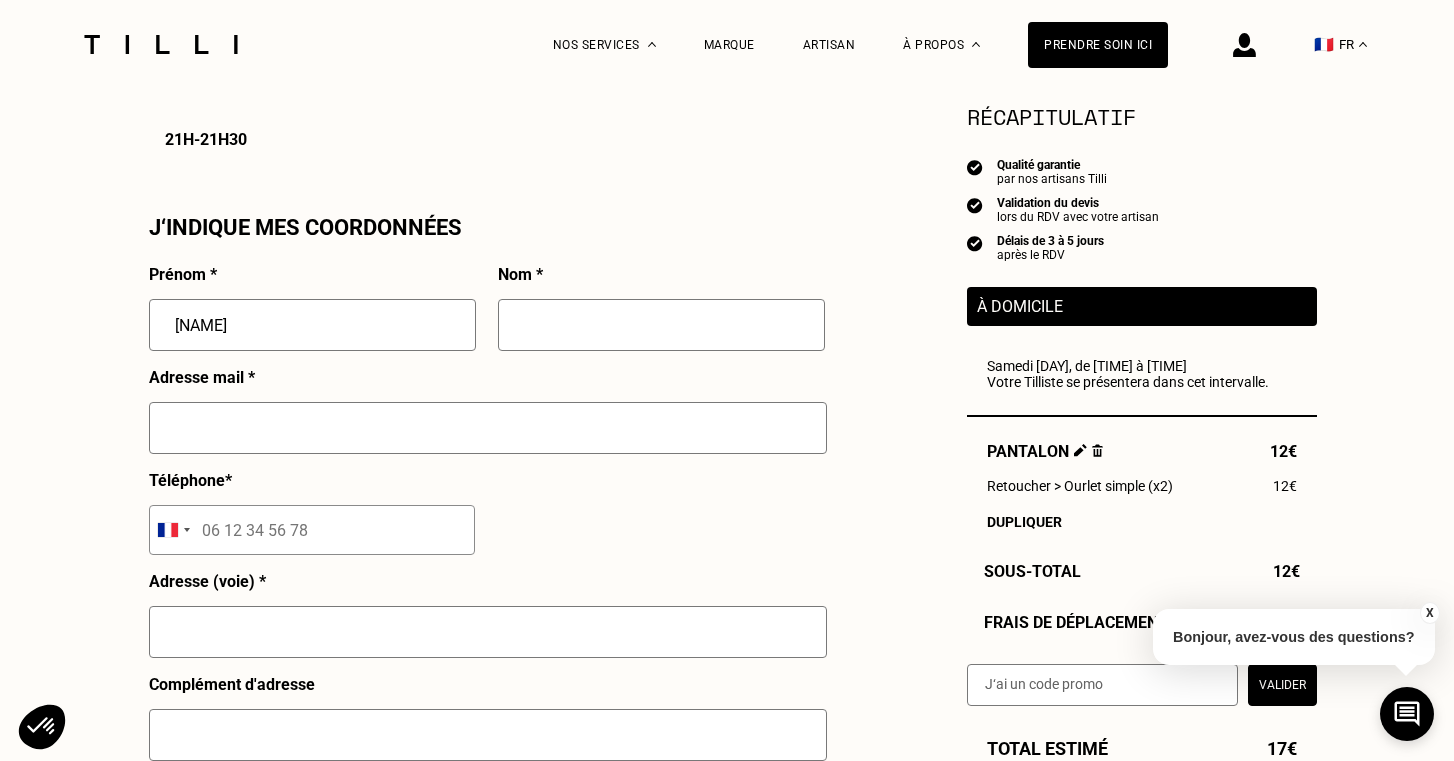 type on "[NAME]" 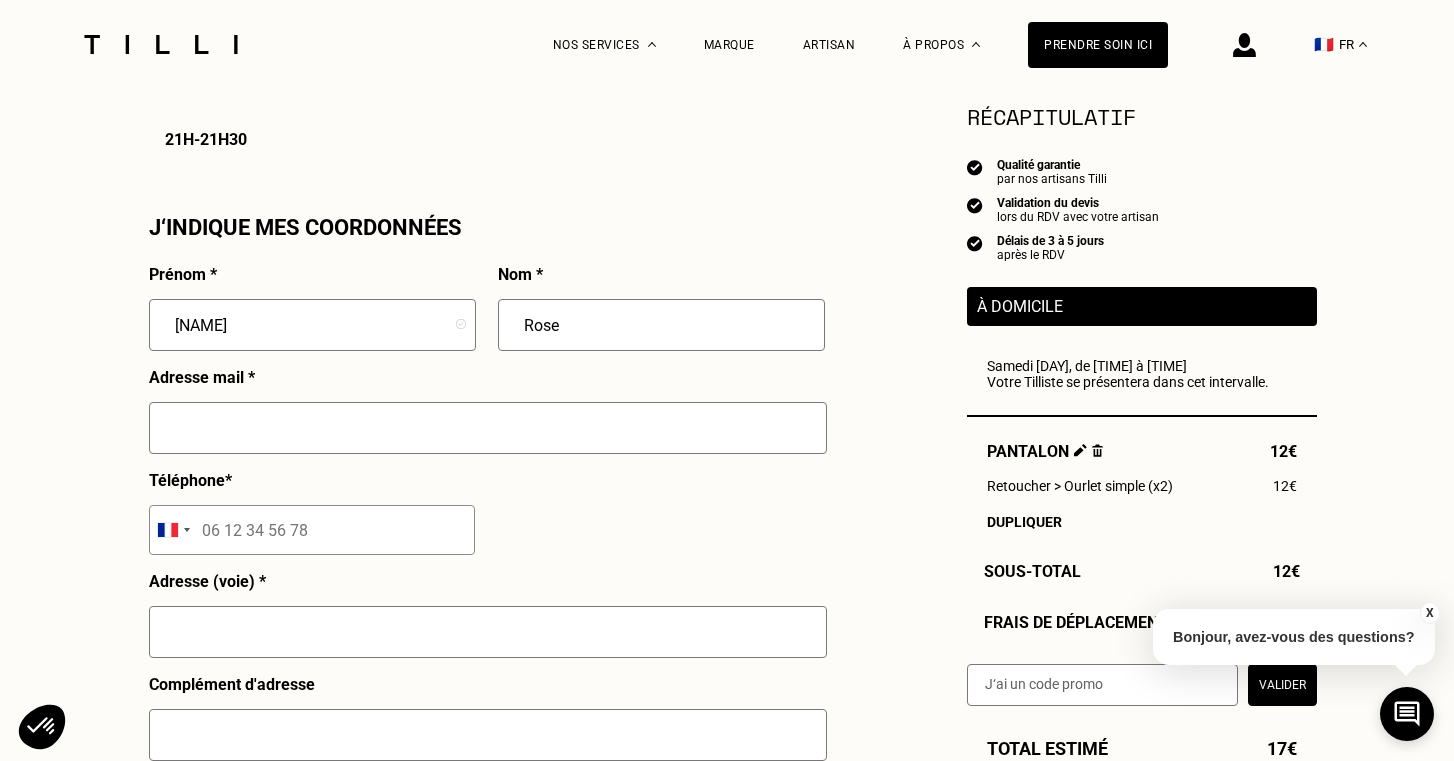 type on "Rose" 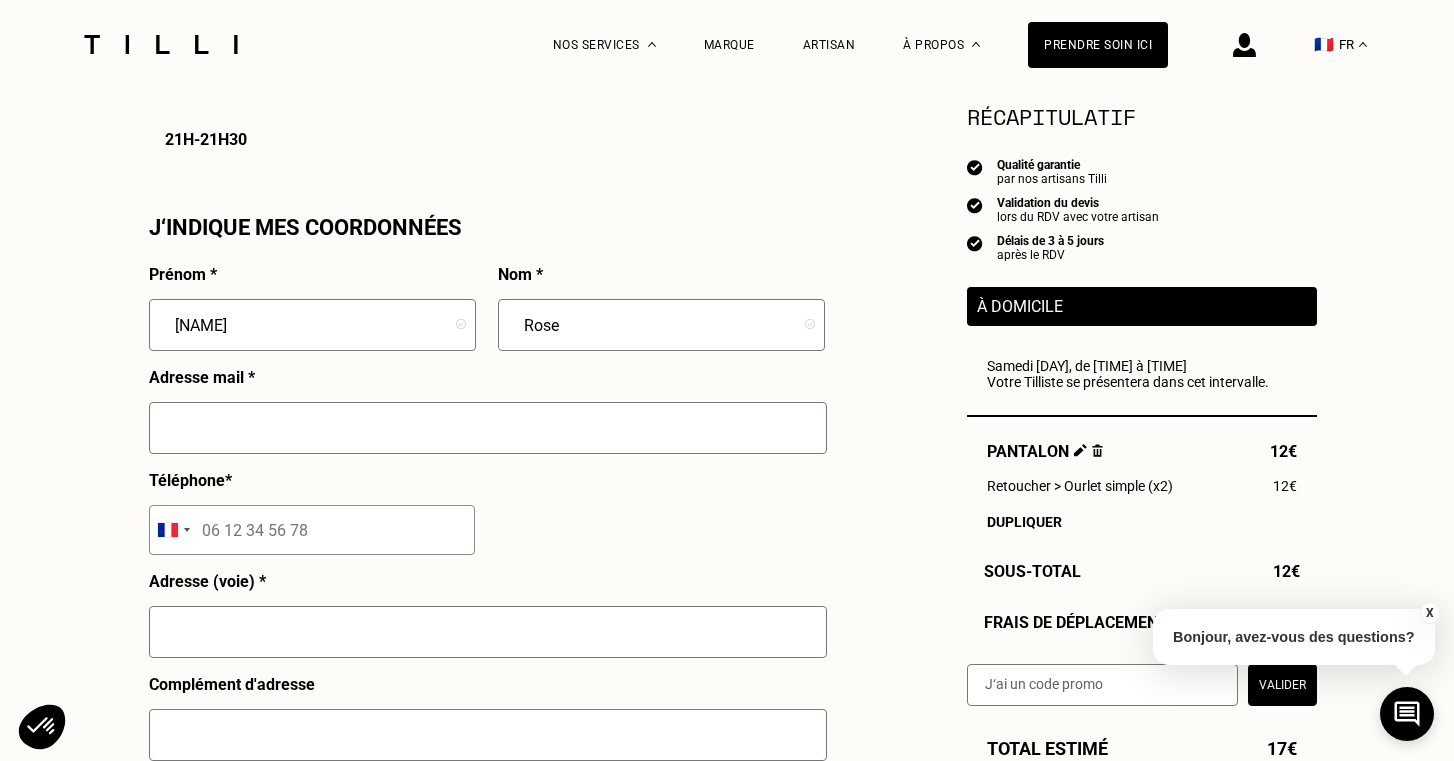 click on "Adresse mail *" at bounding box center (488, 419) 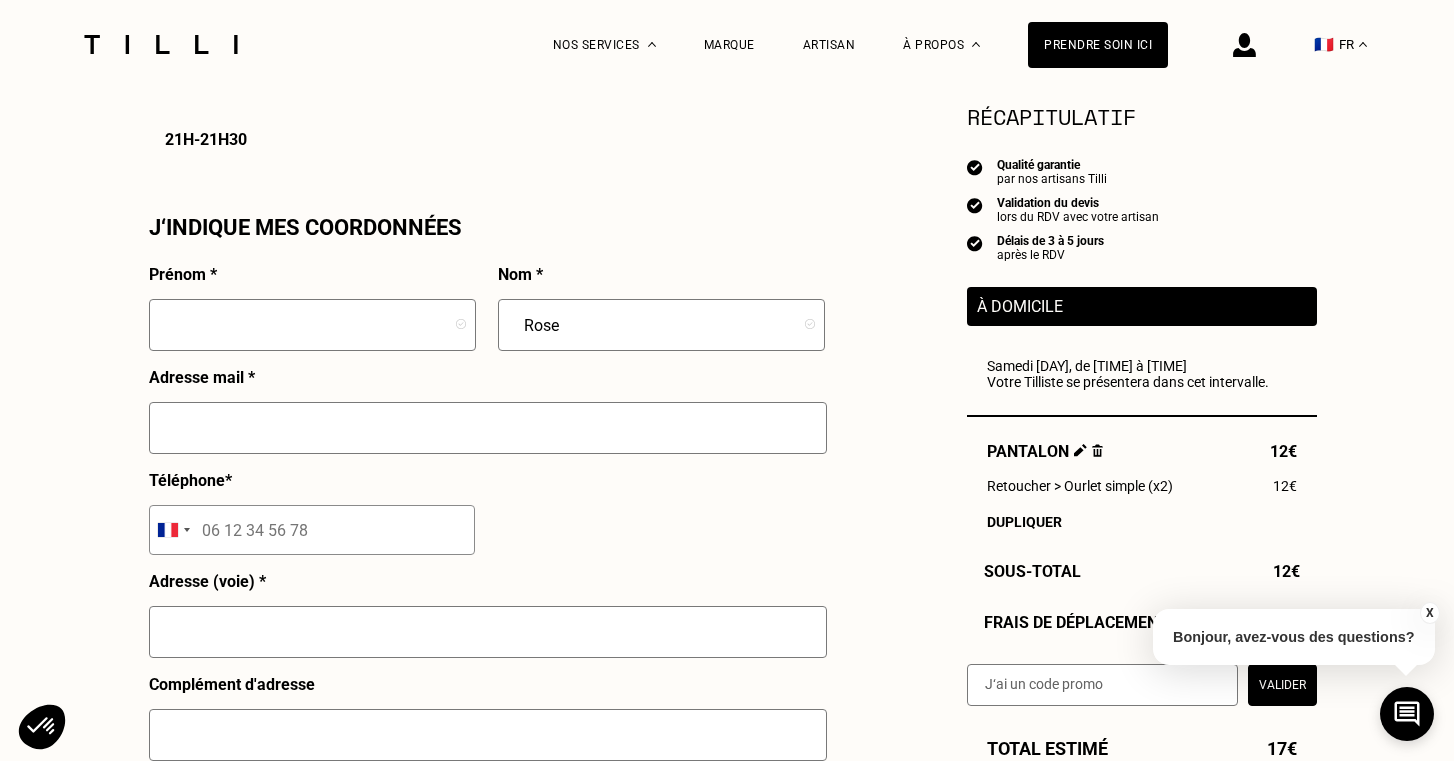 type on "[NAME]" 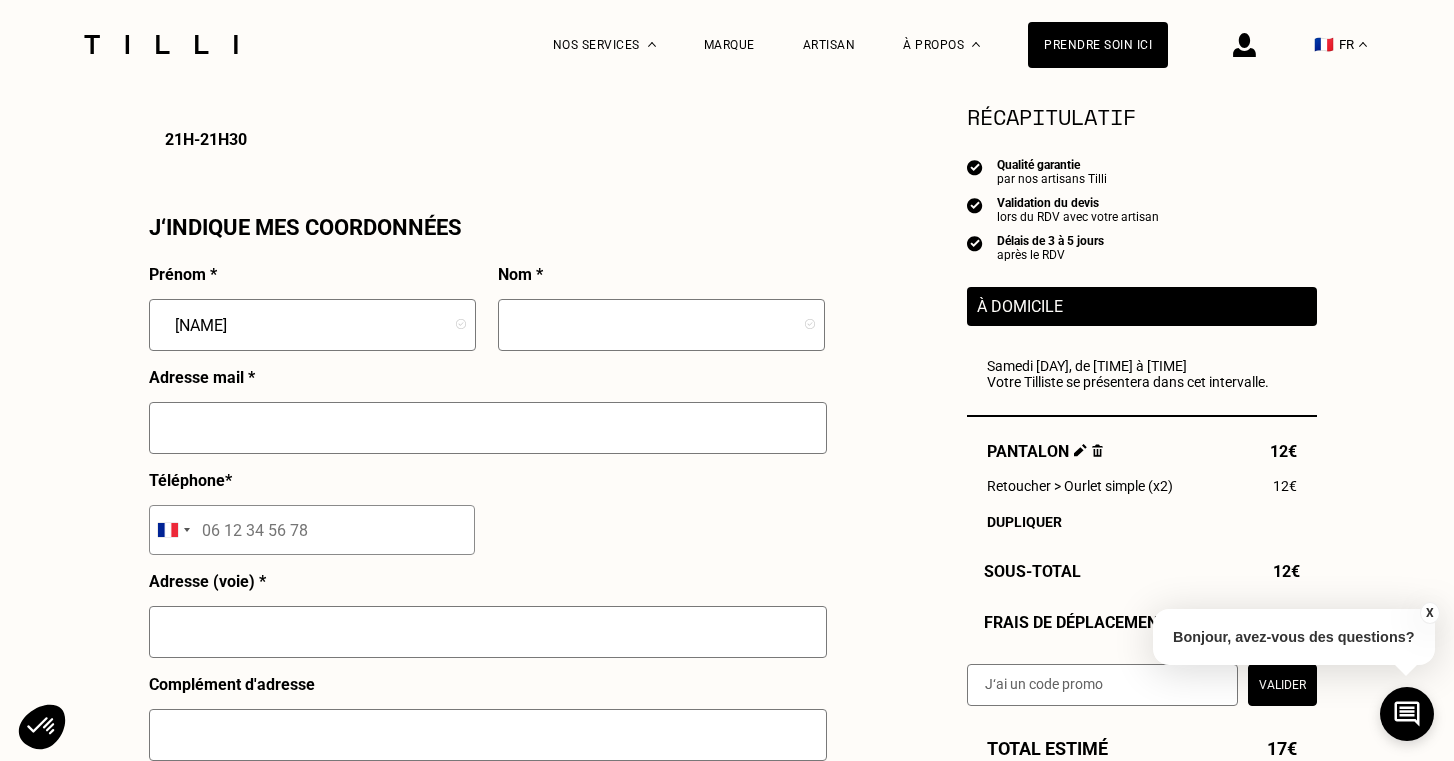 type on "Rose" 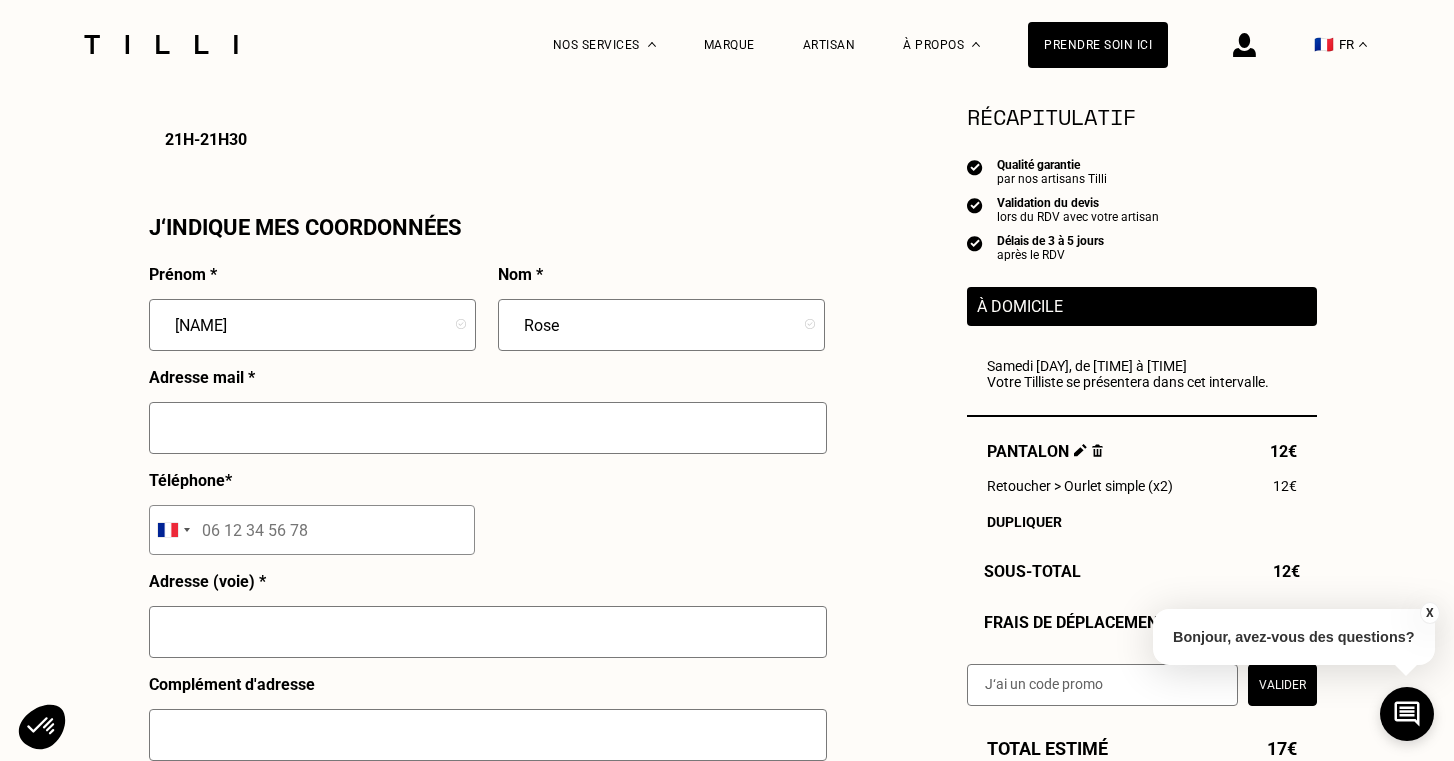 type on "[NUMBER] [STREET]" 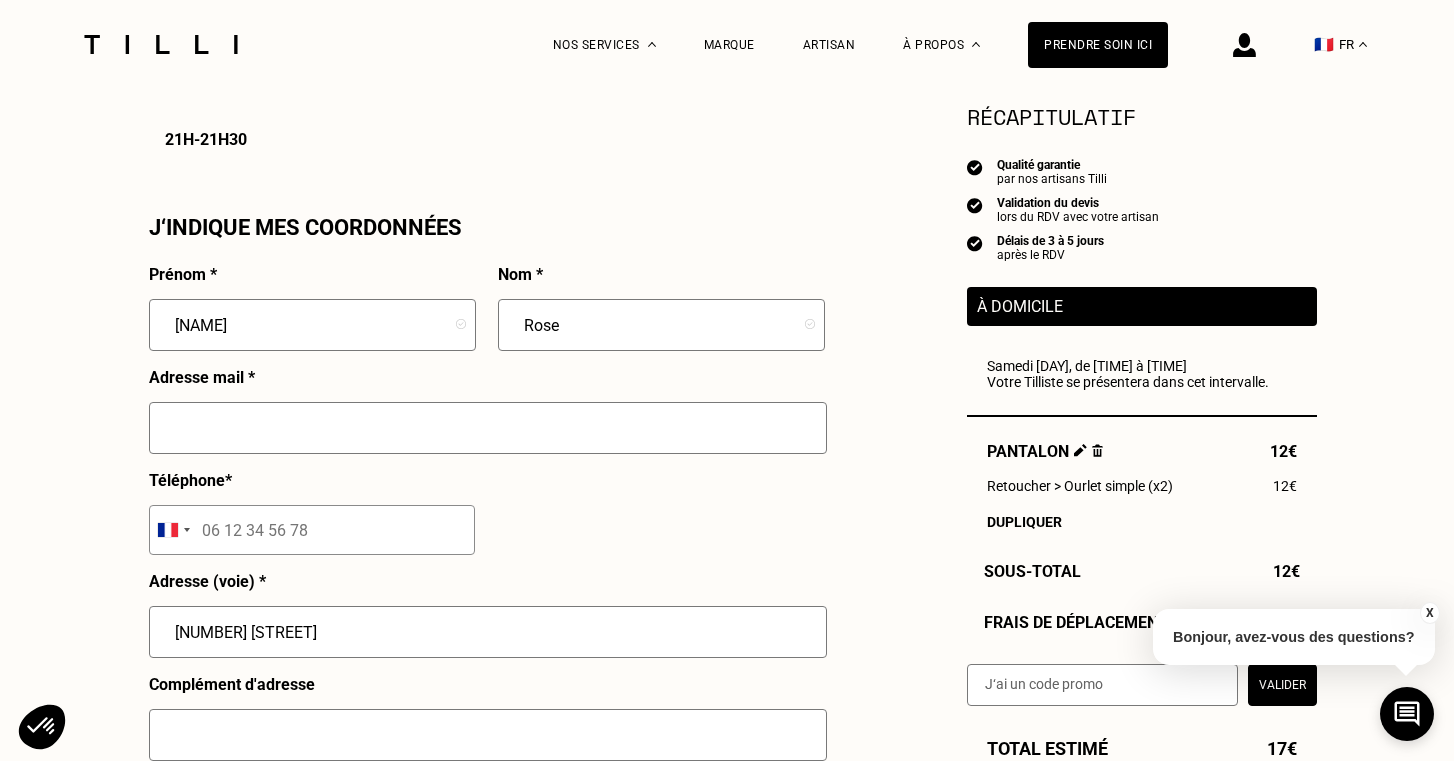 type on "[CITY]" 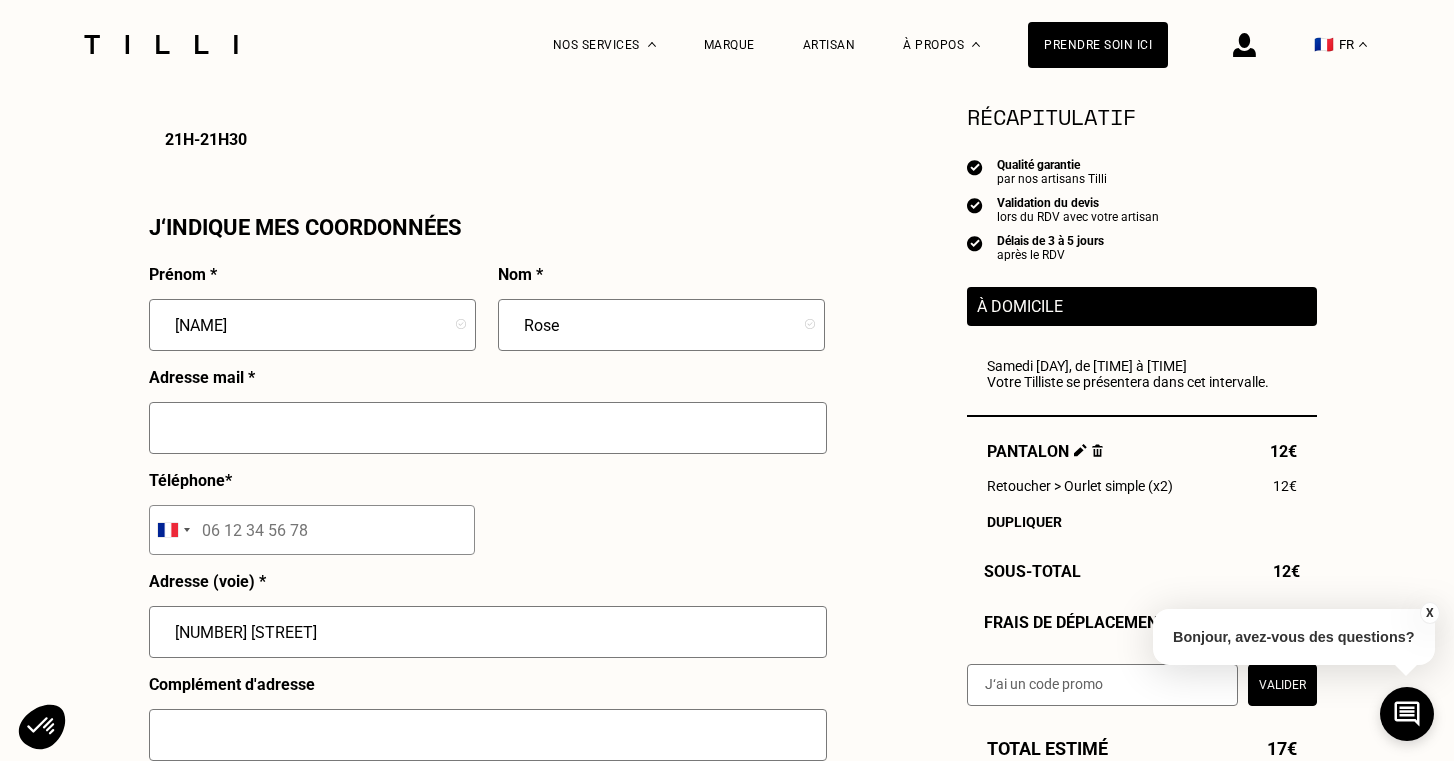 click at bounding box center [488, 428] 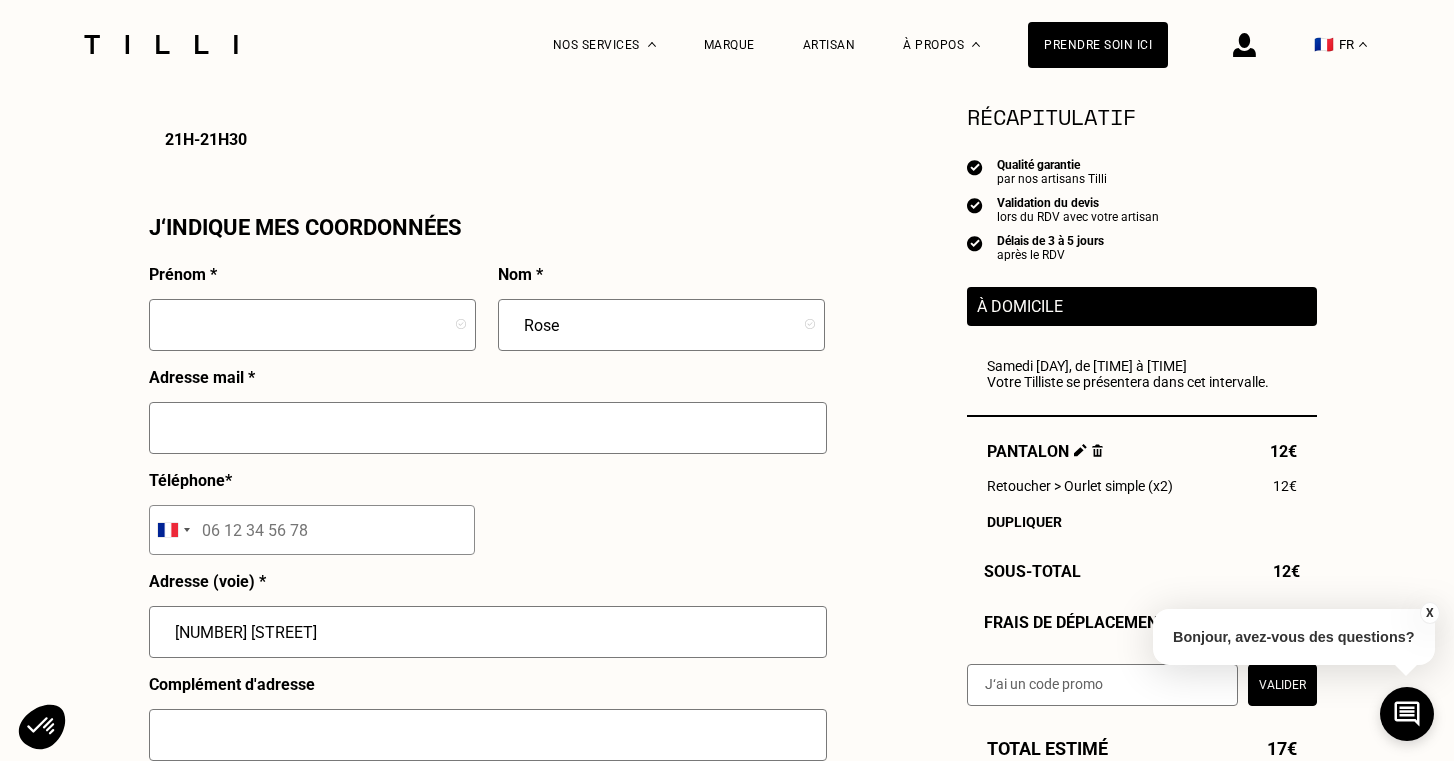 type on "[NAME]" 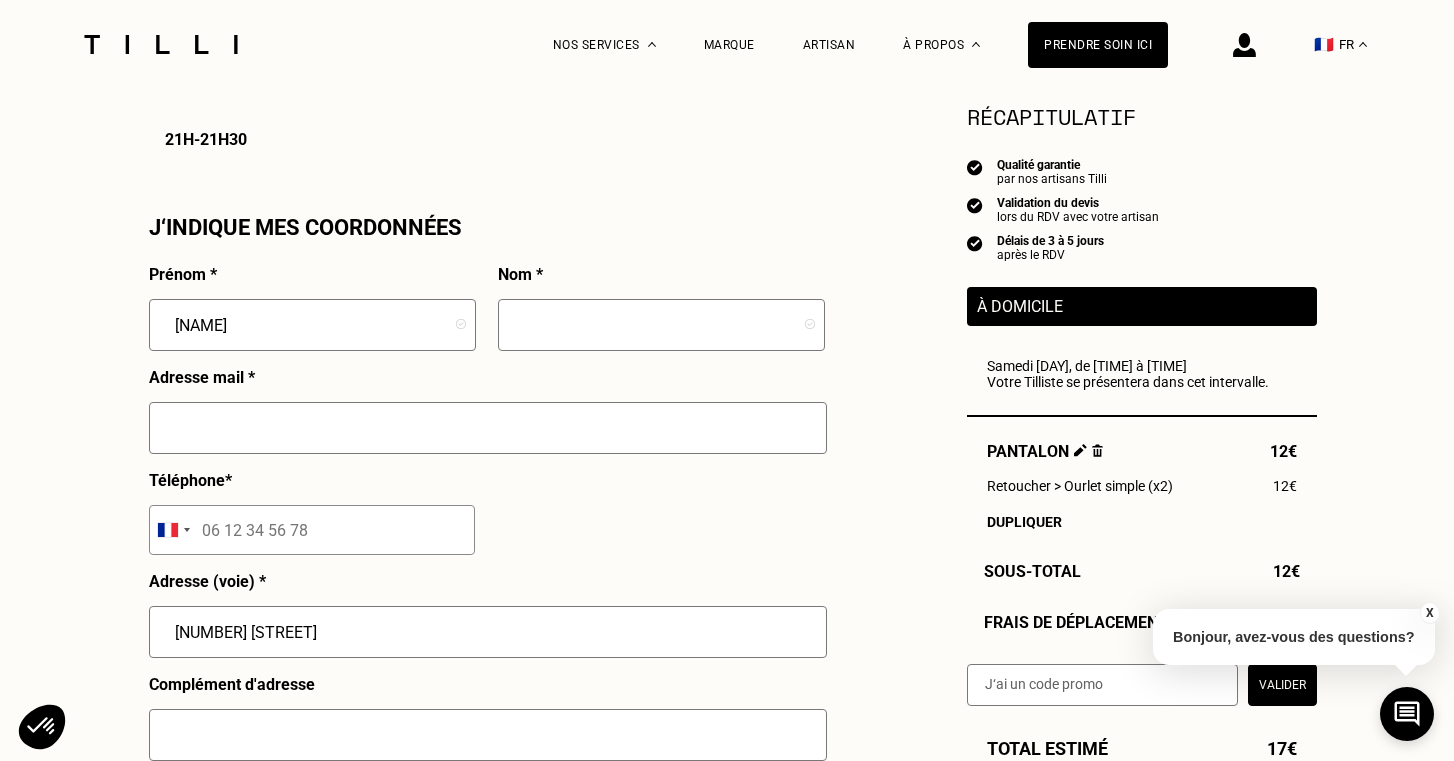 type on "Rose" 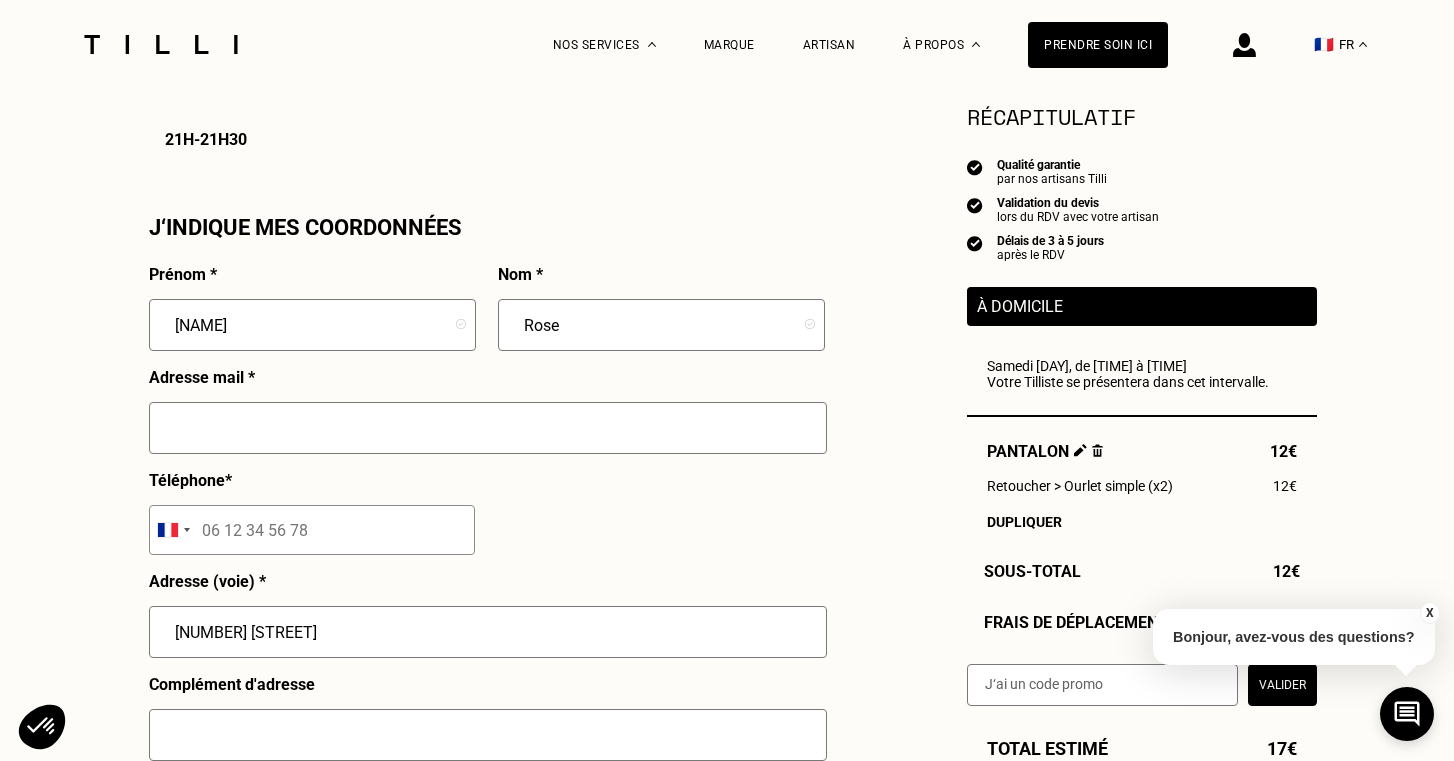 type on "thorinarose@[EMAIL]" 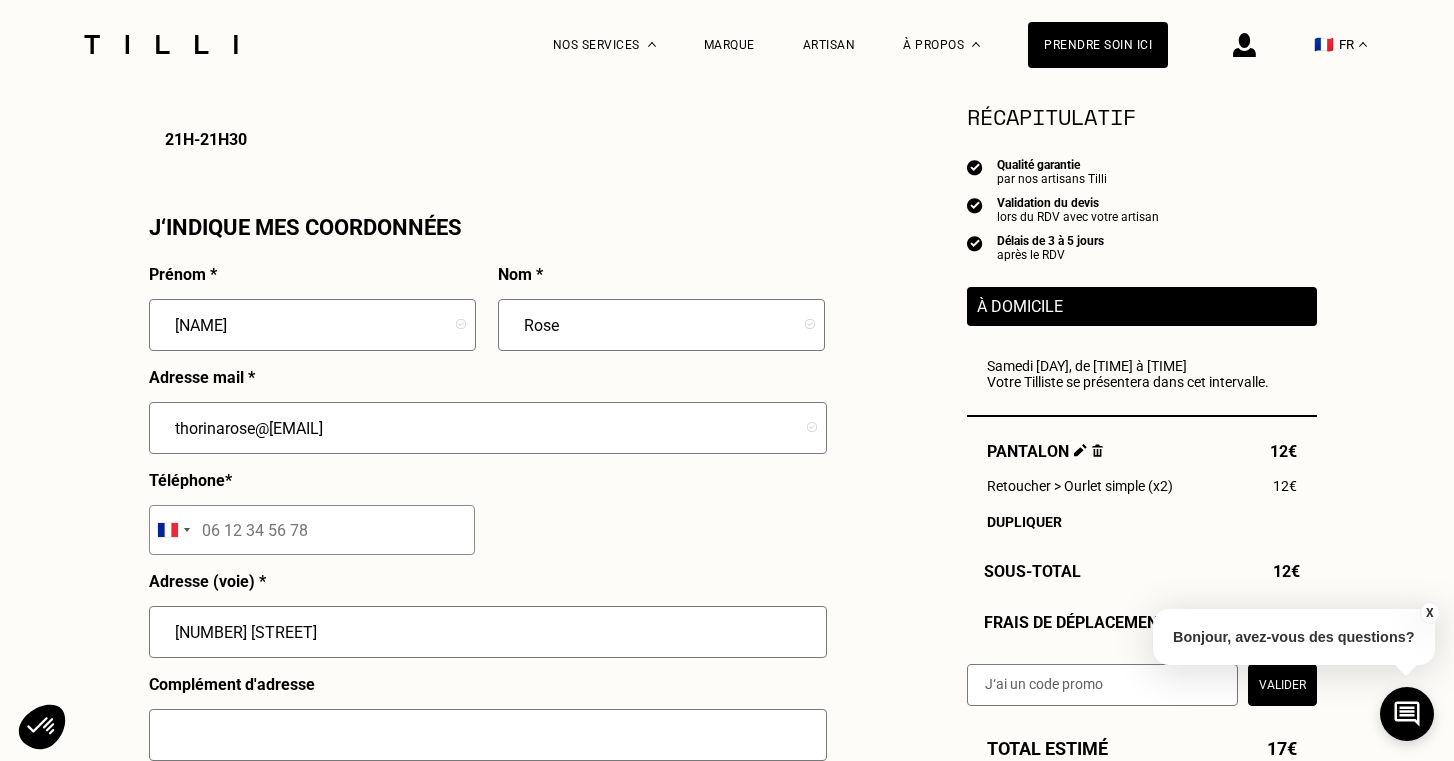 click on "Prénom * Thorina Nom * Rose Adresse mail * thorinarose@[EMAIL] Téléphone * Albania +355 Algeria +213 American Samoa [PHONE] Andorra +376 Angola +244 Anguilla [PHONE] Antigua & Barbuda [PHONE] Argentina +54 Armenia +374 Aruba +297 Ascension Island +247 Australia +61 Austria +43 Azerbaijan +994 Bahamas [PHONE] Bahrain +973 Bangladesh +880 Barbados [PHONE] Belarus +375 Belgium +32 Belize +501 Benin +229 Bermuda [PHONE] Bhutan +975 Bolivia +591 Bosnia & Herzegovina +387 Botswana +267 Brazil +55 British Indian Ocean Territory +246 British Virgin Islands [PHONE] Brunei +673 Bulgaria +359 Burkina Faso +226 Burundi +257 Cambodia +855 Cameroon +237 Canada [PHONE] Cape Verde +238 Caribbean Netherlands +599 Cayman Islands [PHONE] Central African Republic +236 Chad +235 Chile +56 China +86 Christmas Island +61 Cocos (Keeling) Islands +61 Colombia +57 Comoros +269 Congo - Brazzaville +242 Congo - Kinshasa +243 Cook Islands +682 Costa Rica +506 Croatia +385 Cuba +53 Curaçao +599 Cyprus +357 Czech Republic +420 Côte d’Ivoire +225 Denmark +45 *" at bounding box center (487, 682) 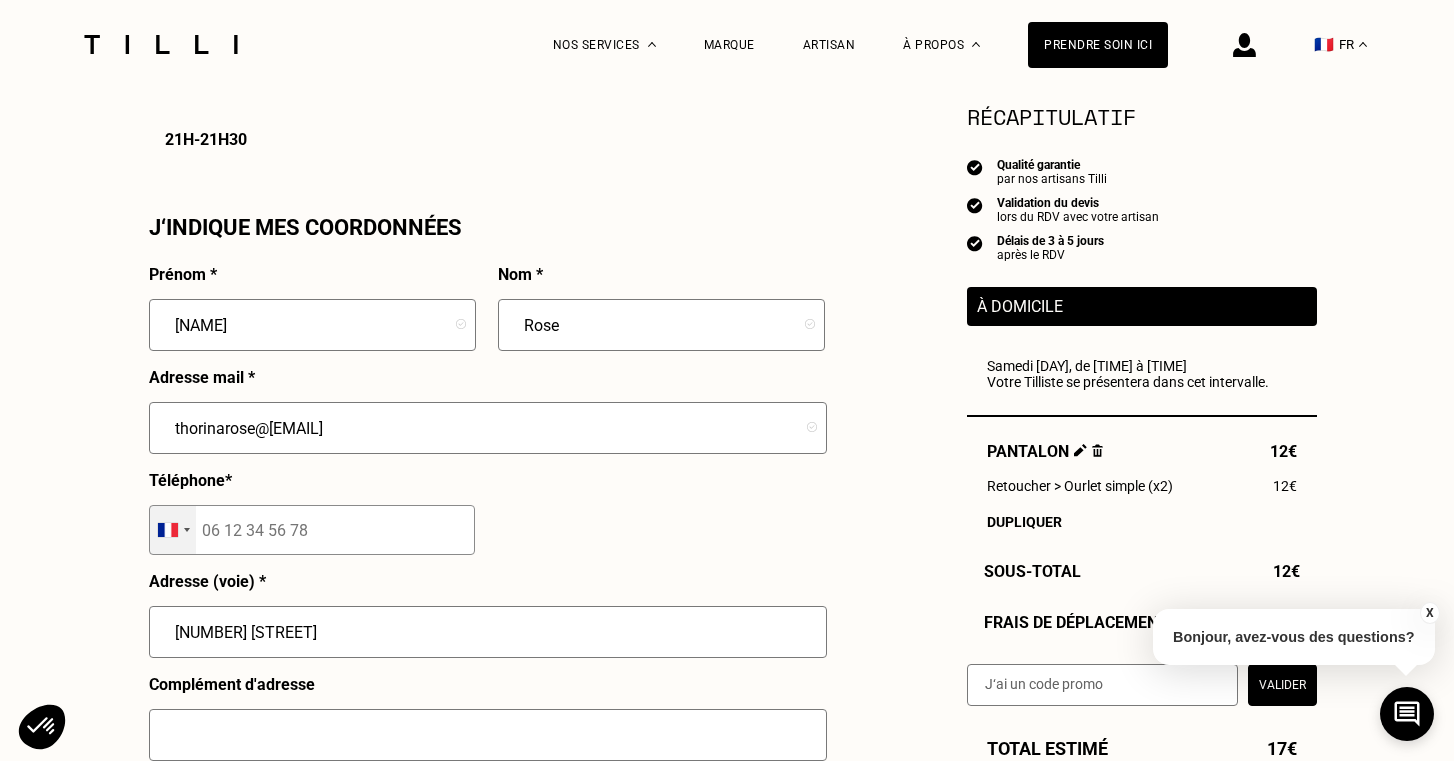 click at bounding box center [168, 530] 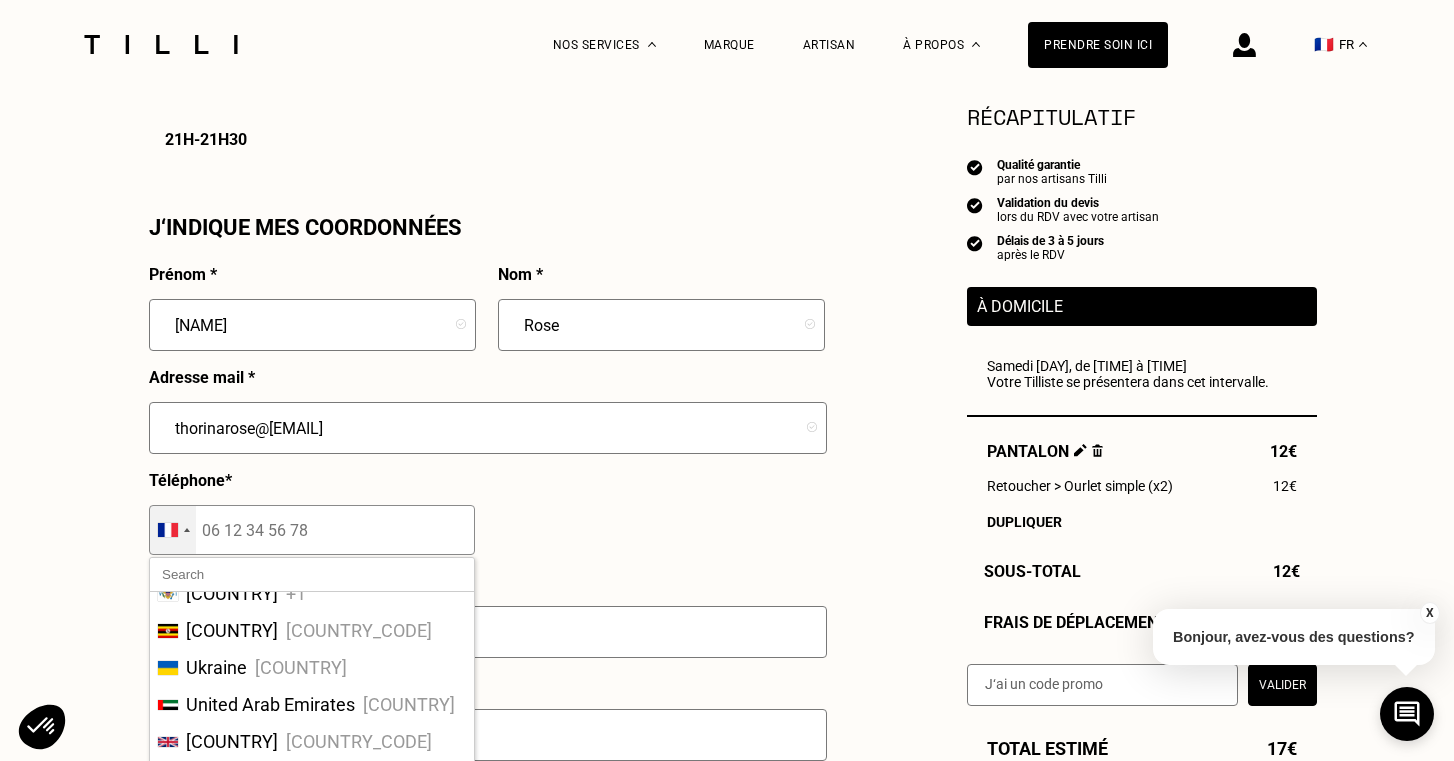 scroll, scrollTop: 8436, scrollLeft: 0, axis: vertical 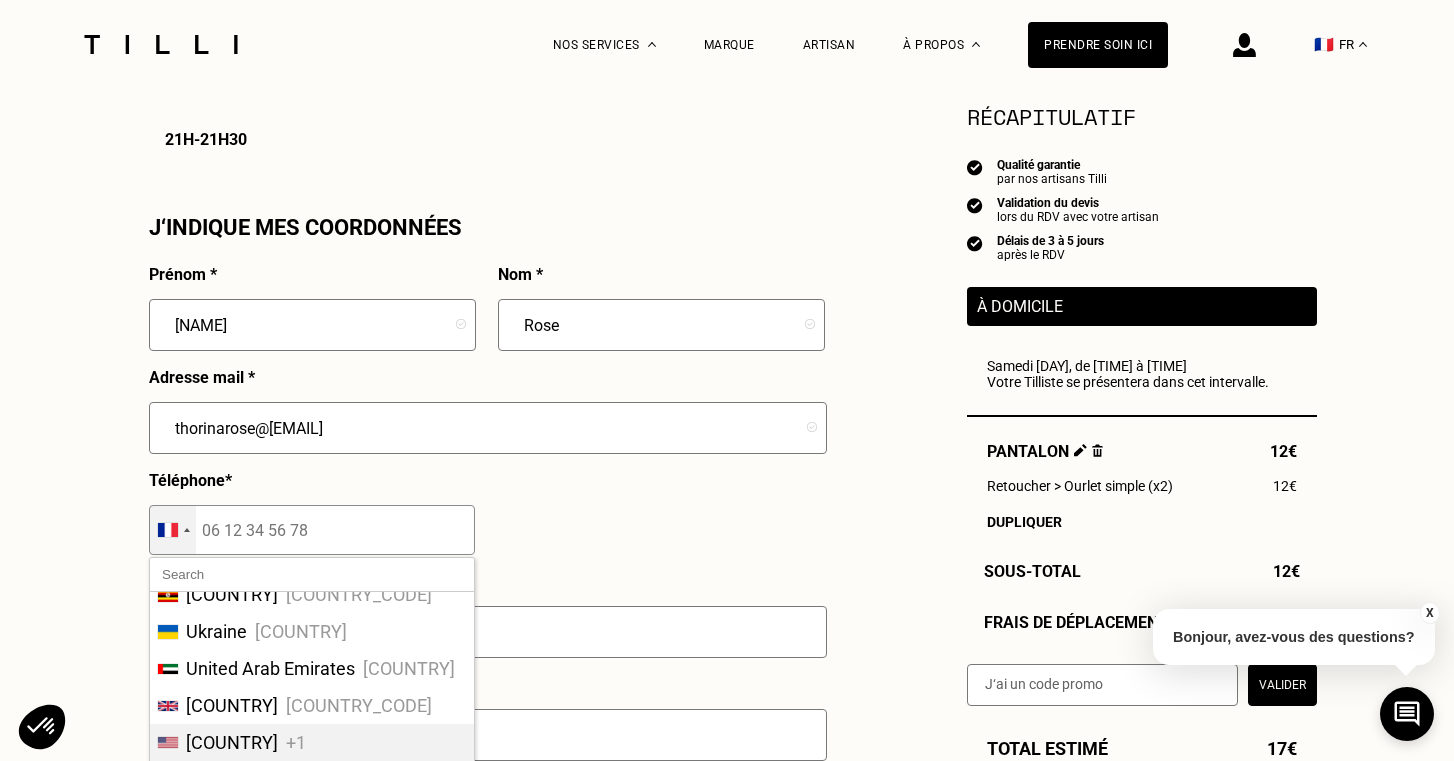 click on "[COUNTRY]" at bounding box center [232, 742] 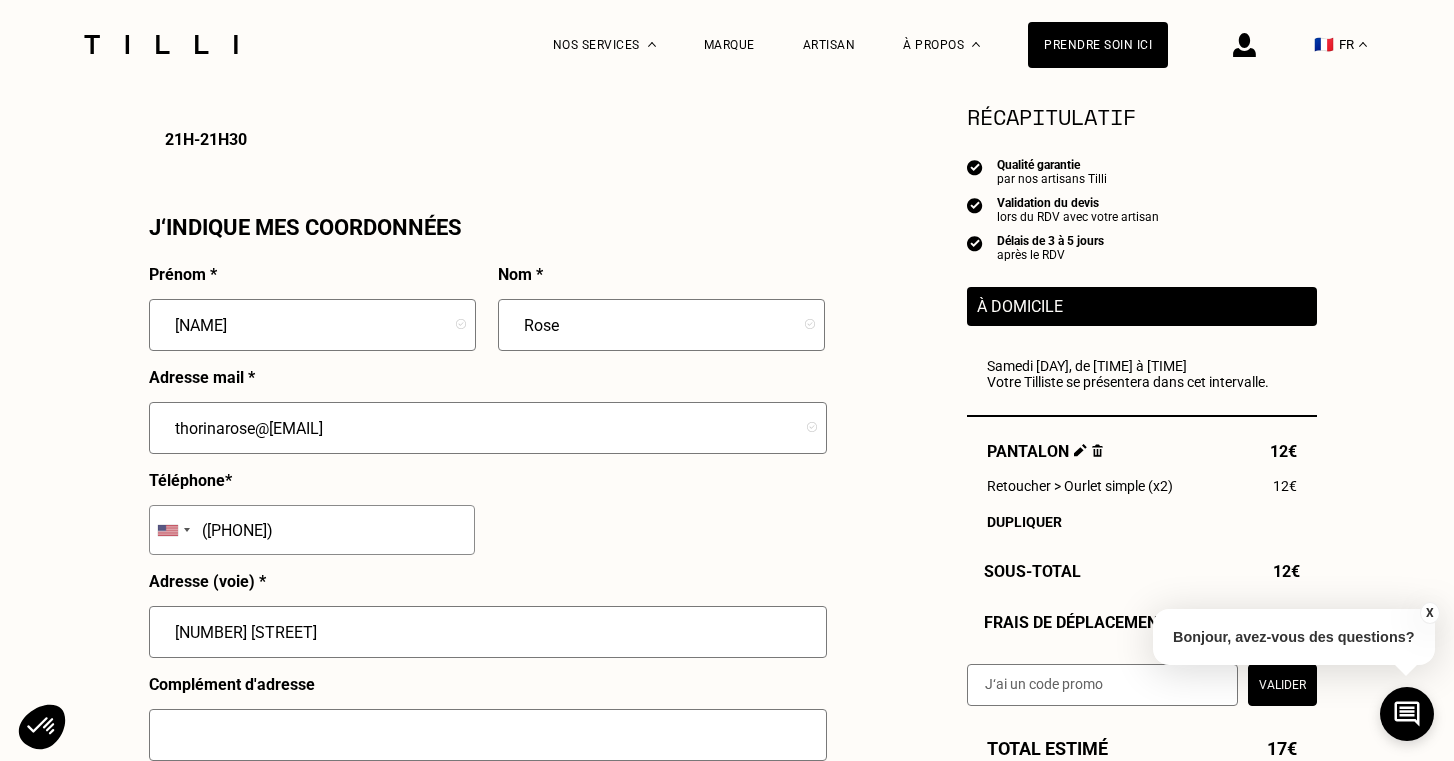 type on "([PHONE])" 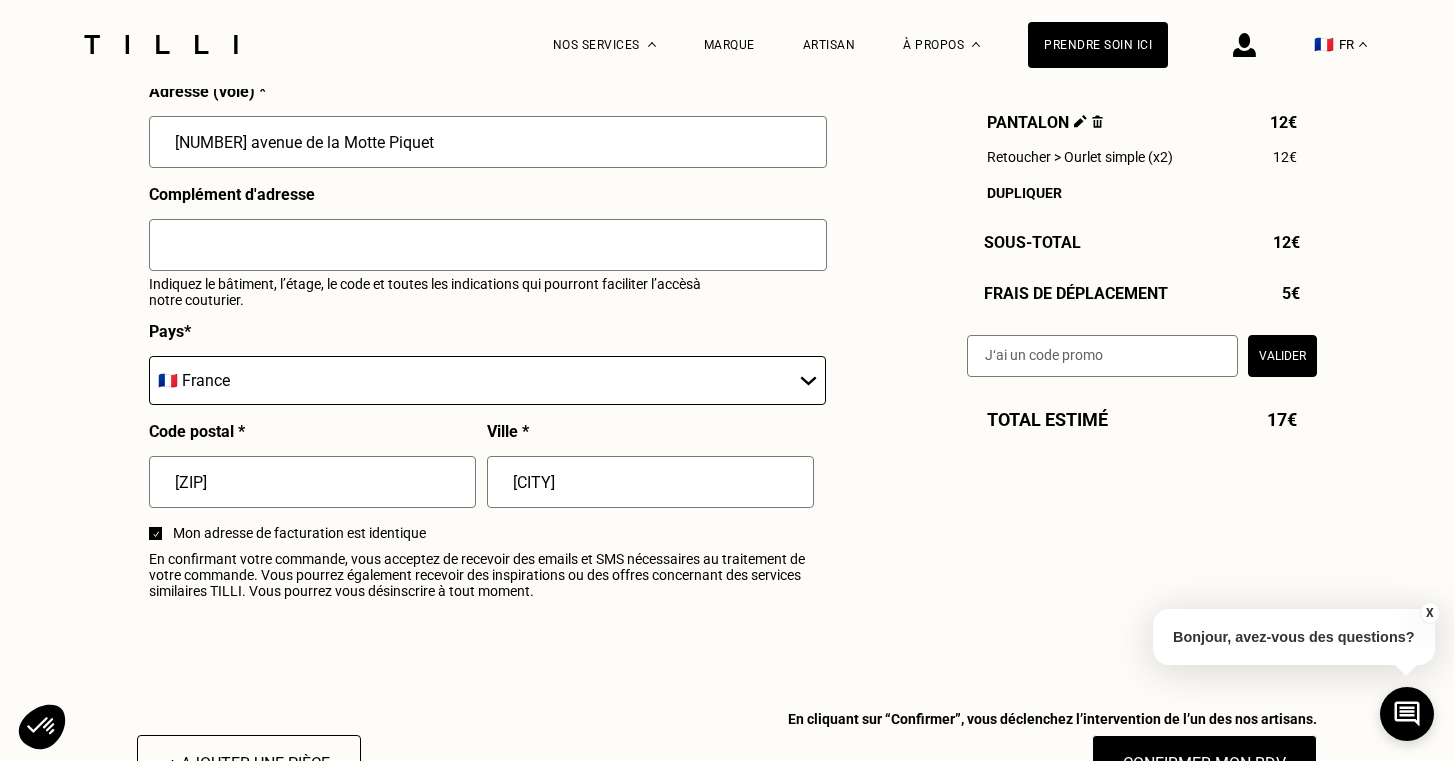 scroll, scrollTop: 2228, scrollLeft: 0, axis: vertical 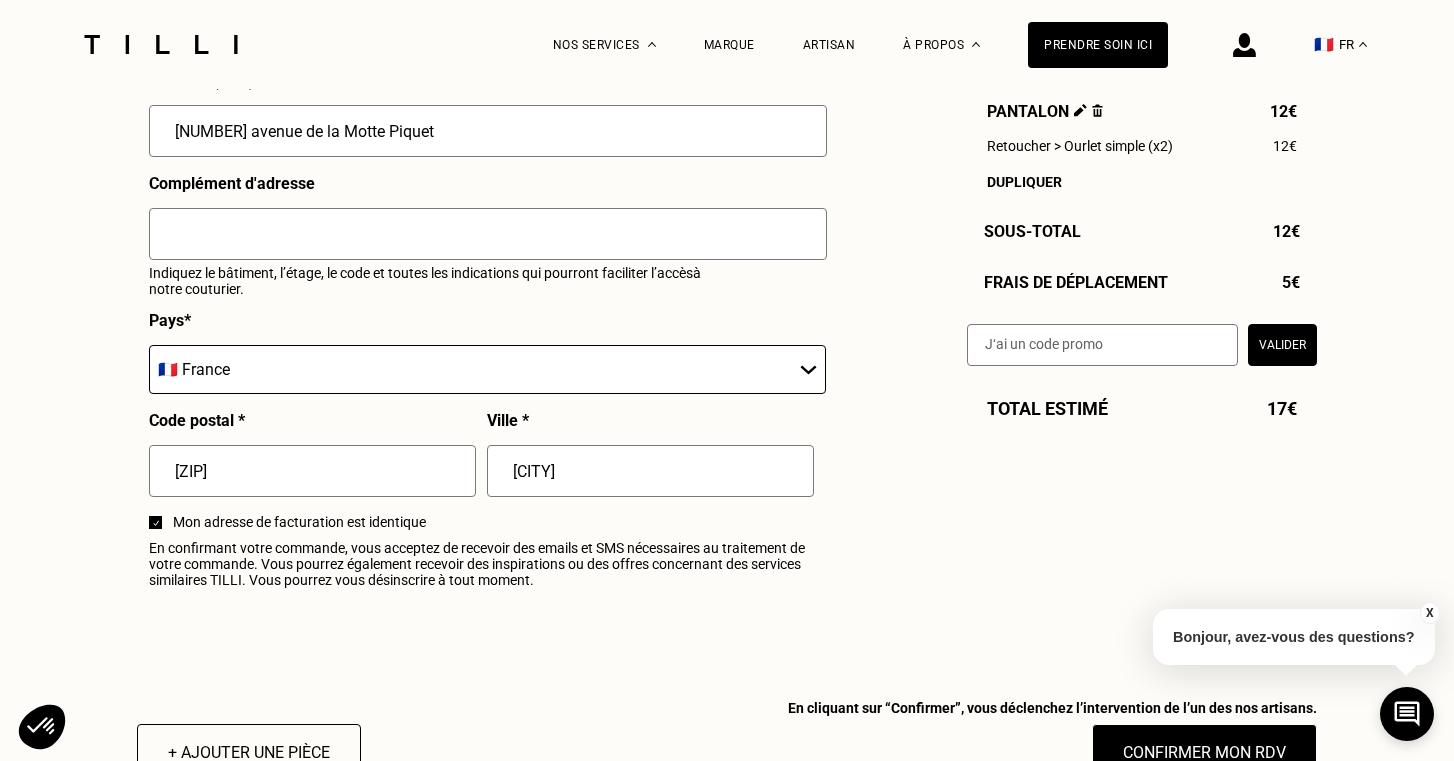 type on "[NUMBER] avenue de la Motte Piquet" 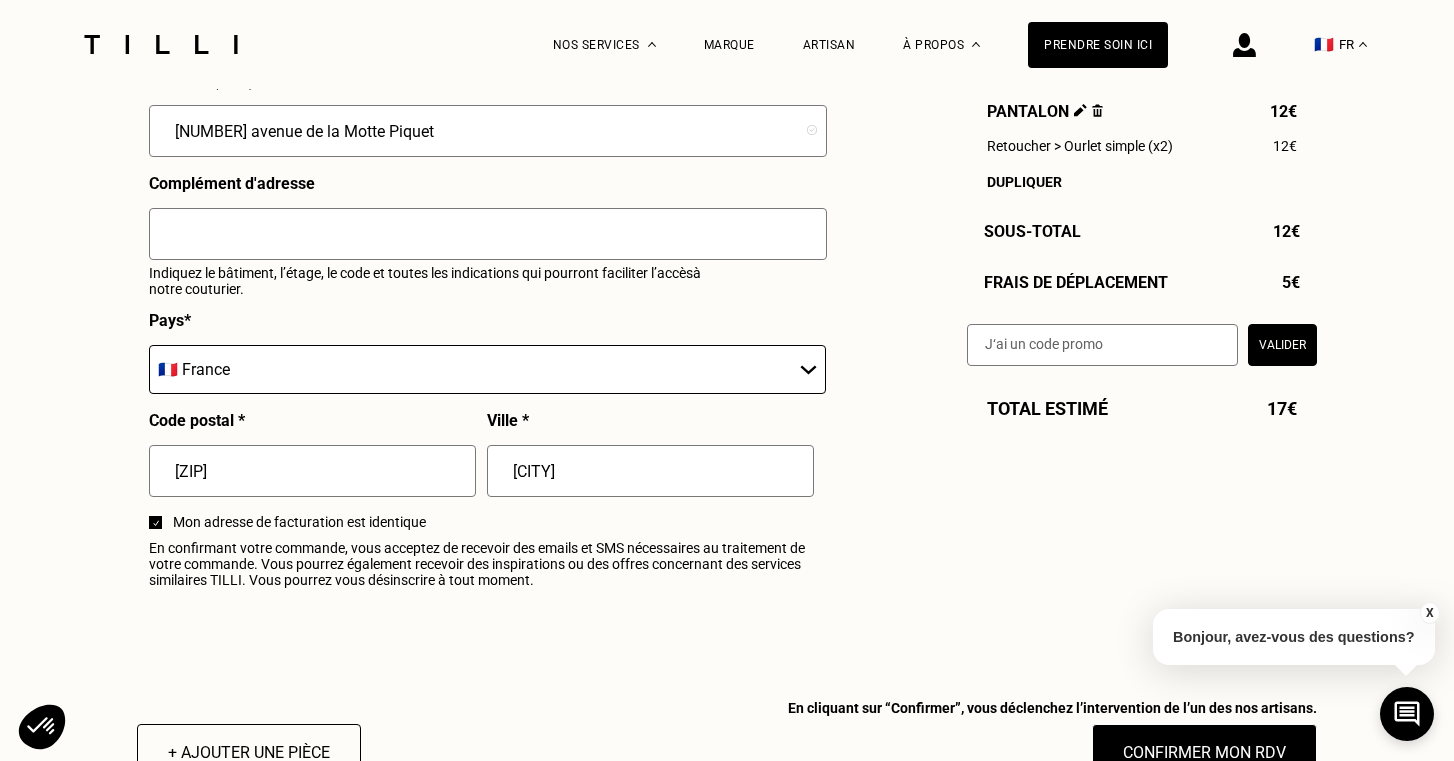 drag, startPoint x: 643, startPoint y: 477, endPoint x: 511, endPoint y: 477, distance: 132 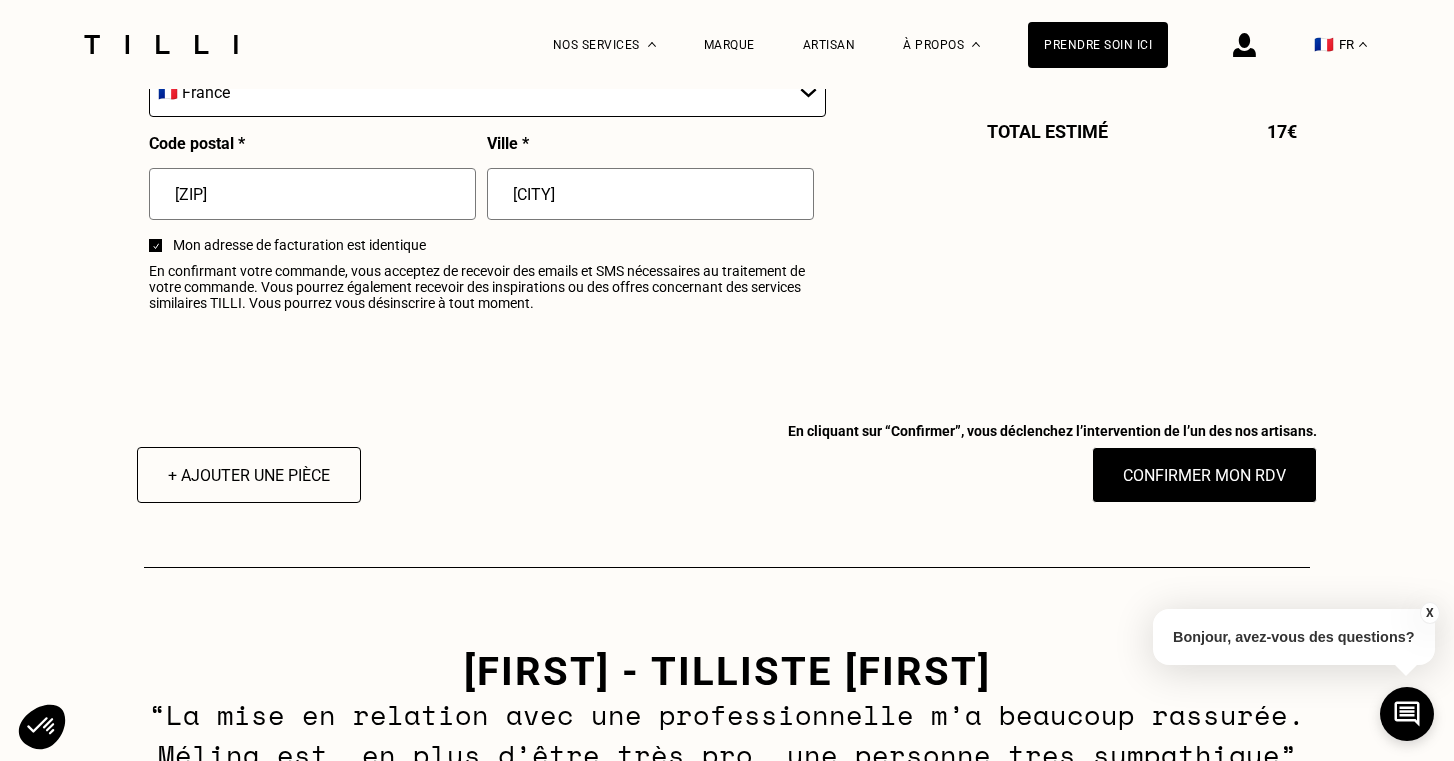 scroll, scrollTop: 2520, scrollLeft: 0, axis: vertical 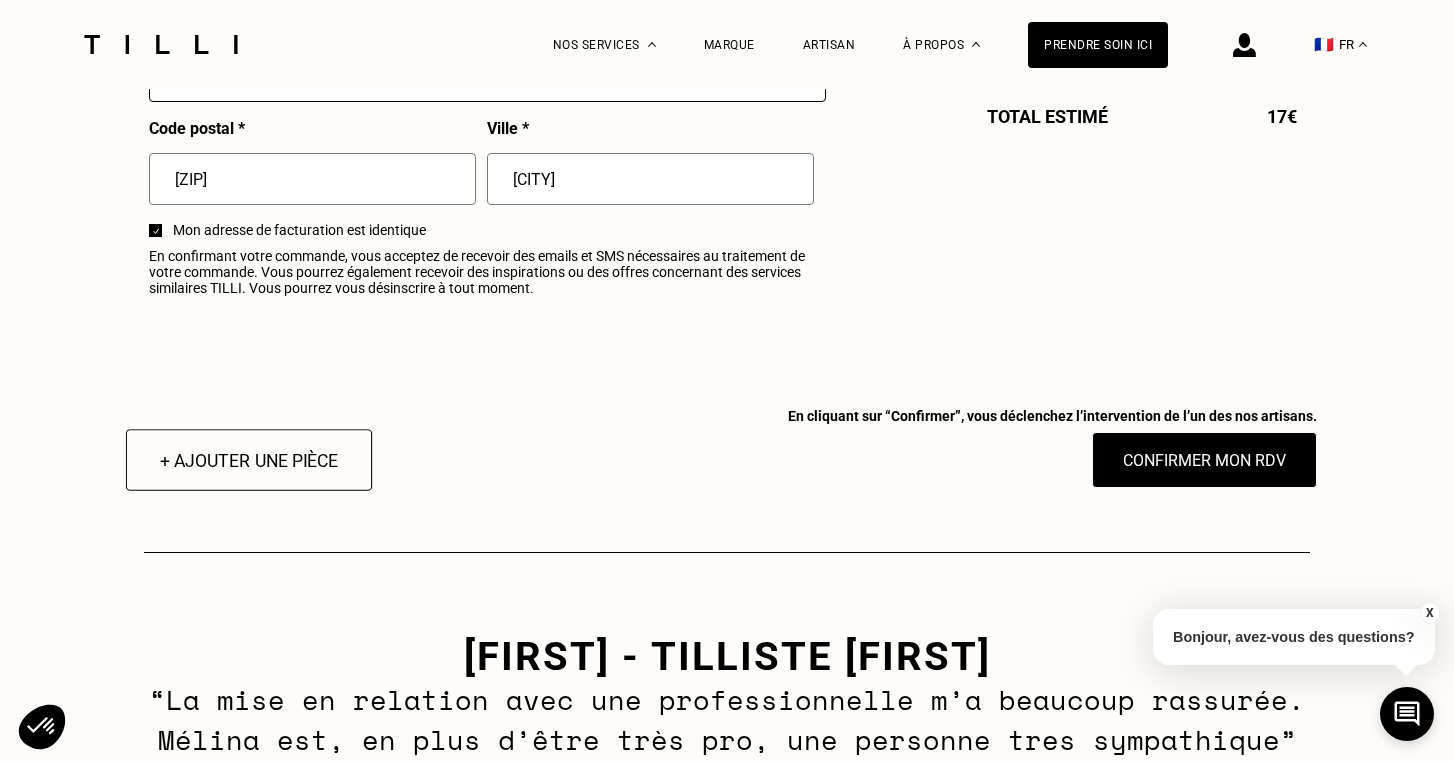 type on "[CITY]" 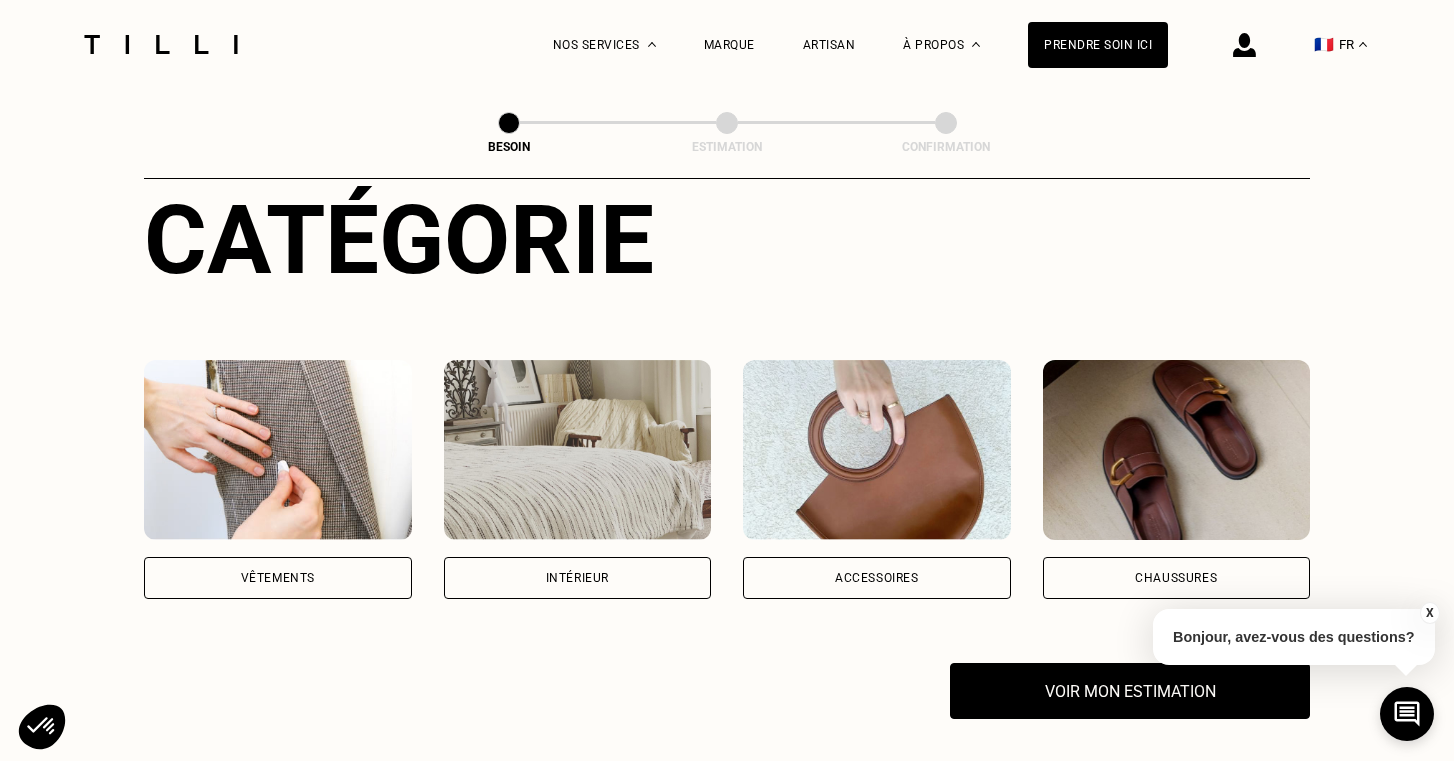 scroll, scrollTop: 262, scrollLeft: 0, axis: vertical 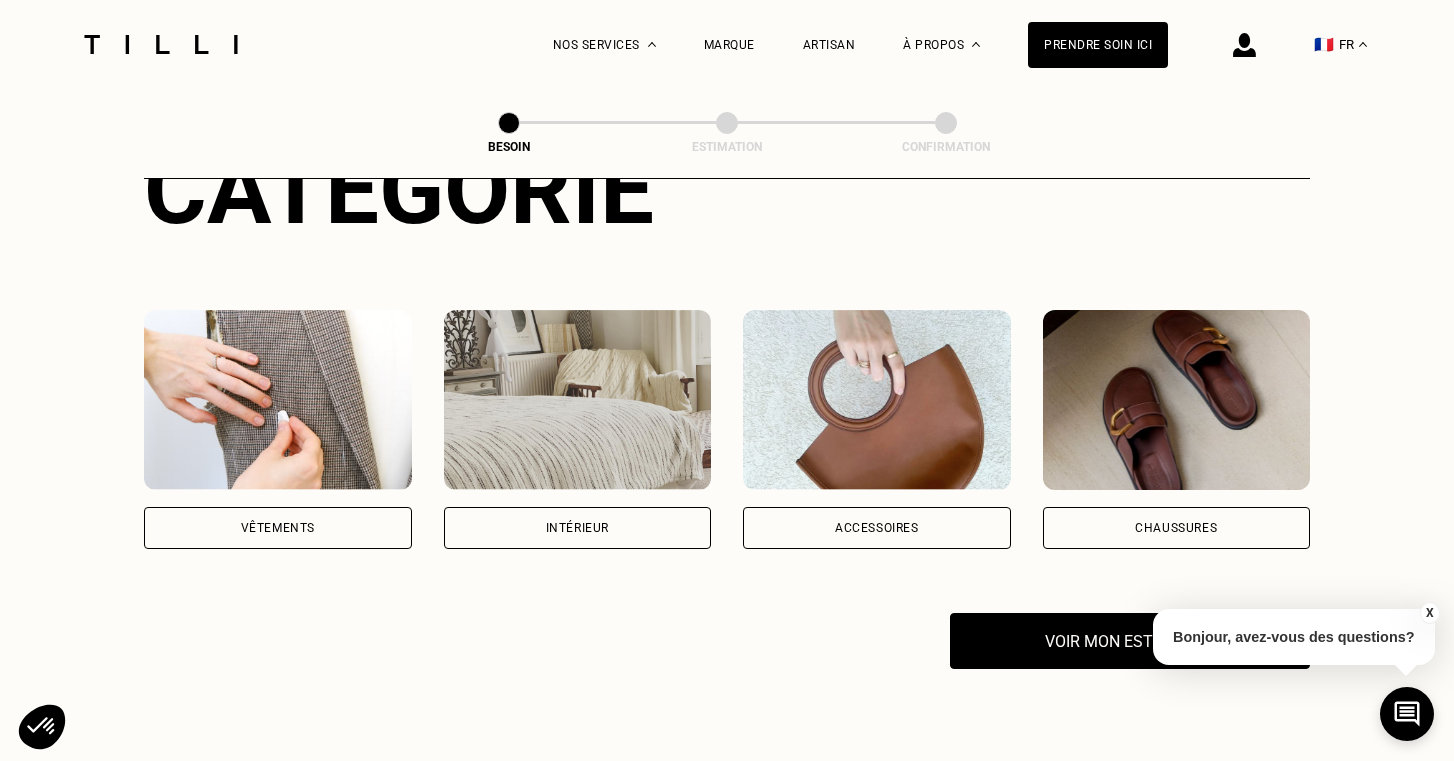 click on "Vêtements" at bounding box center (278, 528) 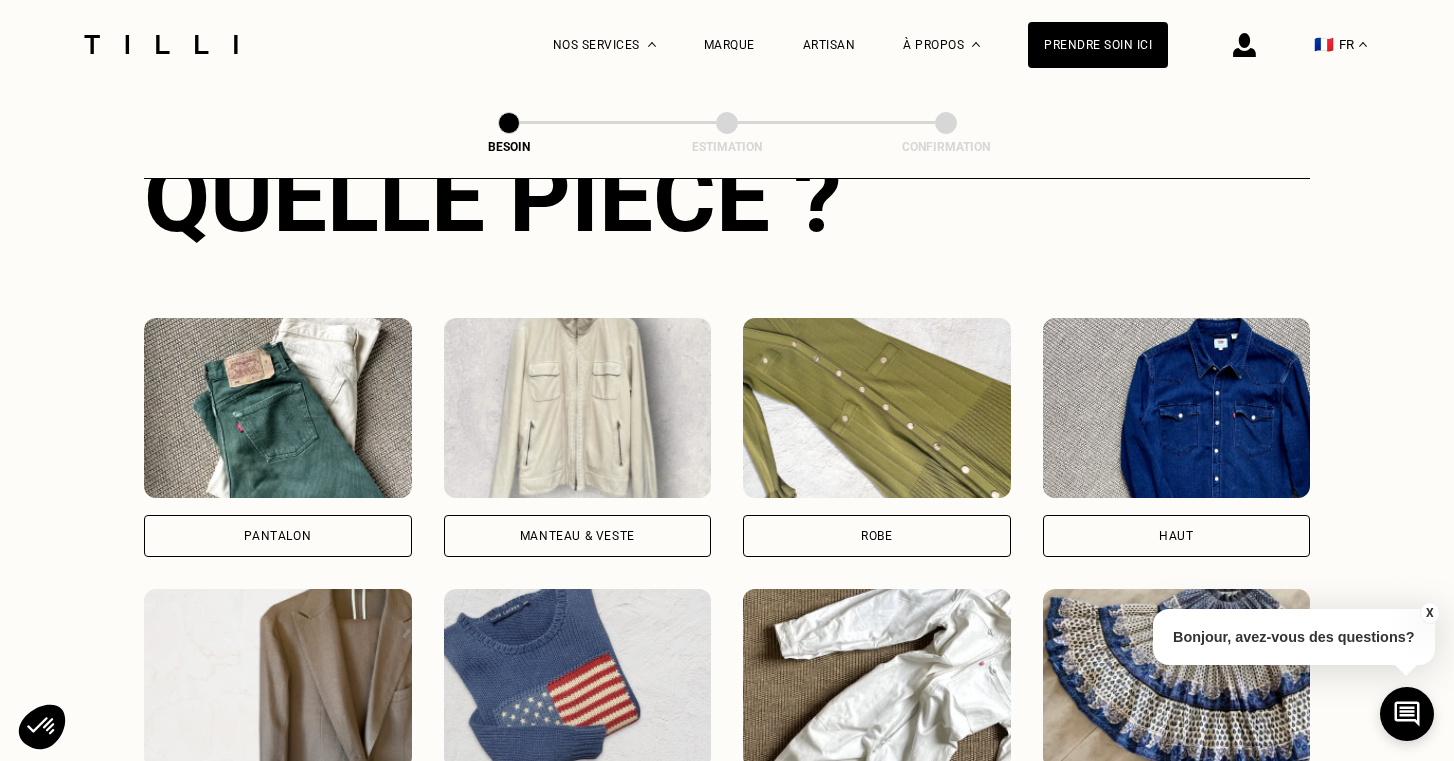 scroll, scrollTop: 829, scrollLeft: 0, axis: vertical 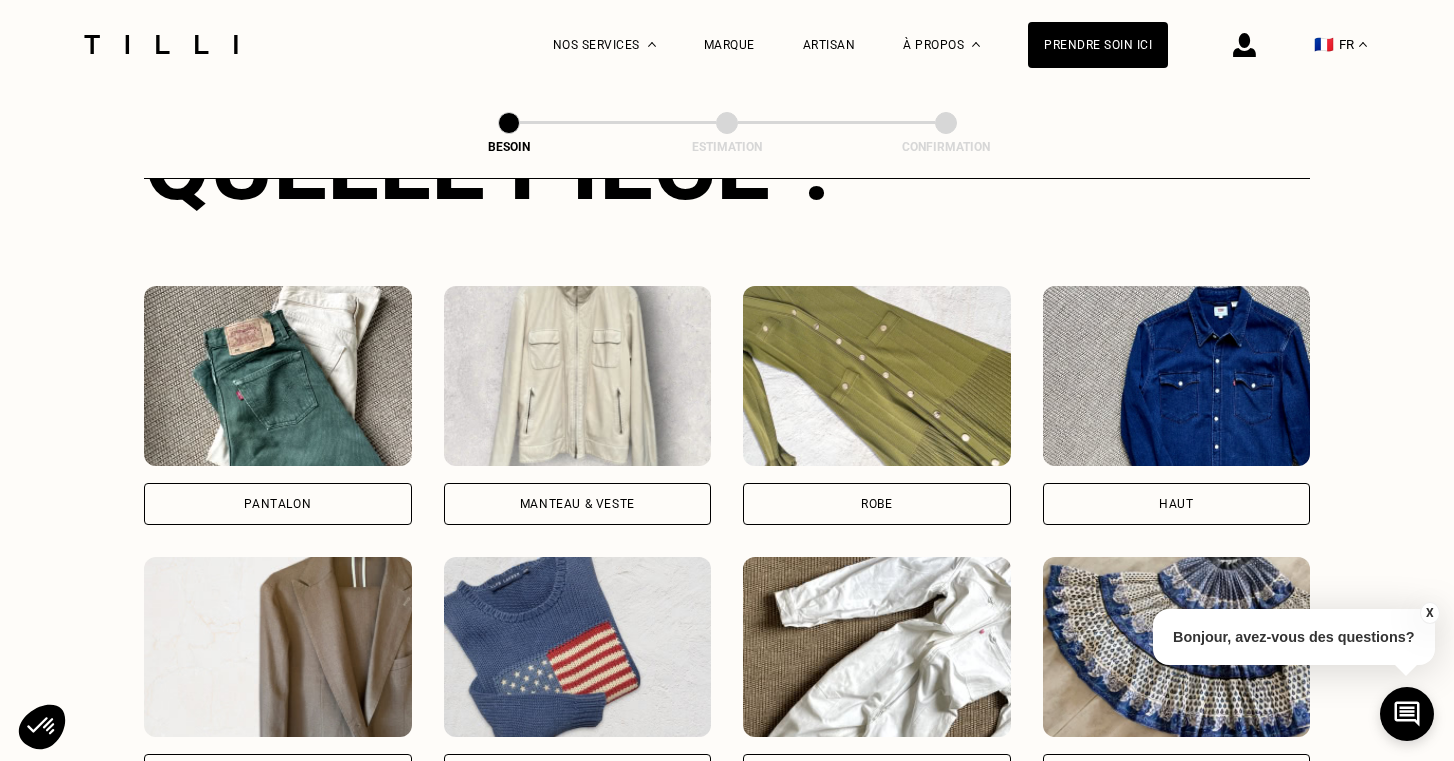click on "Pantalon" at bounding box center [278, 504] 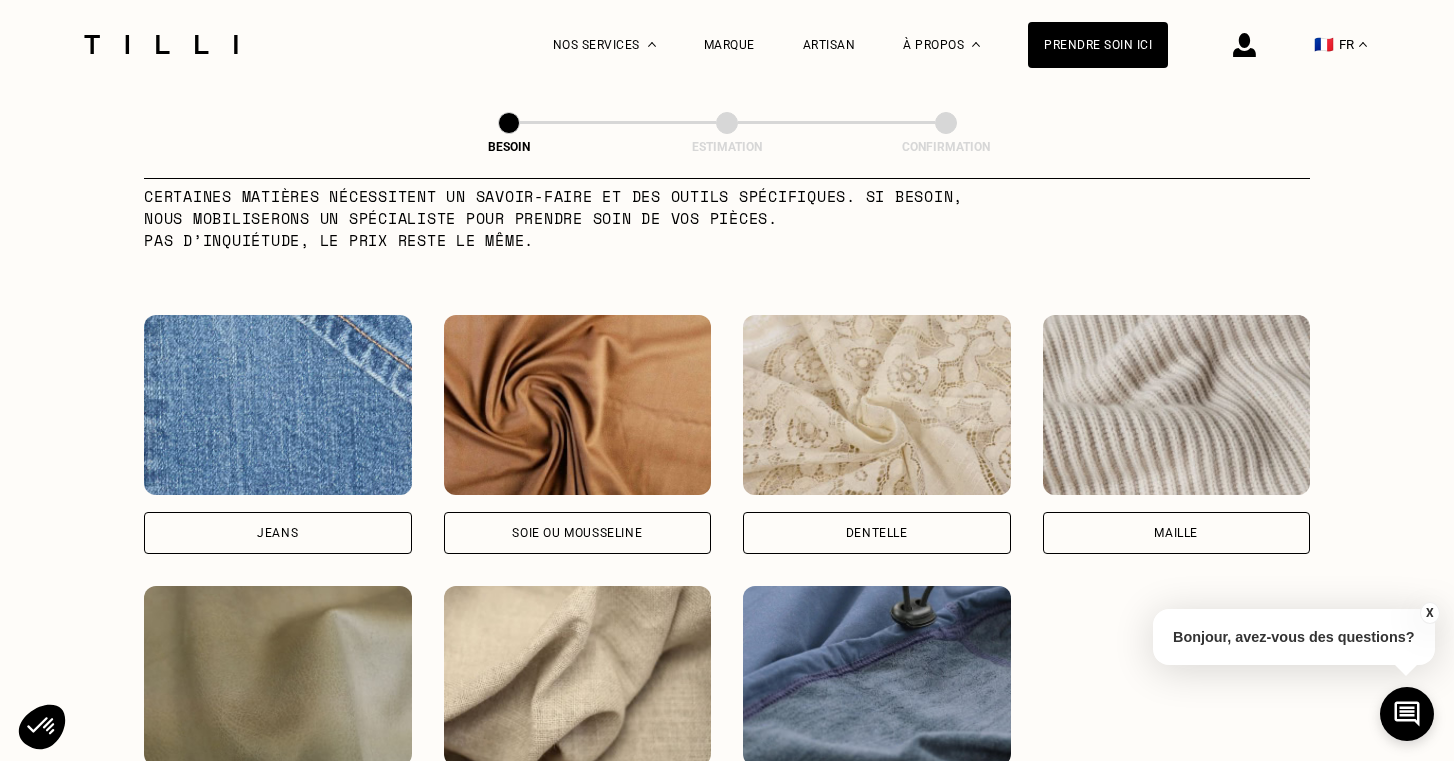 scroll, scrollTop: 2187, scrollLeft: 0, axis: vertical 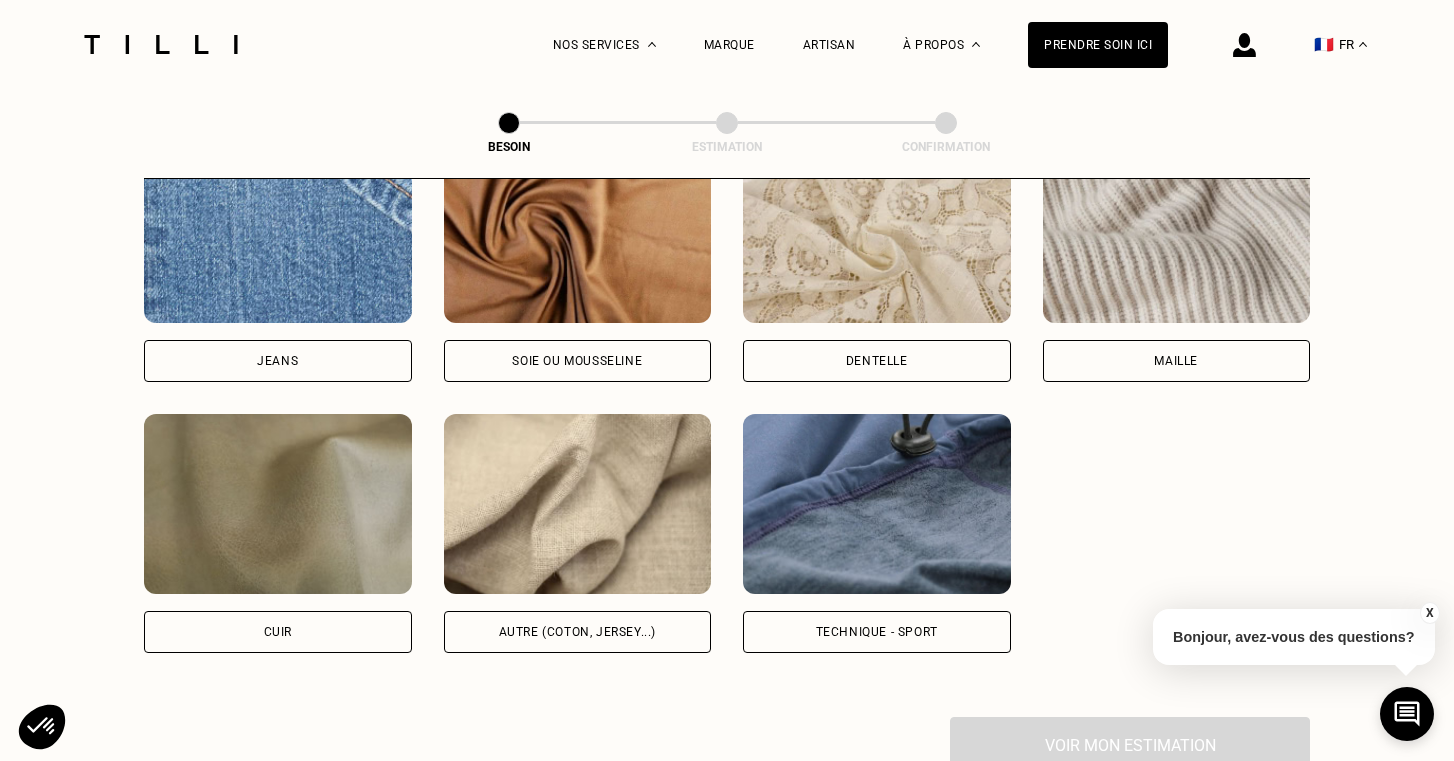 click at bounding box center (578, 504) 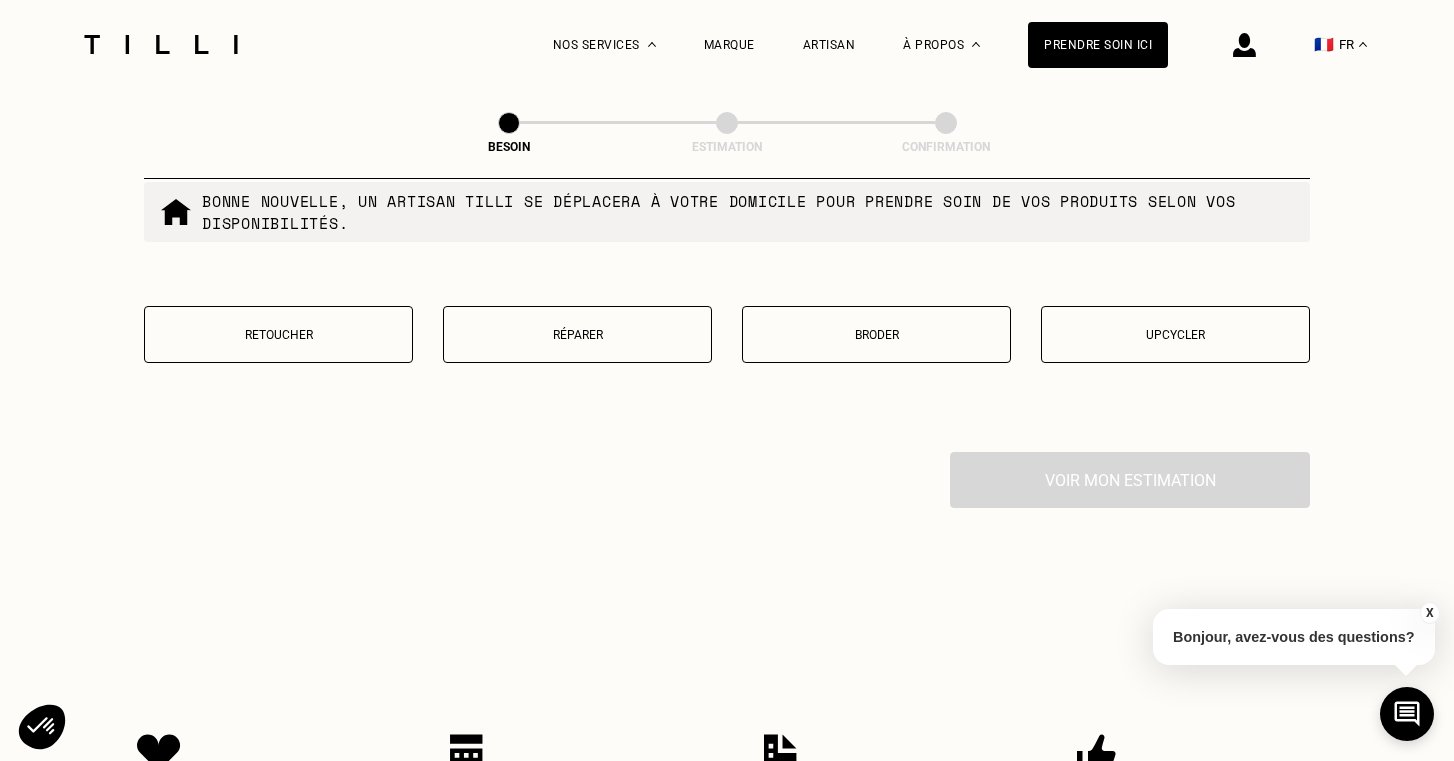 scroll, scrollTop: 3414, scrollLeft: 0, axis: vertical 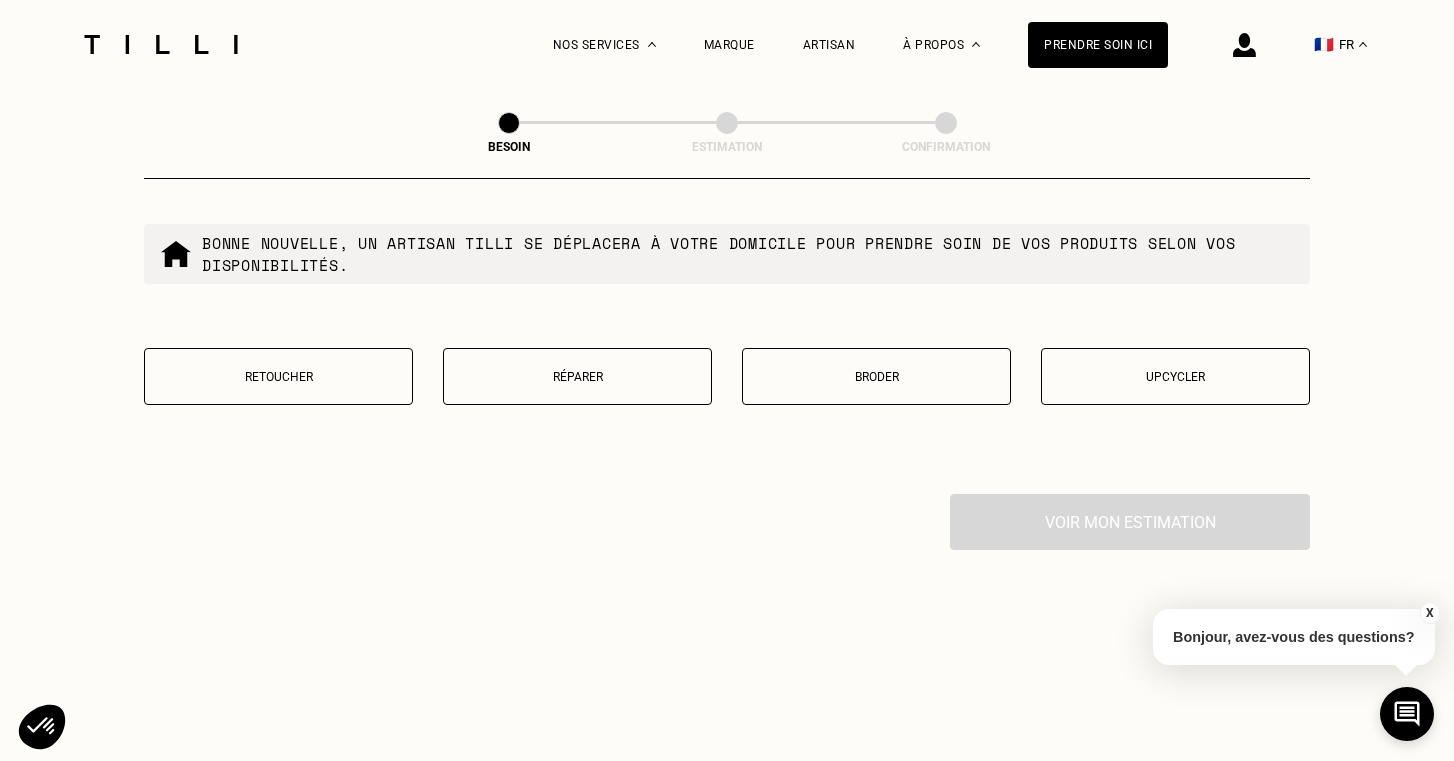 click on "Retoucher" at bounding box center [278, 377] 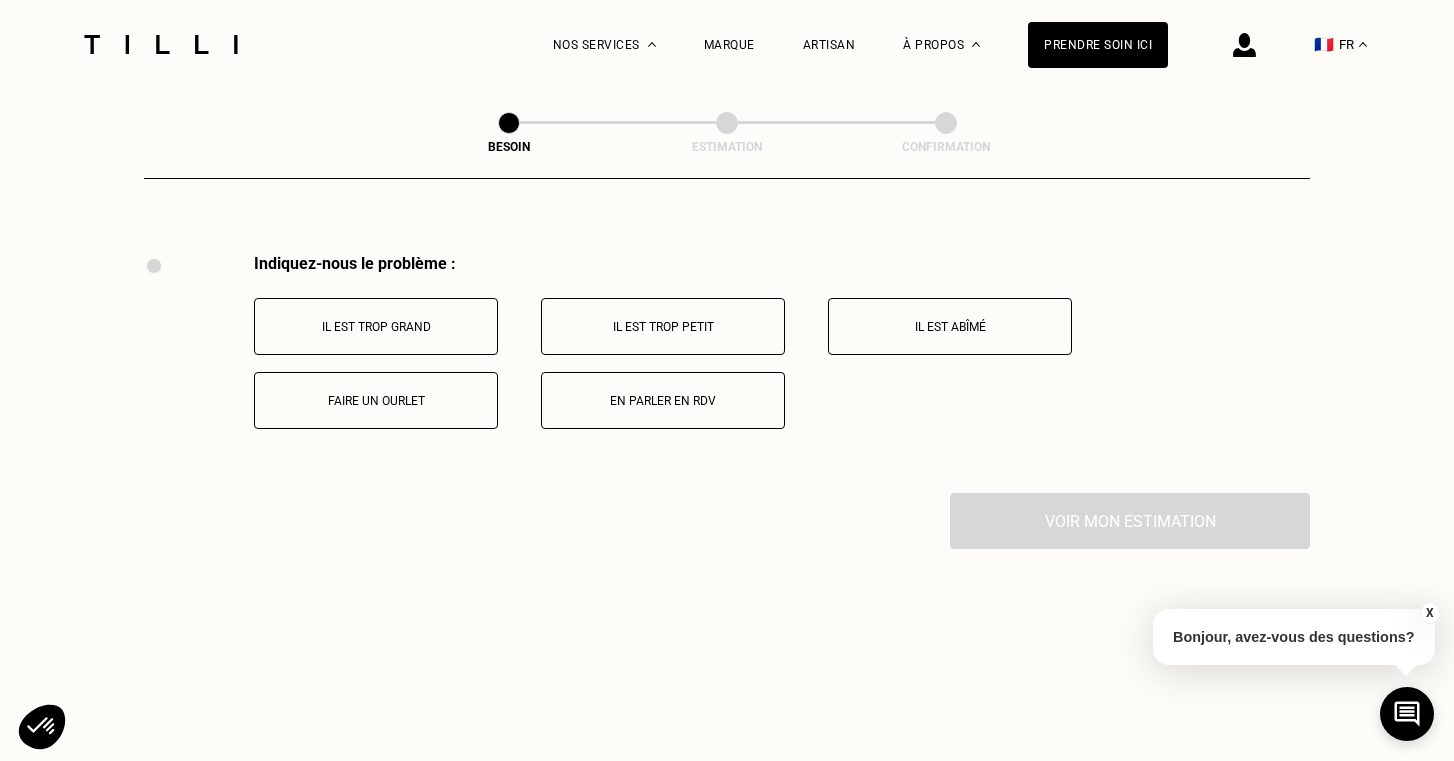 scroll, scrollTop: 3691, scrollLeft: 0, axis: vertical 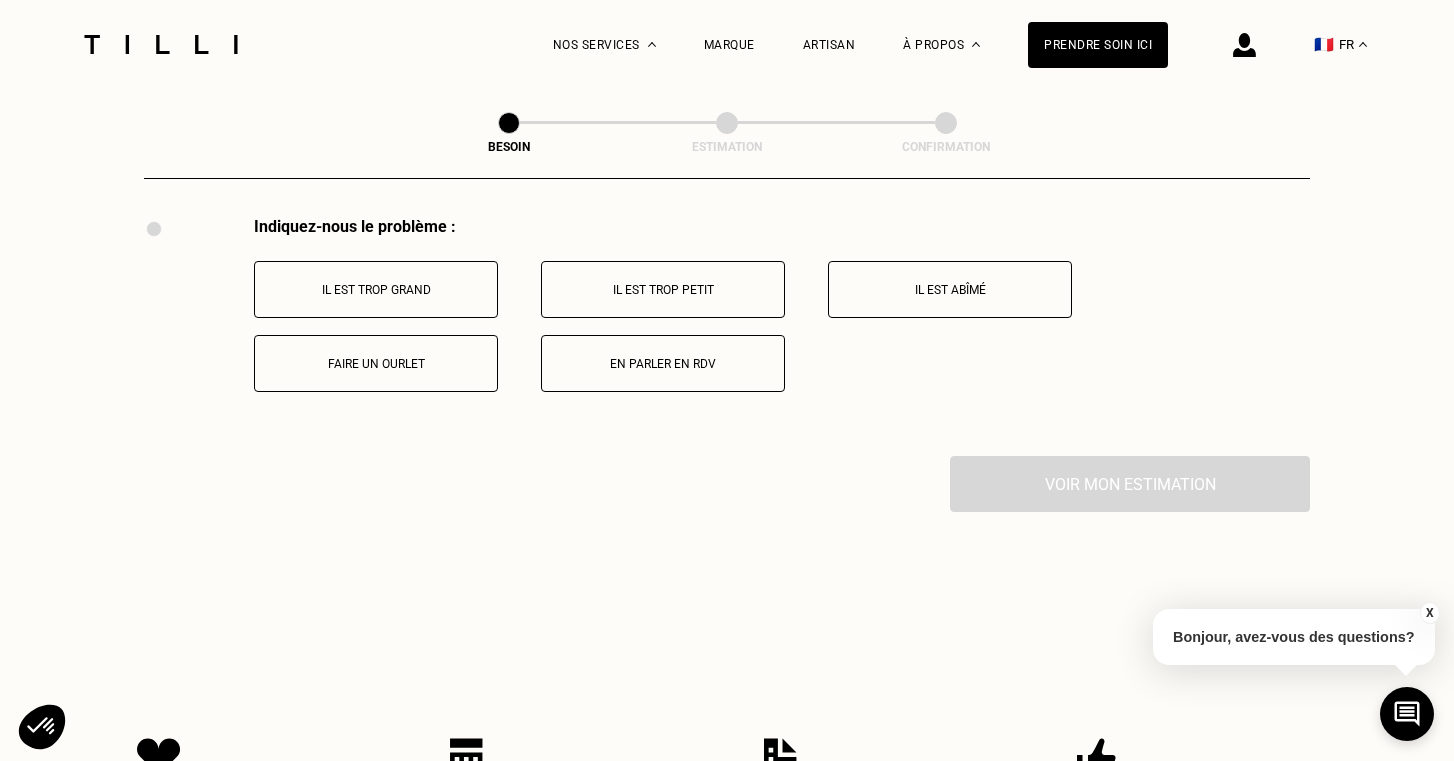 click on "Faire un ourlet" at bounding box center (376, 363) 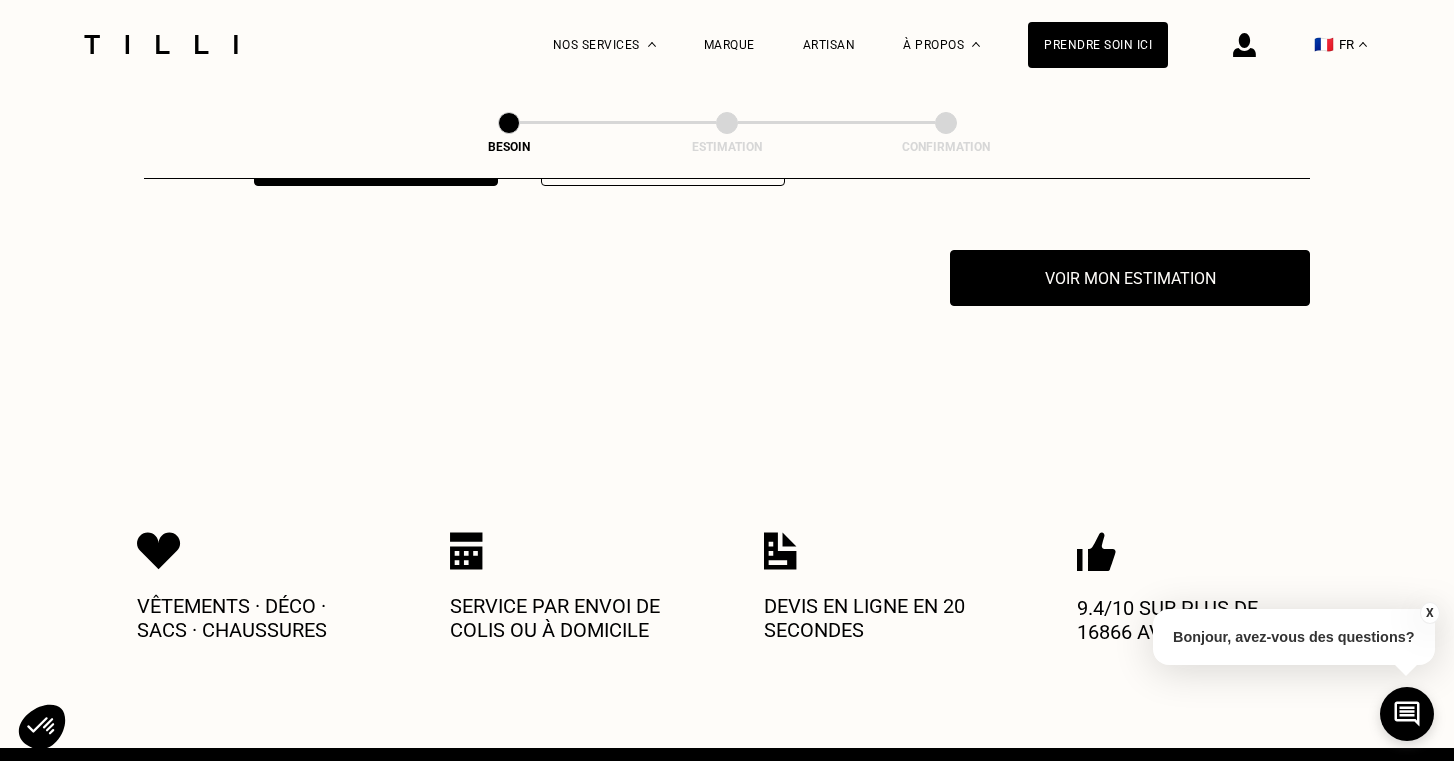 scroll, scrollTop: 3930, scrollLeft: 0, axis: vertical 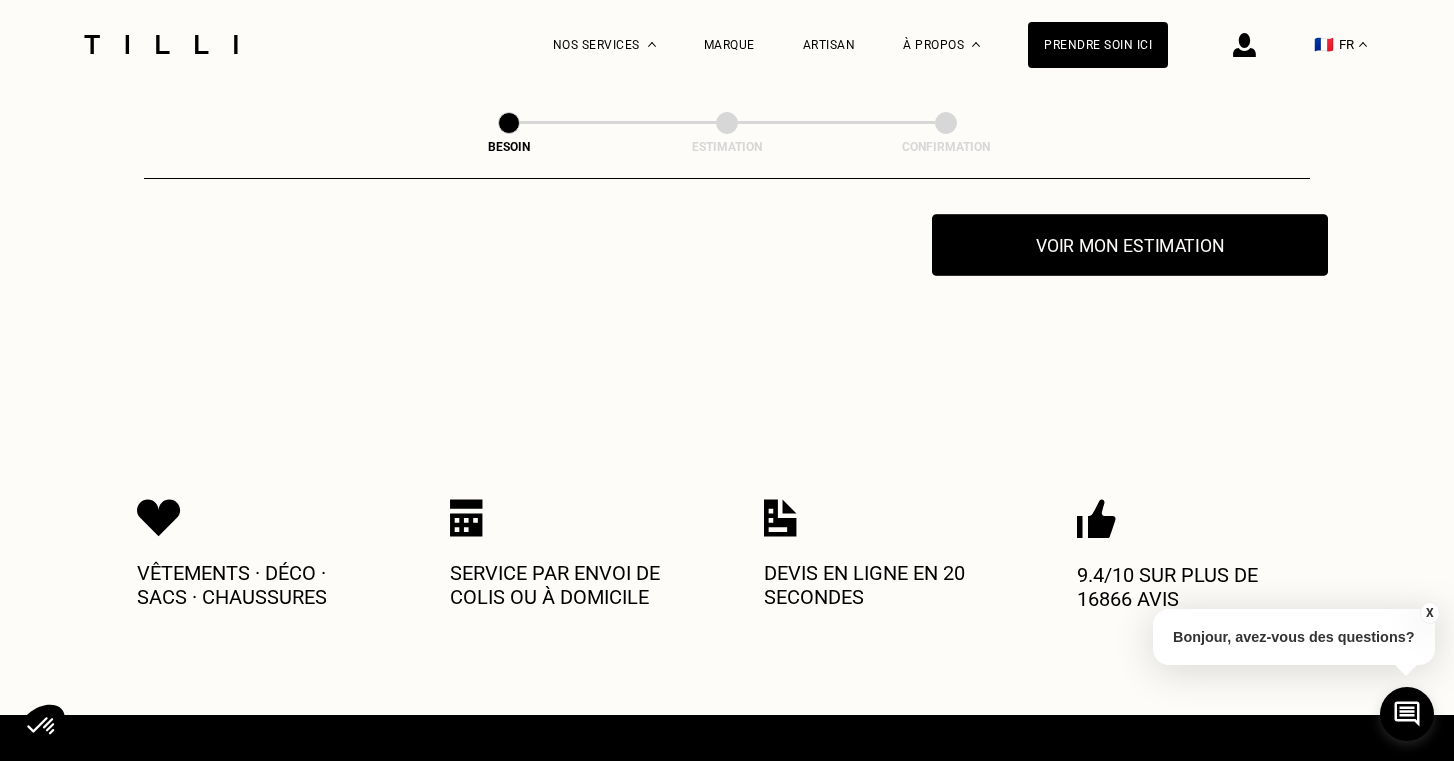 click on "Voir mon estimation" at bounding box center (1130, 245) 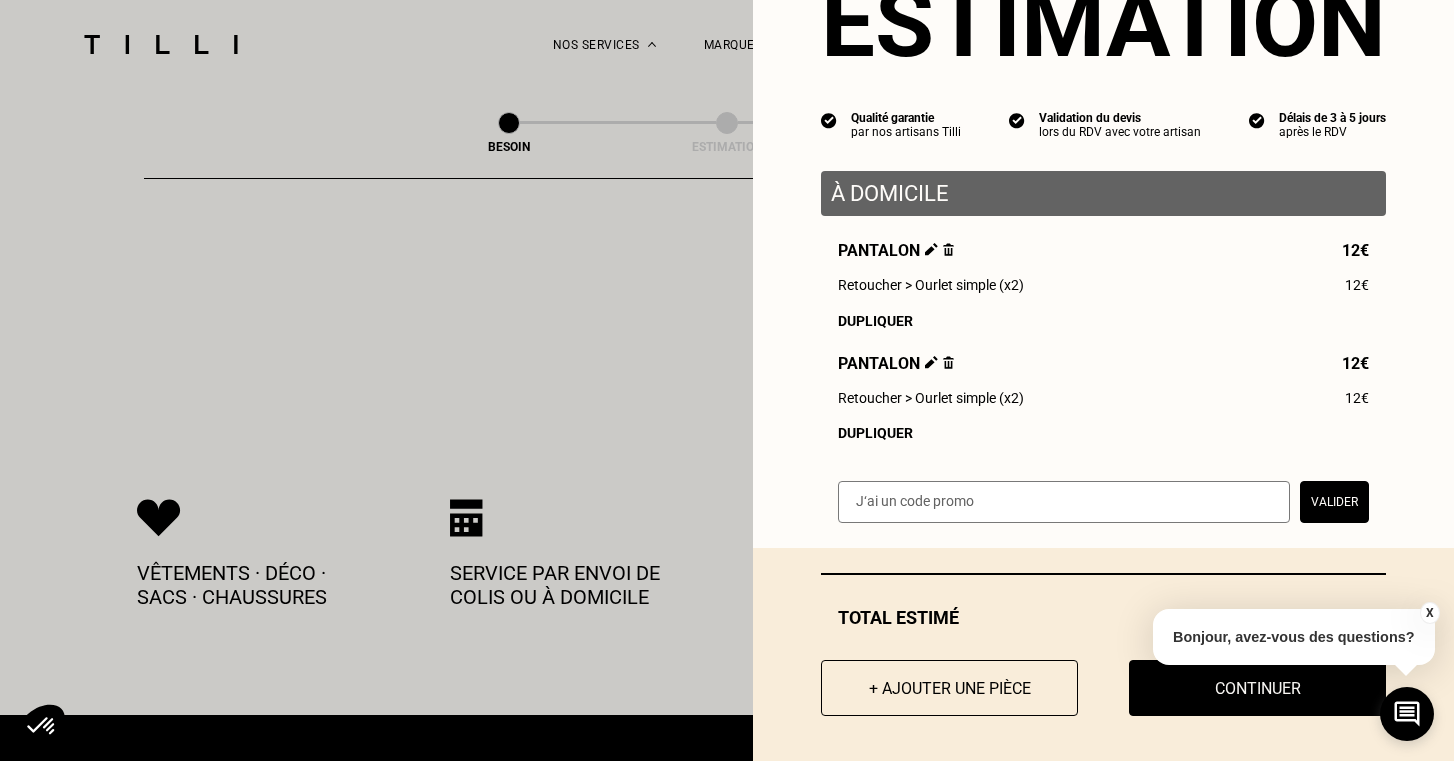 scroll, scrollTop: 98, scrollLeft: 0, axis: vertical 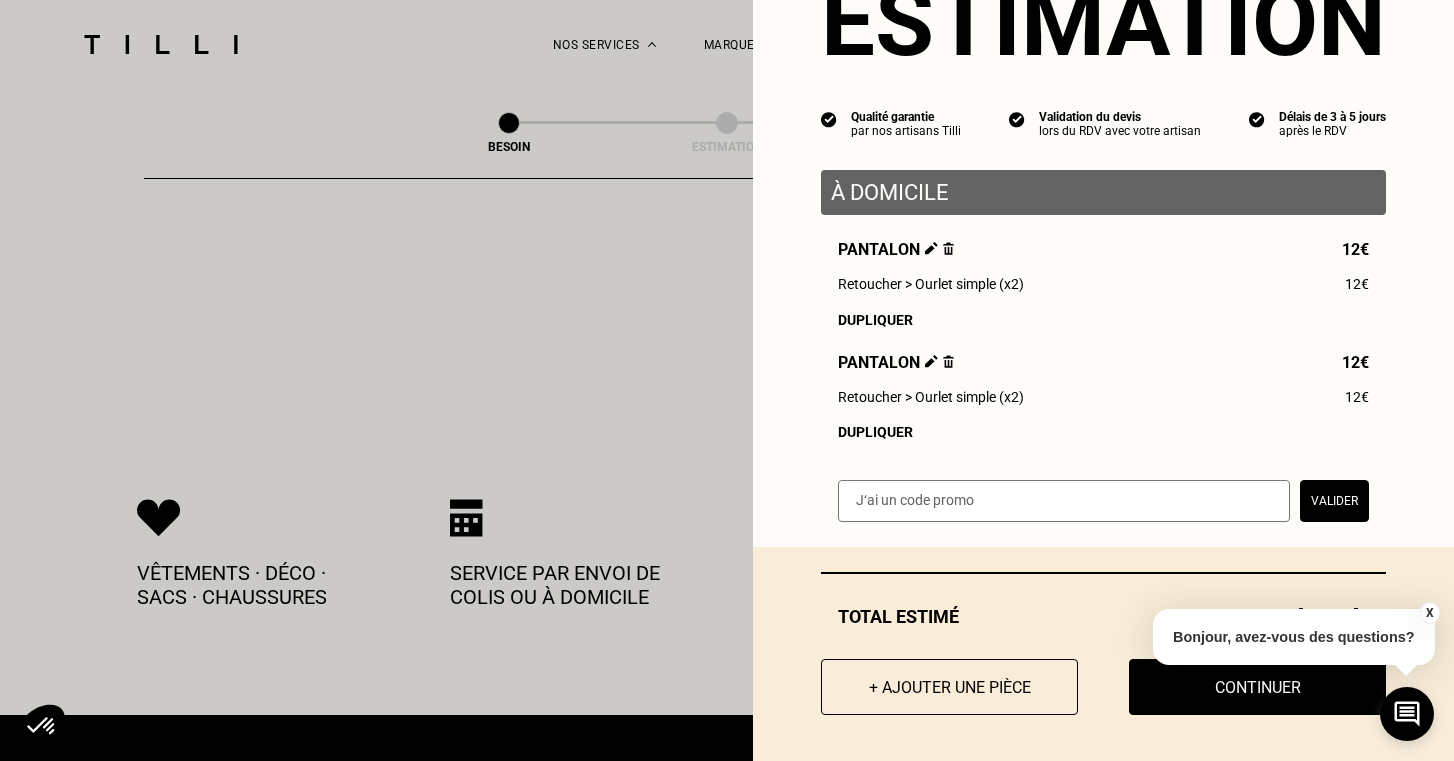 click on "Valider" at bounding box center [1334, 501] 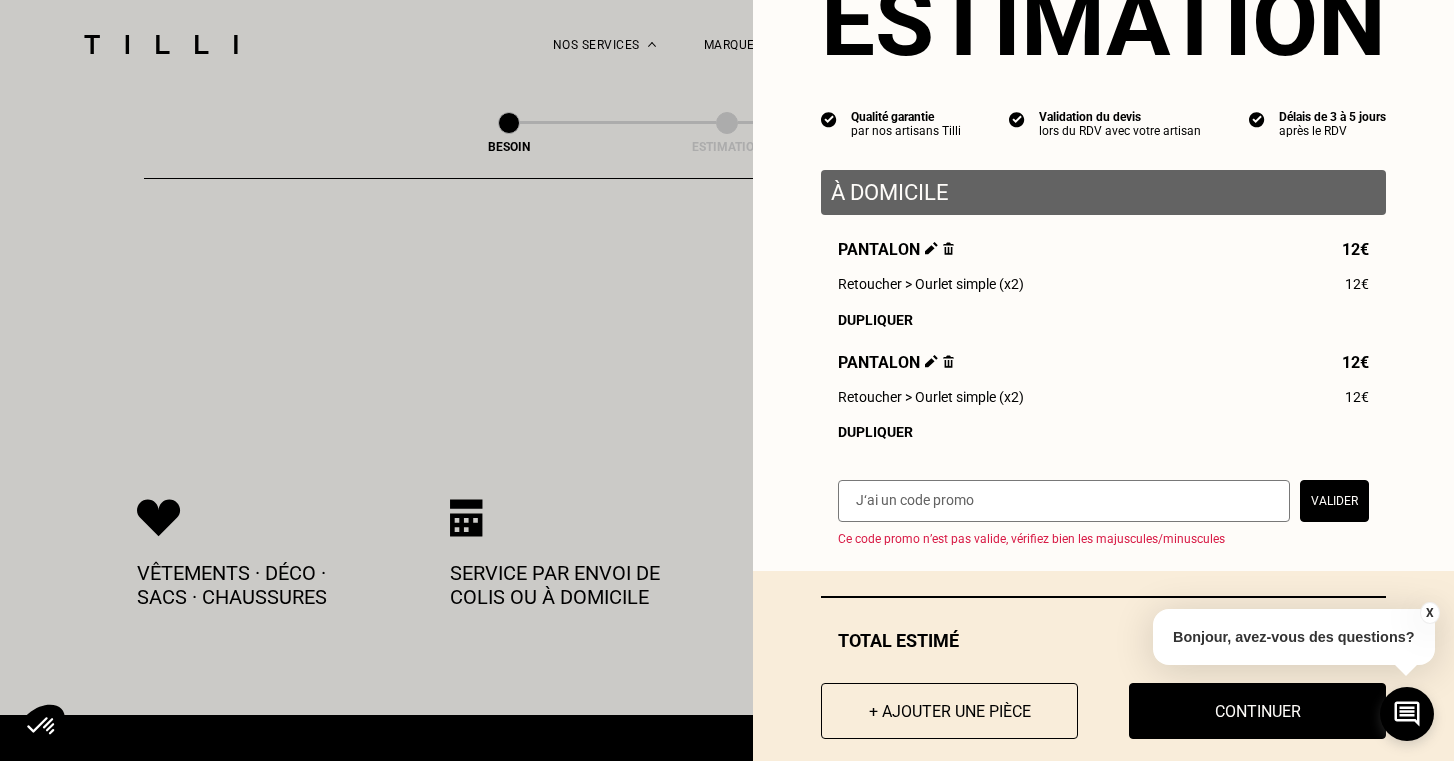 click at bounding box center [1064, 501] 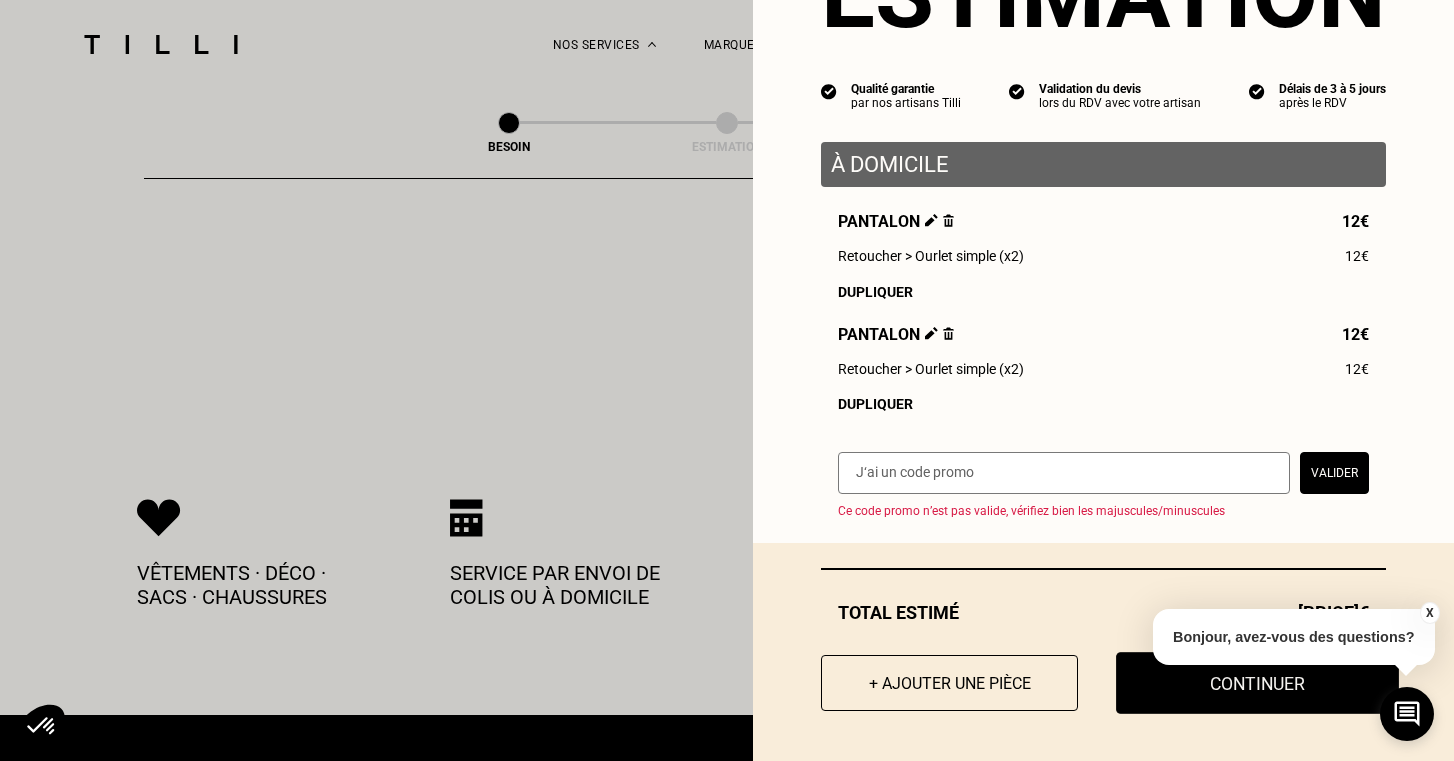 scroll, scrollTop: 125, scrollLeft: 0, axis: vertical 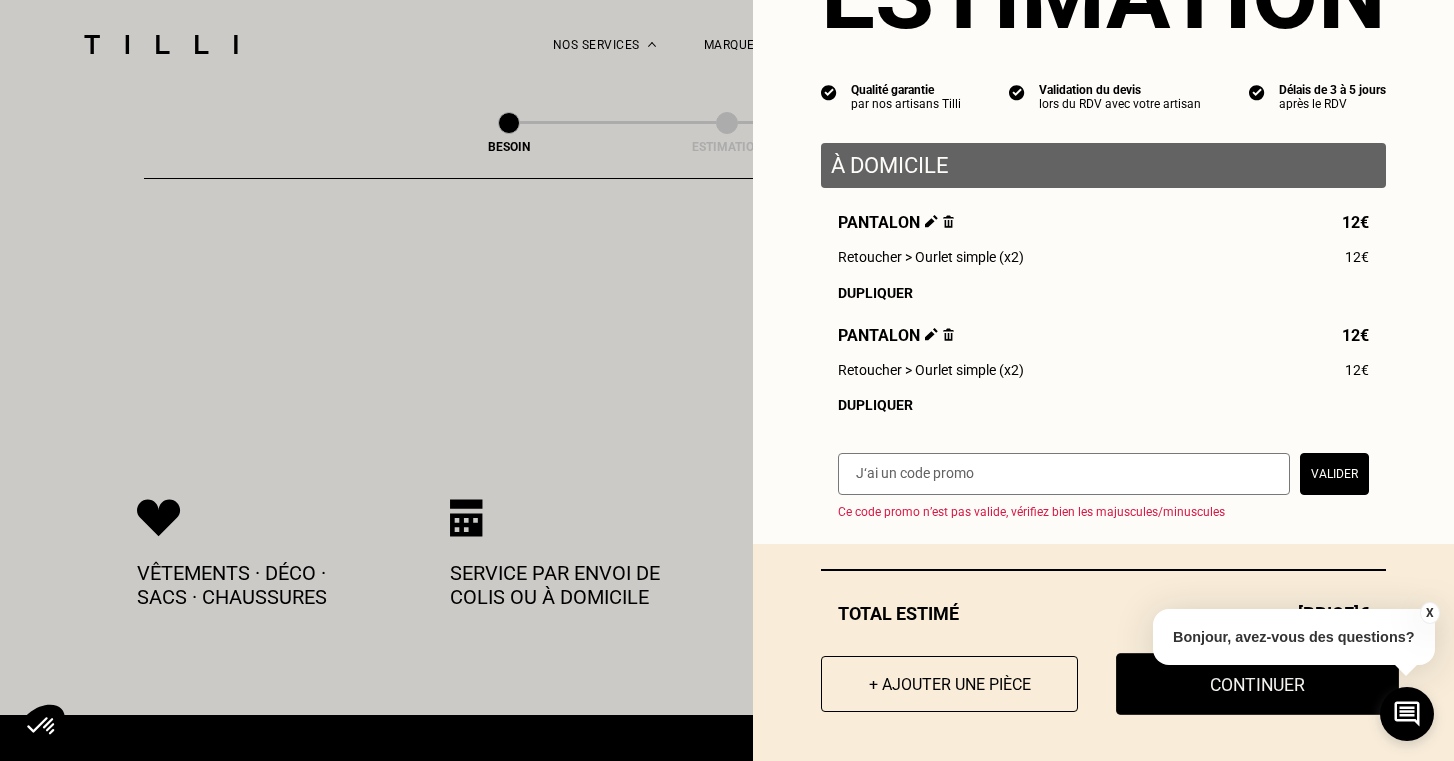 click on "Continuer" at bounding box center (1257, 684) 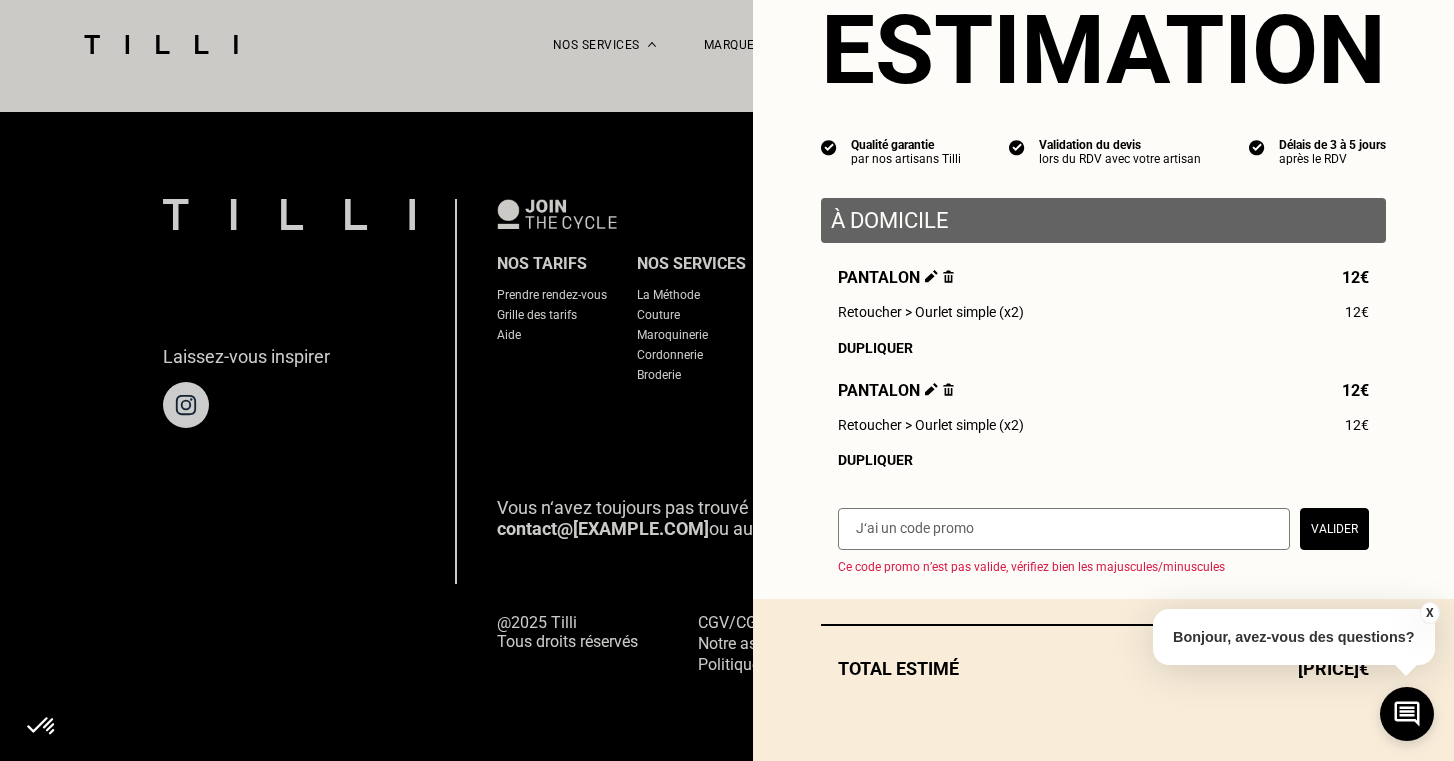 select on "FR" 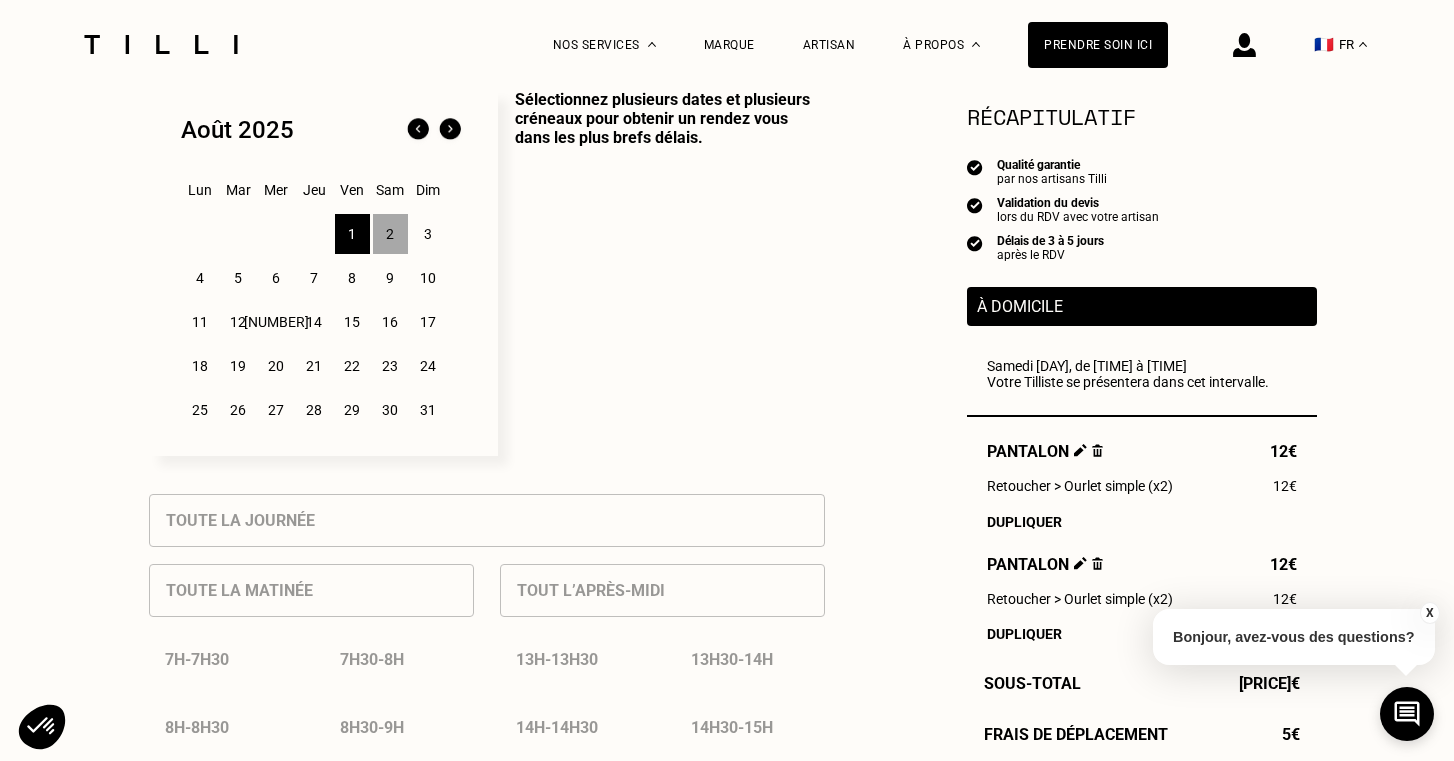 scroll, scrollTop: 453, scrollLeft: 0, axis: vertical 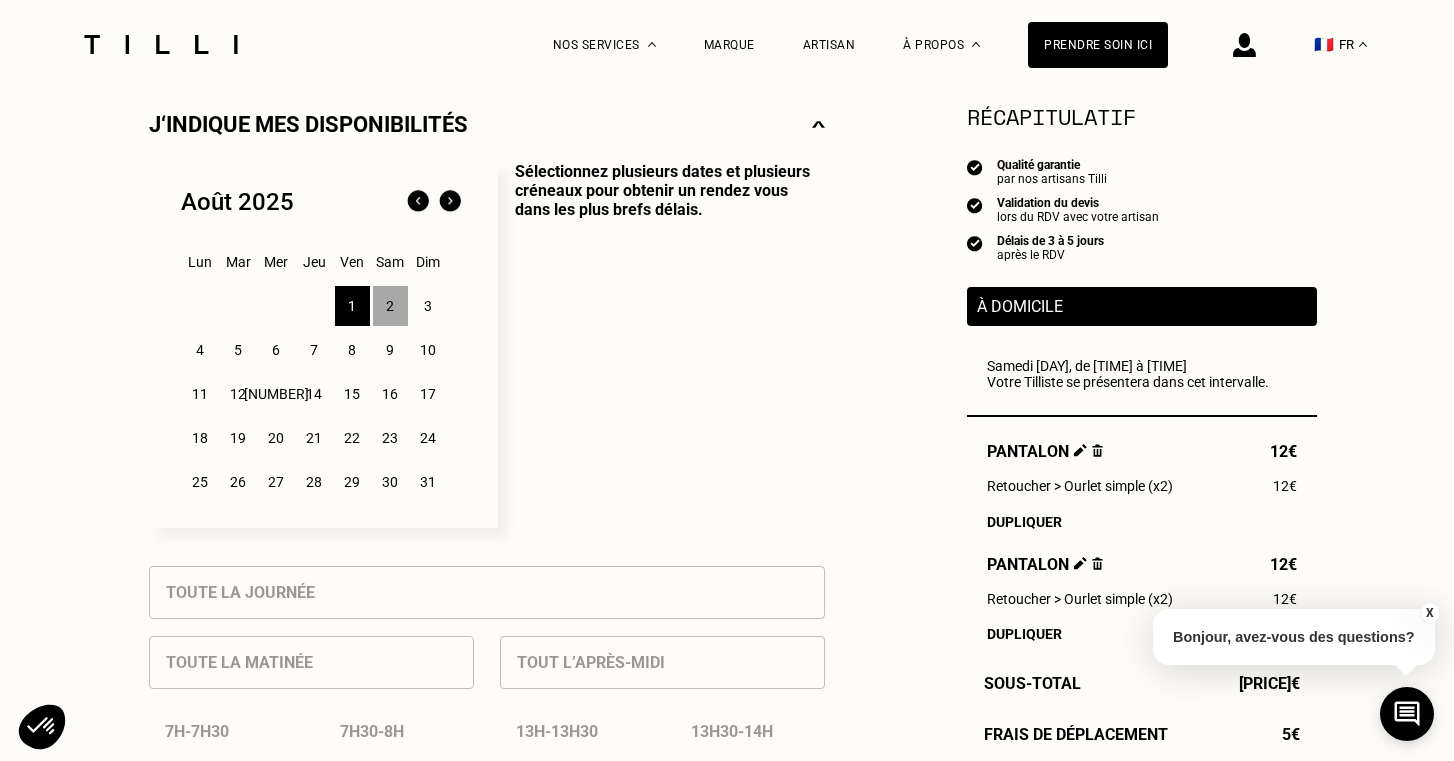 click on "2" at bounding box center (390, 306) 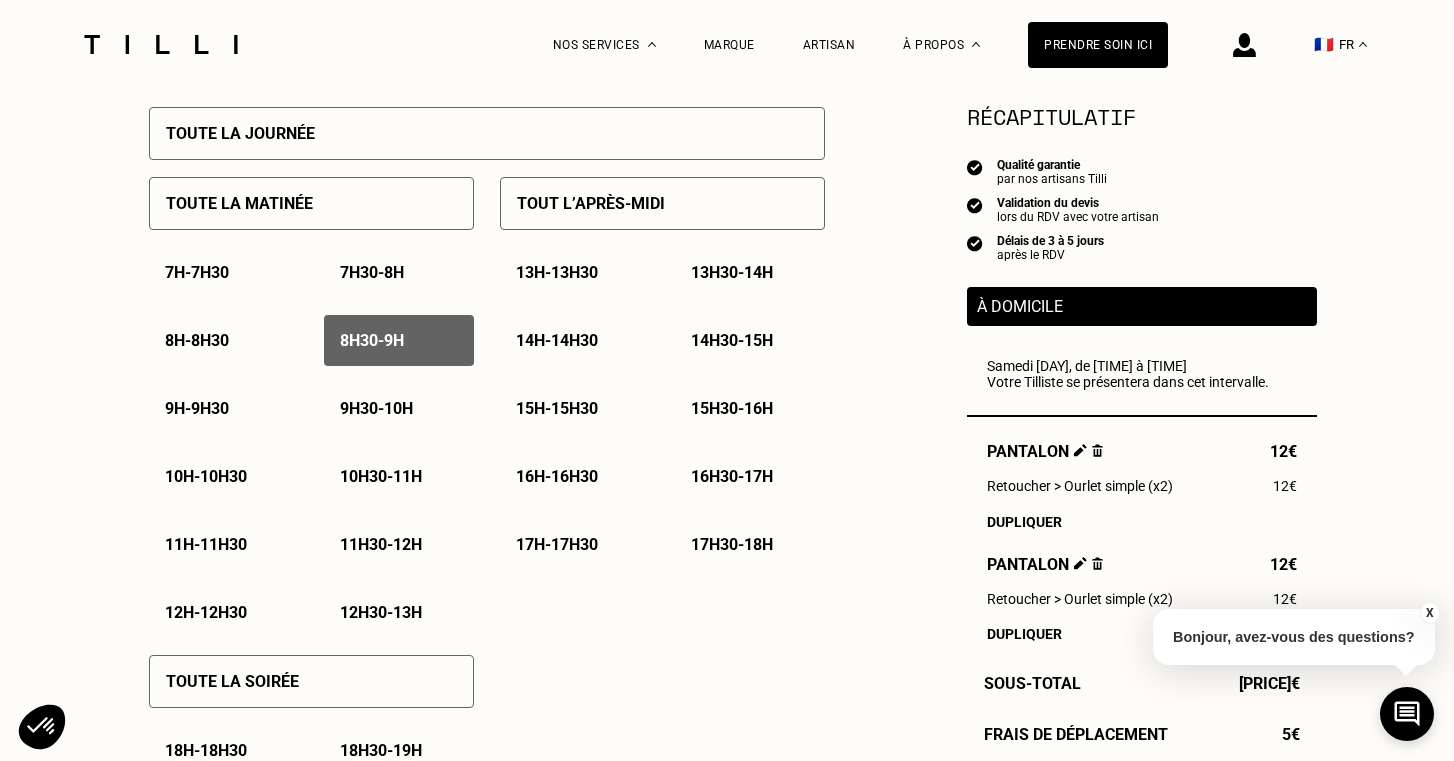 scroll, scrollTop: 1012, scrollLeft: 0, axis: vertical 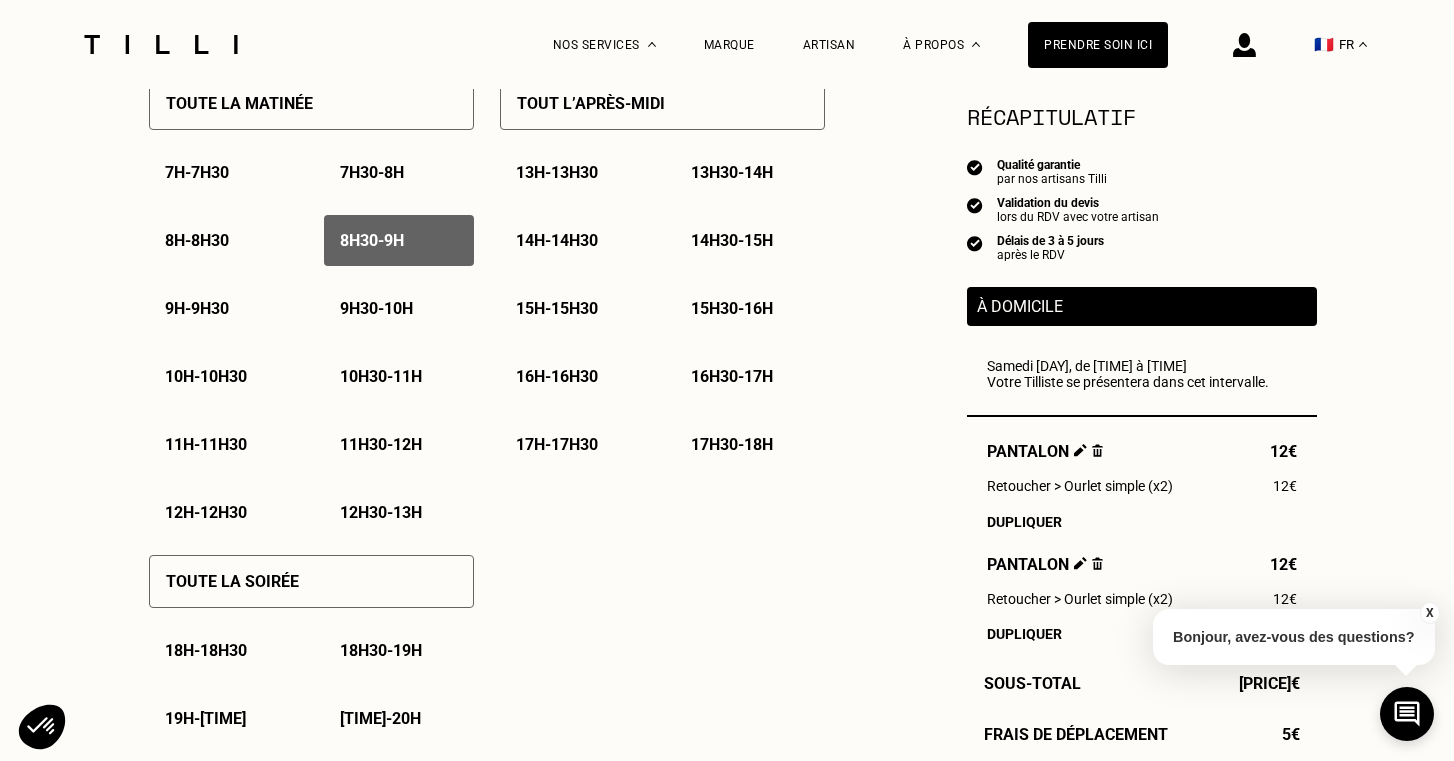 click on "[TIME]  -  [TIME]" at bounding box center (372, 240) 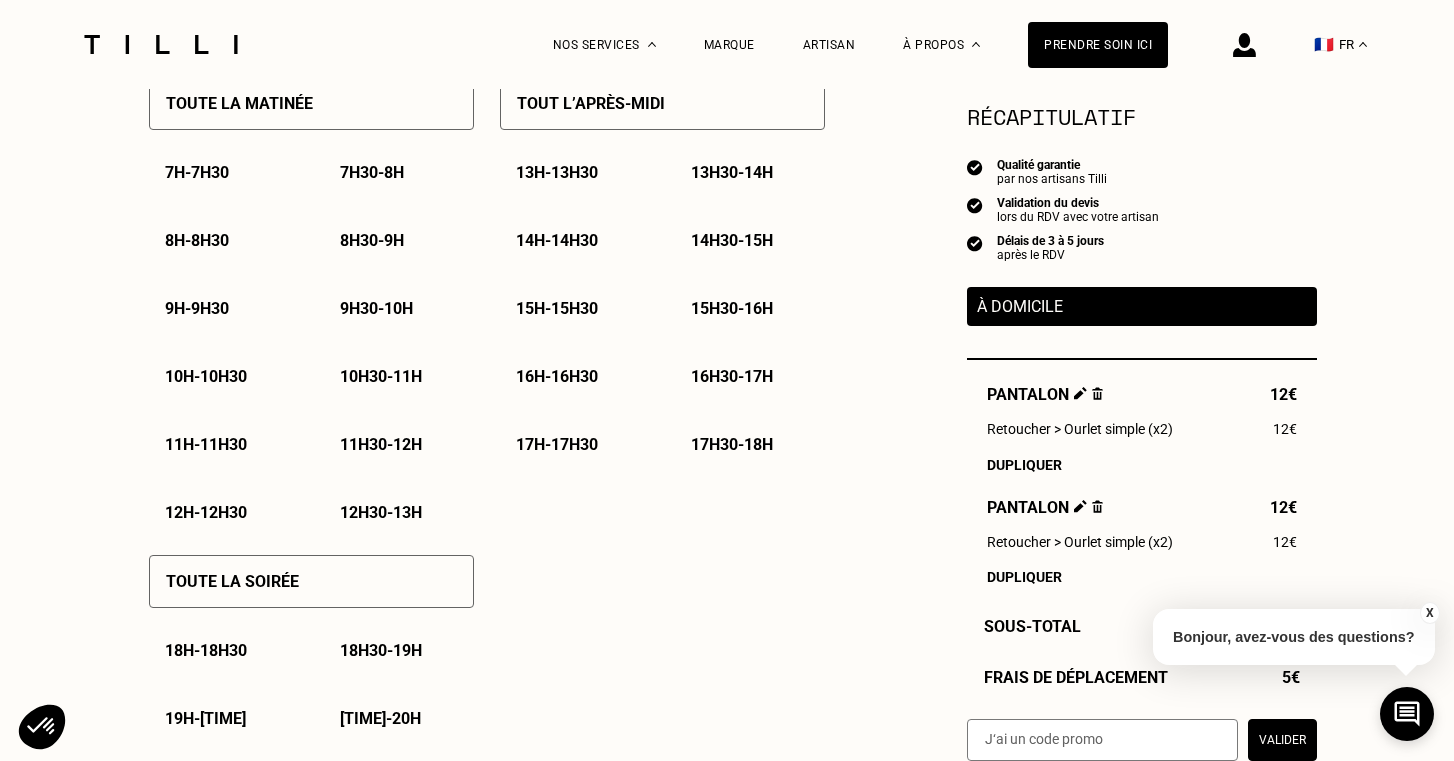 click on "[TIME]  -  [TIME]" at bounding box center [372, 240] 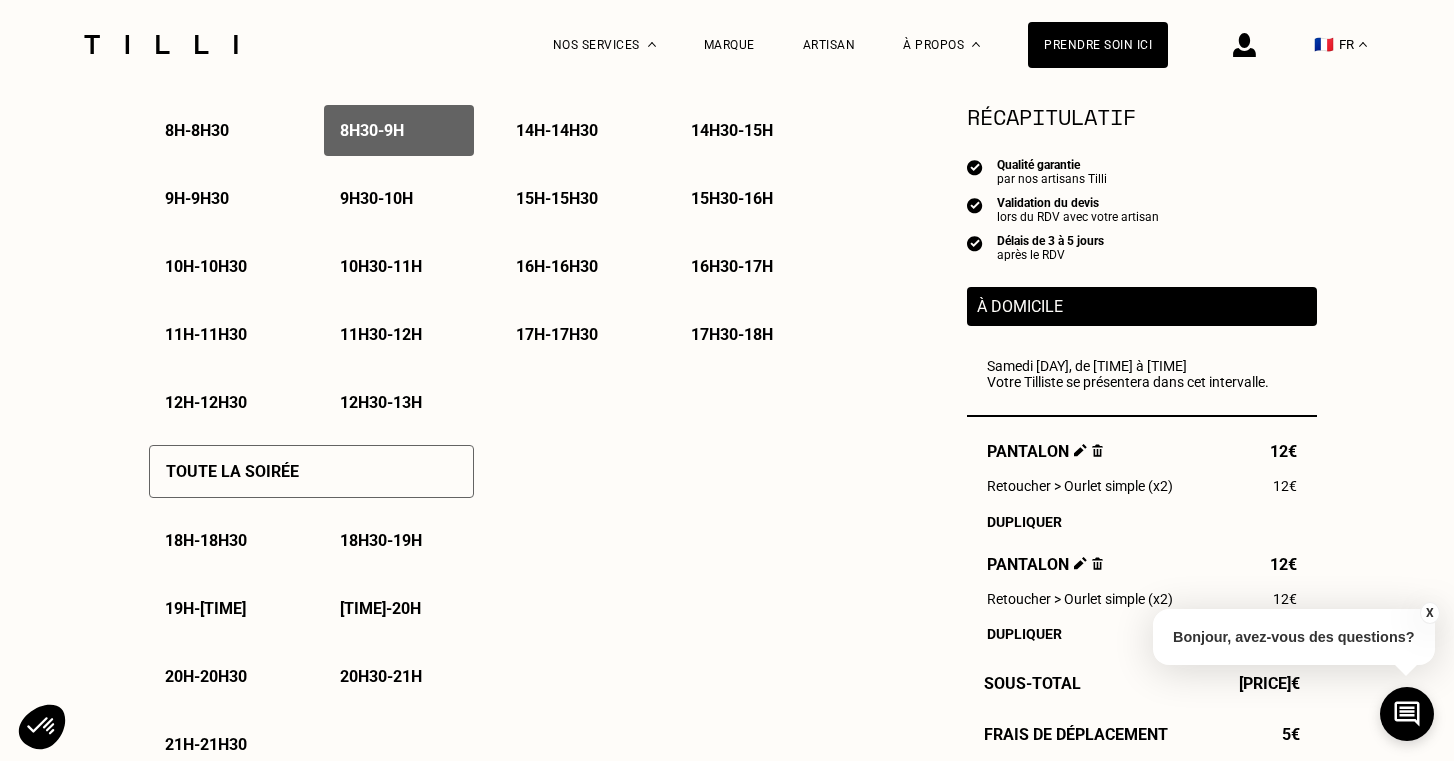 scroll, scrollTop: 1121, scrollLeft: 0, axis: vertical 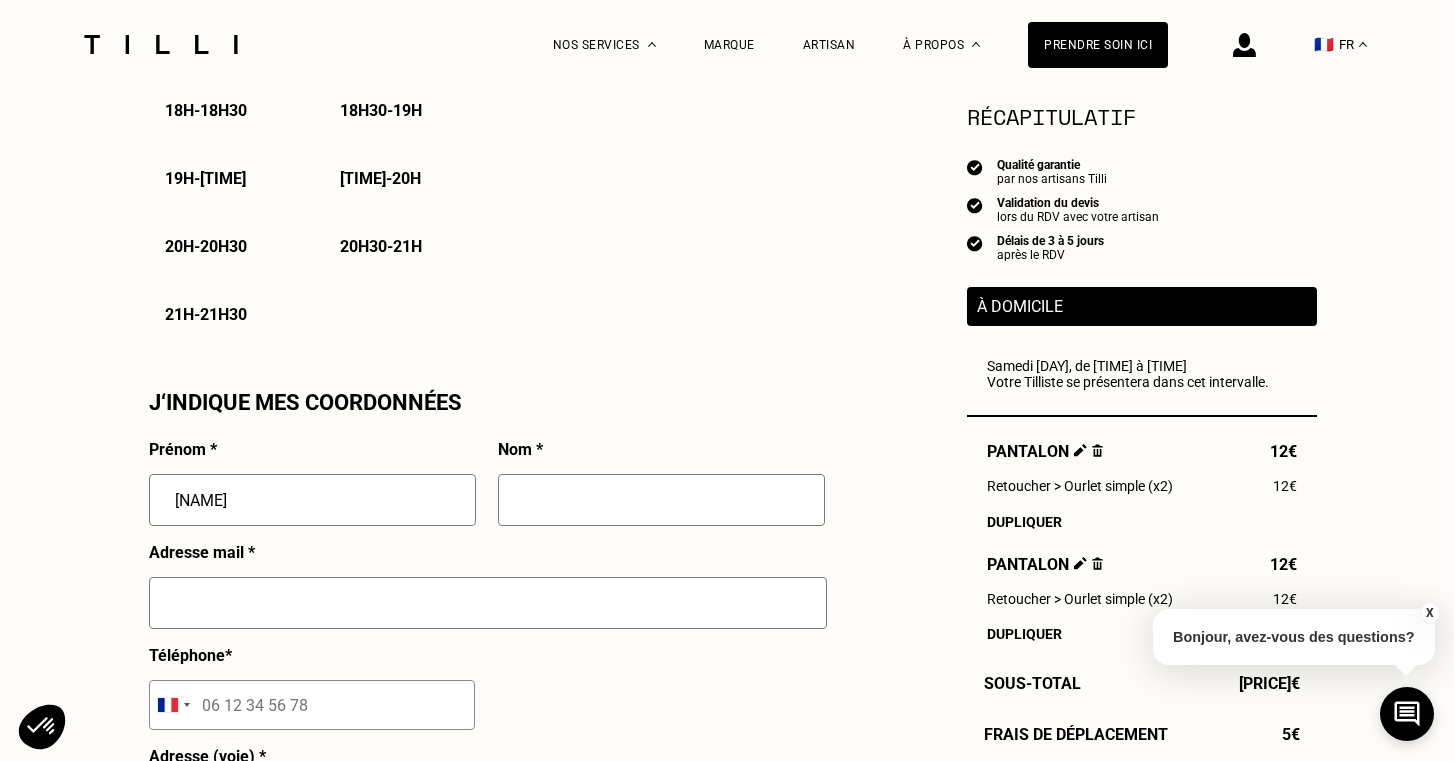 type on "[NAME]" 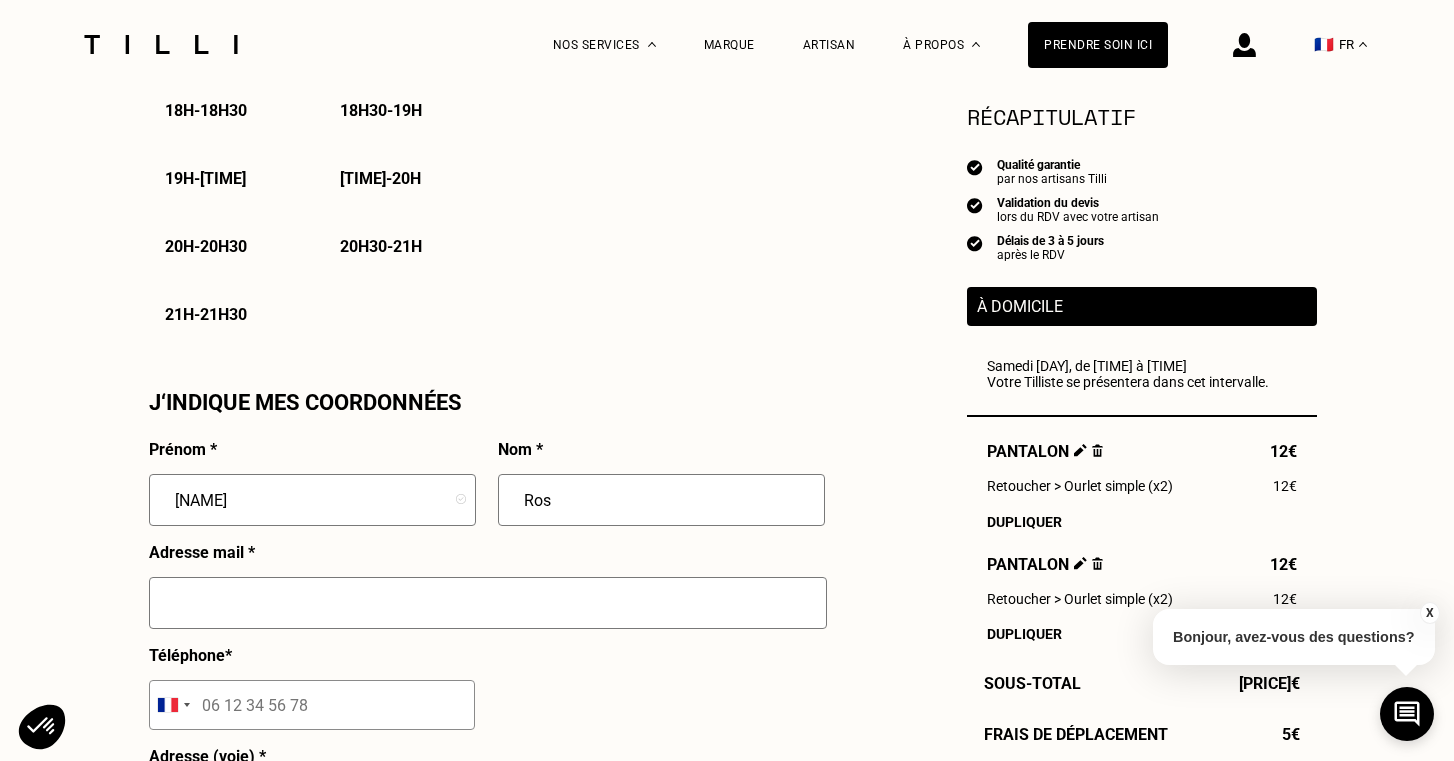 type on "Rose" 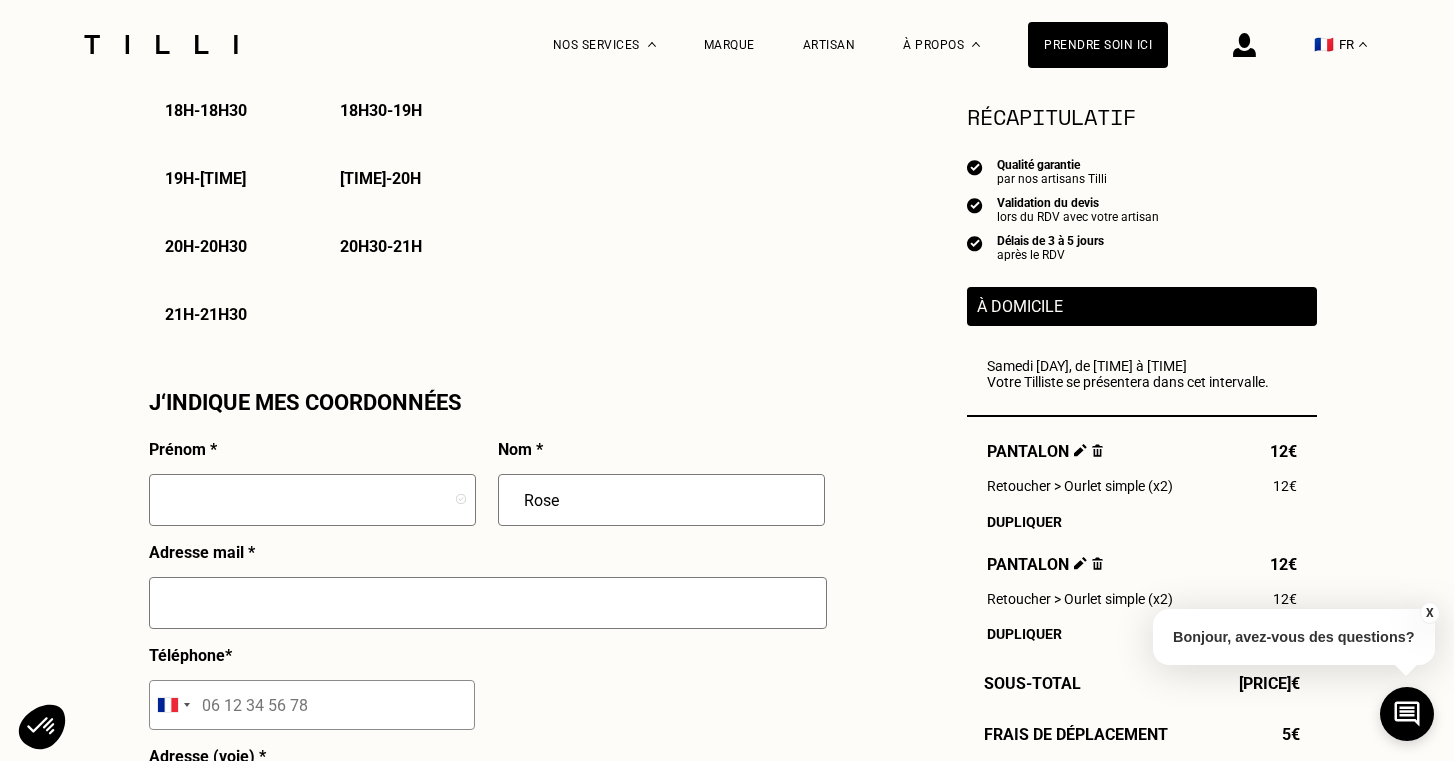 type on "[NAME]" 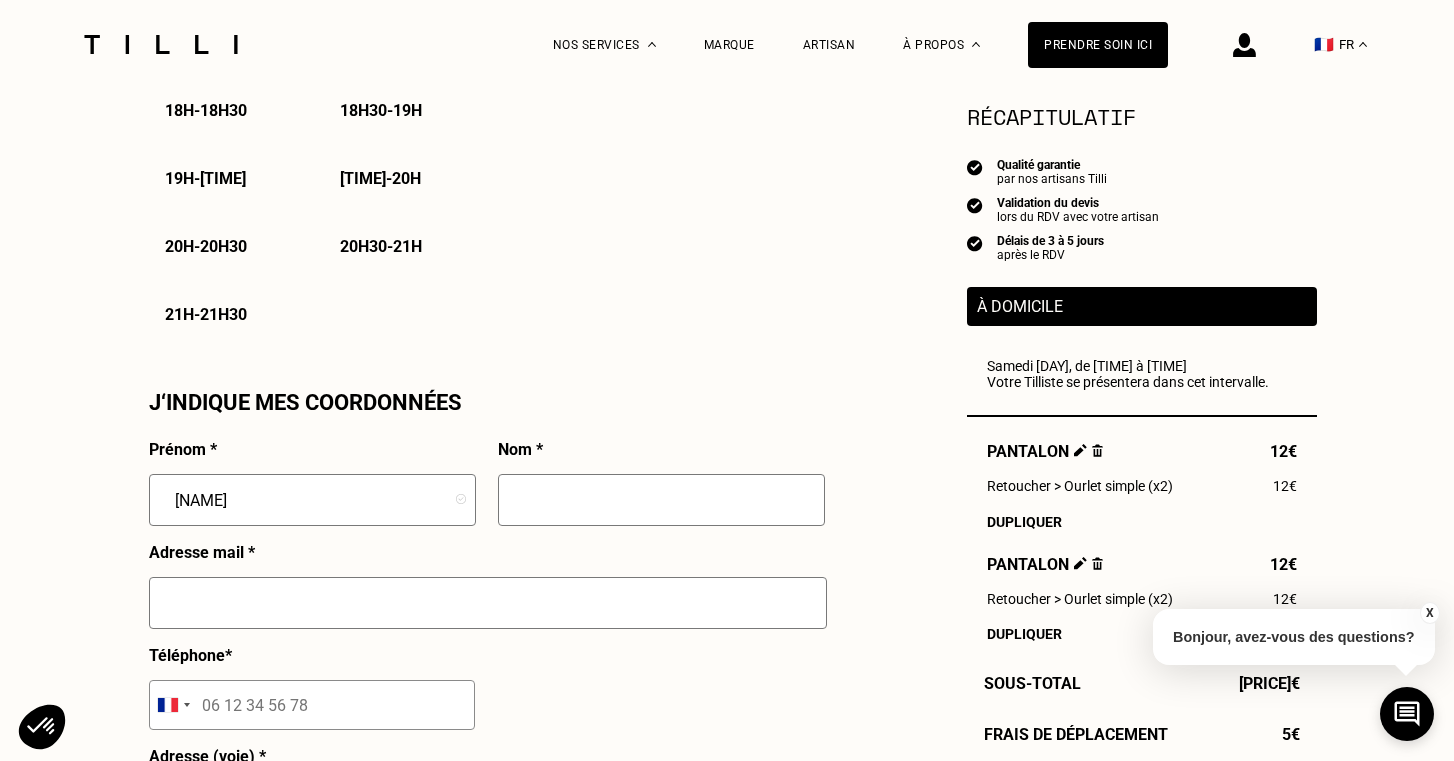 type on "Rose" 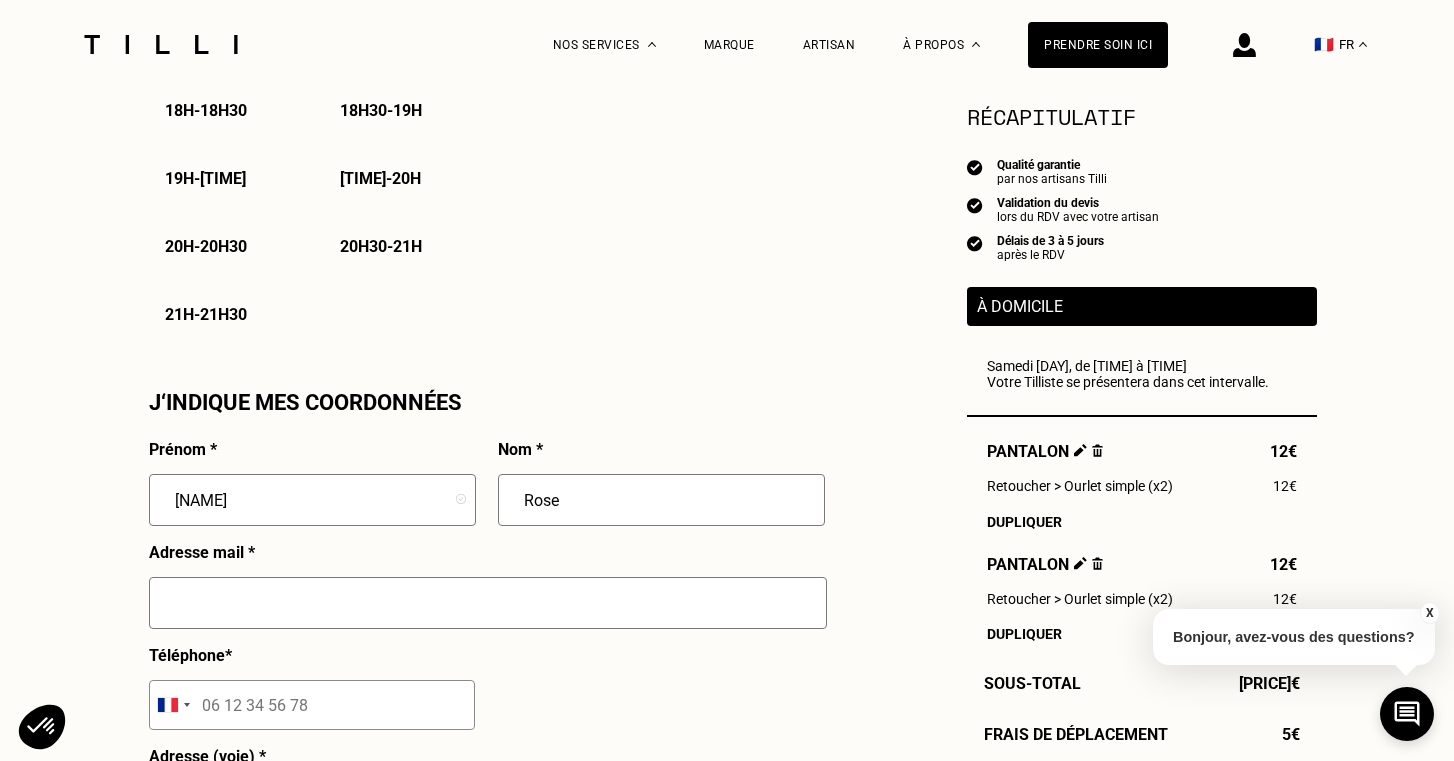 type on "thorinarose@[EMAIL]" 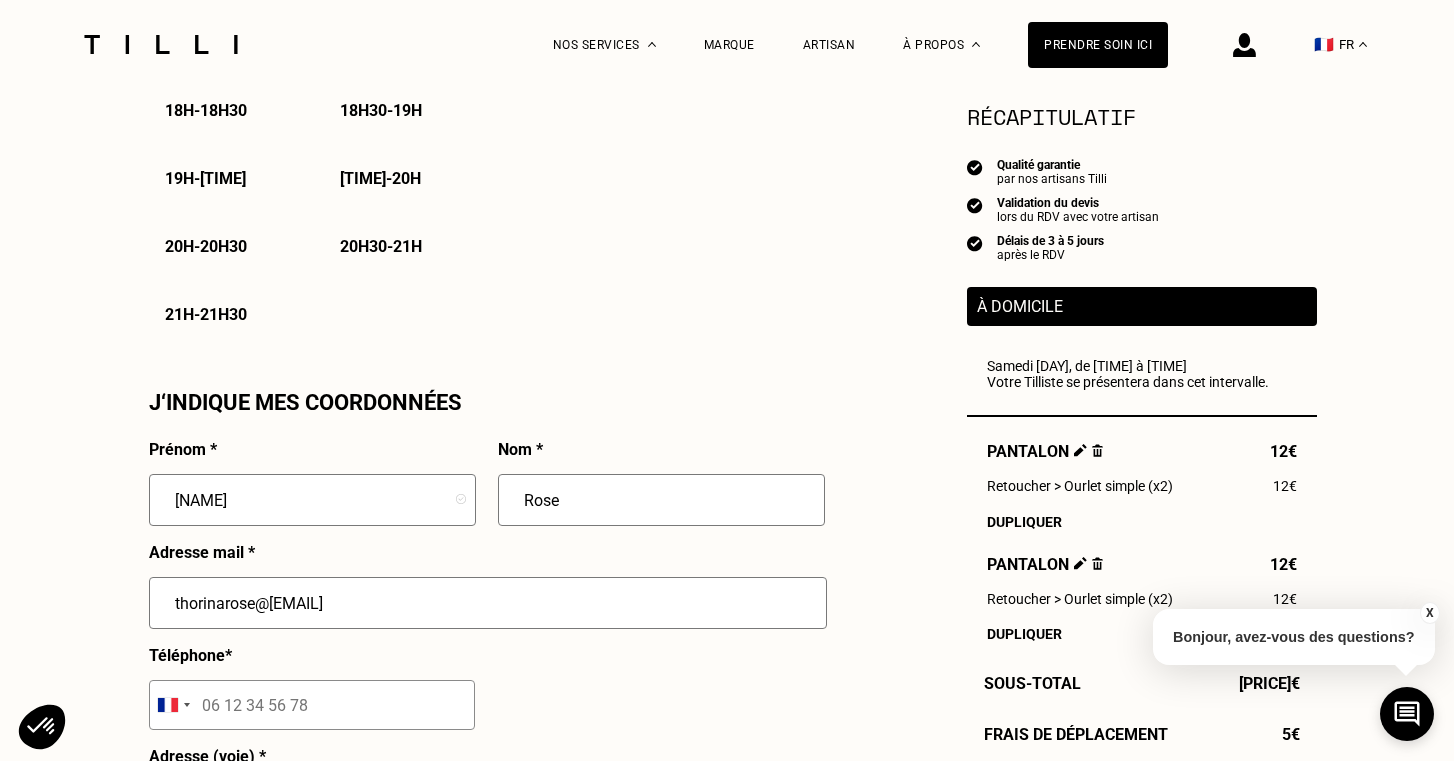 click at bounding box center [312, 705] 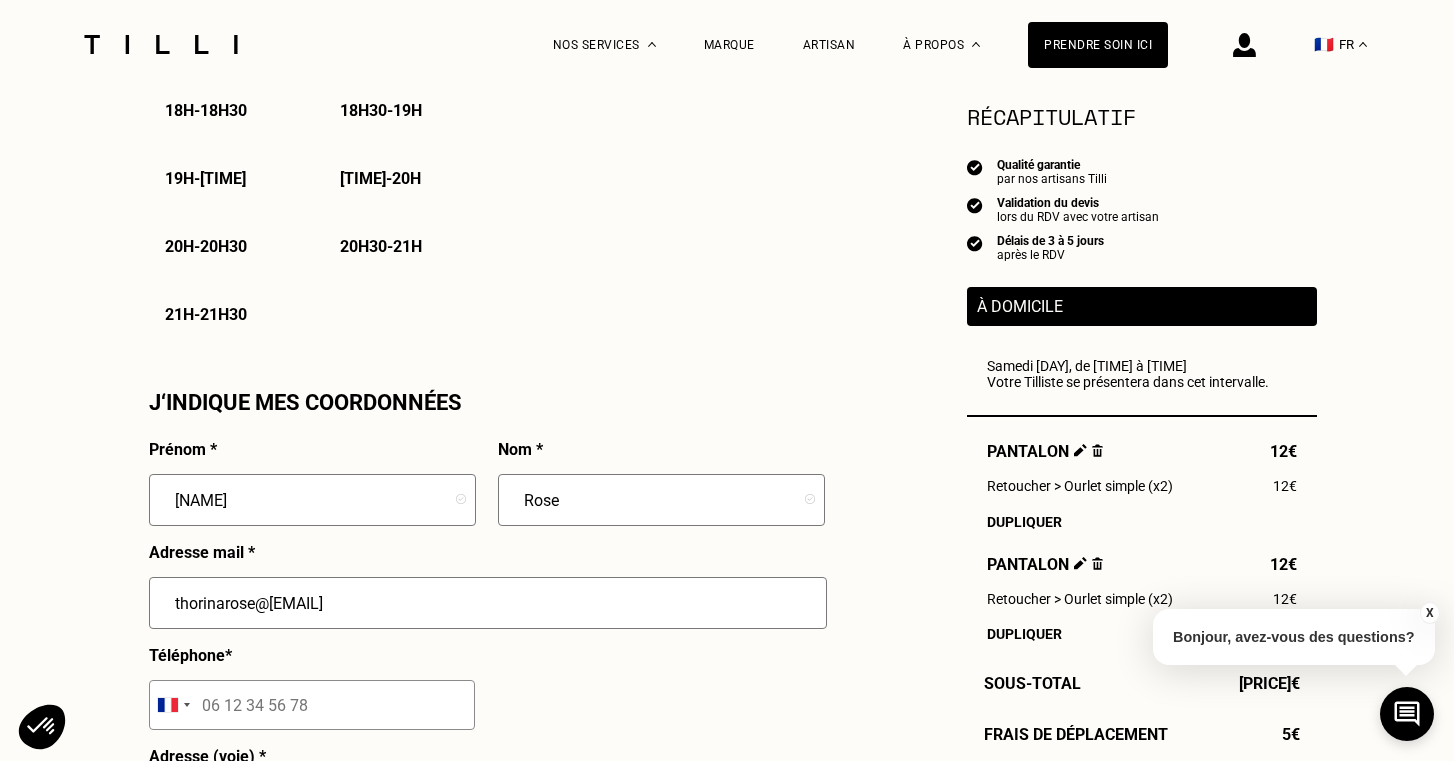 click on "Prénom * Thorina Nom * Rose Adresse mail * thorinarose@[EMAIL] Téléphone * Albania +355 Algeria +213 American Samoa [PHONE] Andorra +376 Angola +244 Anguilla [PHONE] Antigua & Barbuda [PHONE] Argentina +54 Armenia +374 Aruba +297 Ascension Island +247 Australia +61 Austria +43 Azerbaijan +994 Bahamas [PHONE] Bahrain +973 Bangladesh +880 Barbados [PHONE] Belarus +375 Belgium +32 Belize +501 Benin +229 Bermuda [PHONE] Bhutan +975 Bolivia +591 Bosnia & Herzegovina +387 Botswana +267 Brazil +55 British Indian Ocean Territory +246 British Virgin Islands [PHONE] Brunei +673 Bulgaria +359 Burkina Faso +226 Burundi +257 Cambodia +855 Cameroon +237 Canada [PHONE] Cape Verde +238 Caribbean Netherlands +599 Cayman Islands [PHONE] Central African Republic +236 Chad +235 Chile +56 China +86 Christmas Island +61 Cocos (Keeling) Islands +61 Colombia +57 Comoros +269 Congo - Brazzaville +242 Congo - Kinshasa +243 Cook Islands +682 Costa Rica +506 Croatia +385 Cuba +53 Curaçao +599 Cyprus +357 Czech Republic +420 Côte d’Ivoire +225 Denmark +45 *" at bounding box center [487, 857] 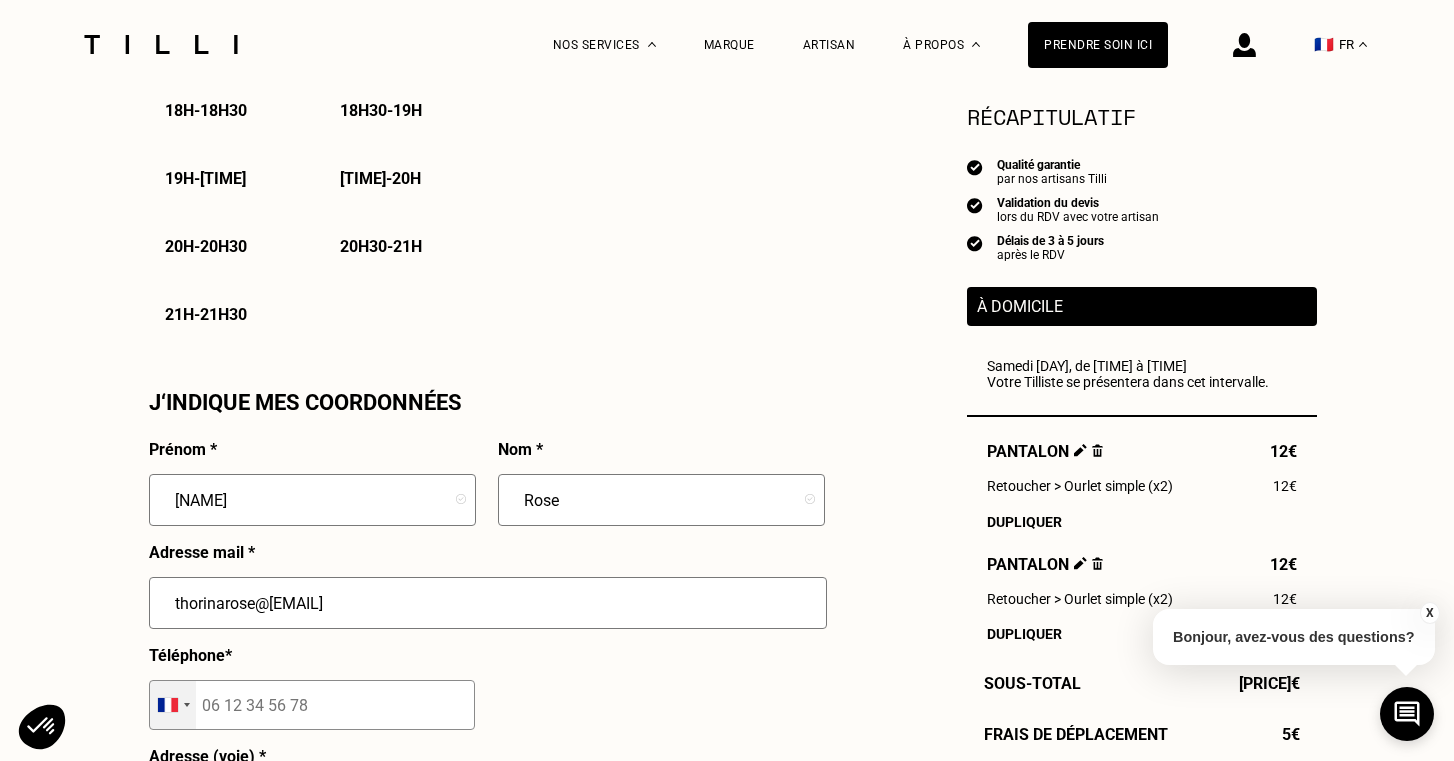 click at bounding box center (173, 705) 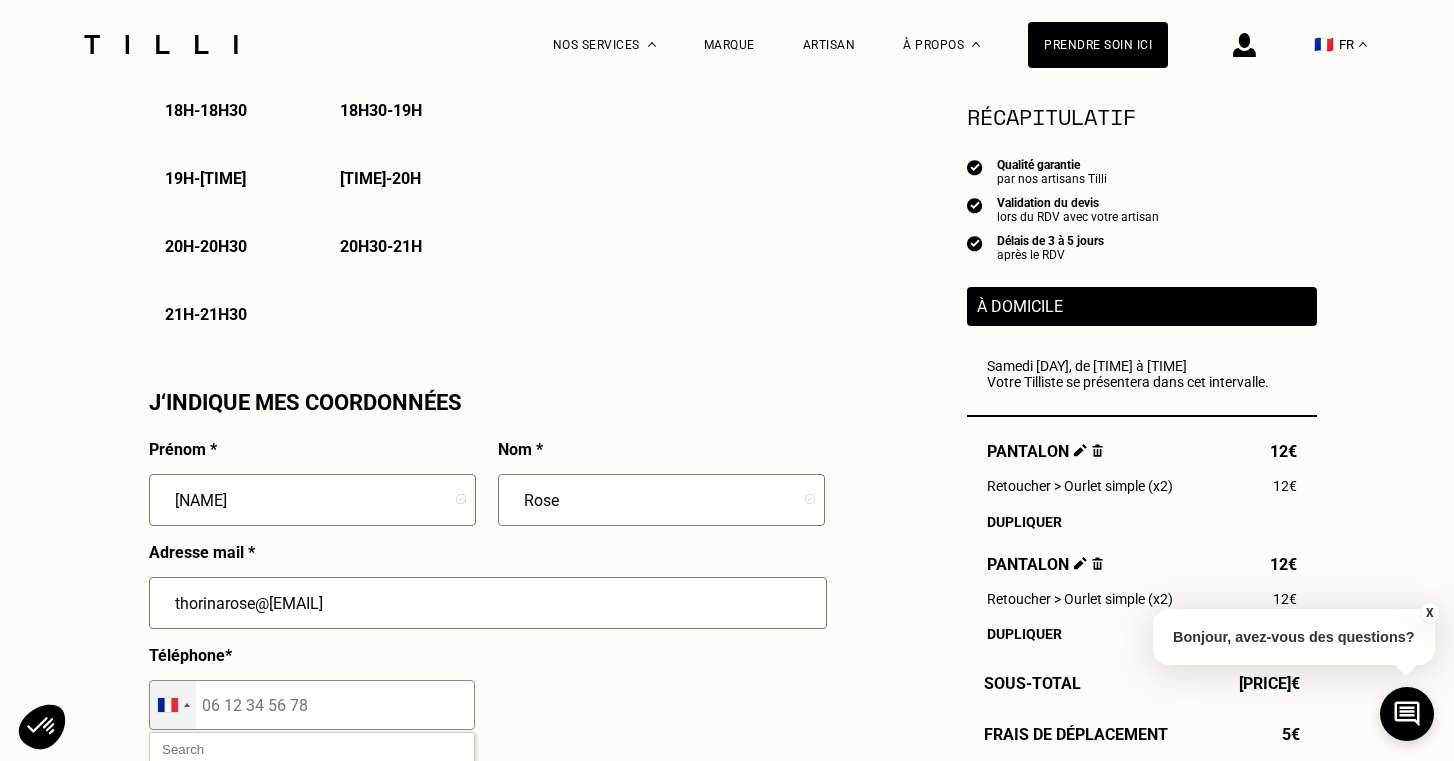 click at bounding box center [168, 705] 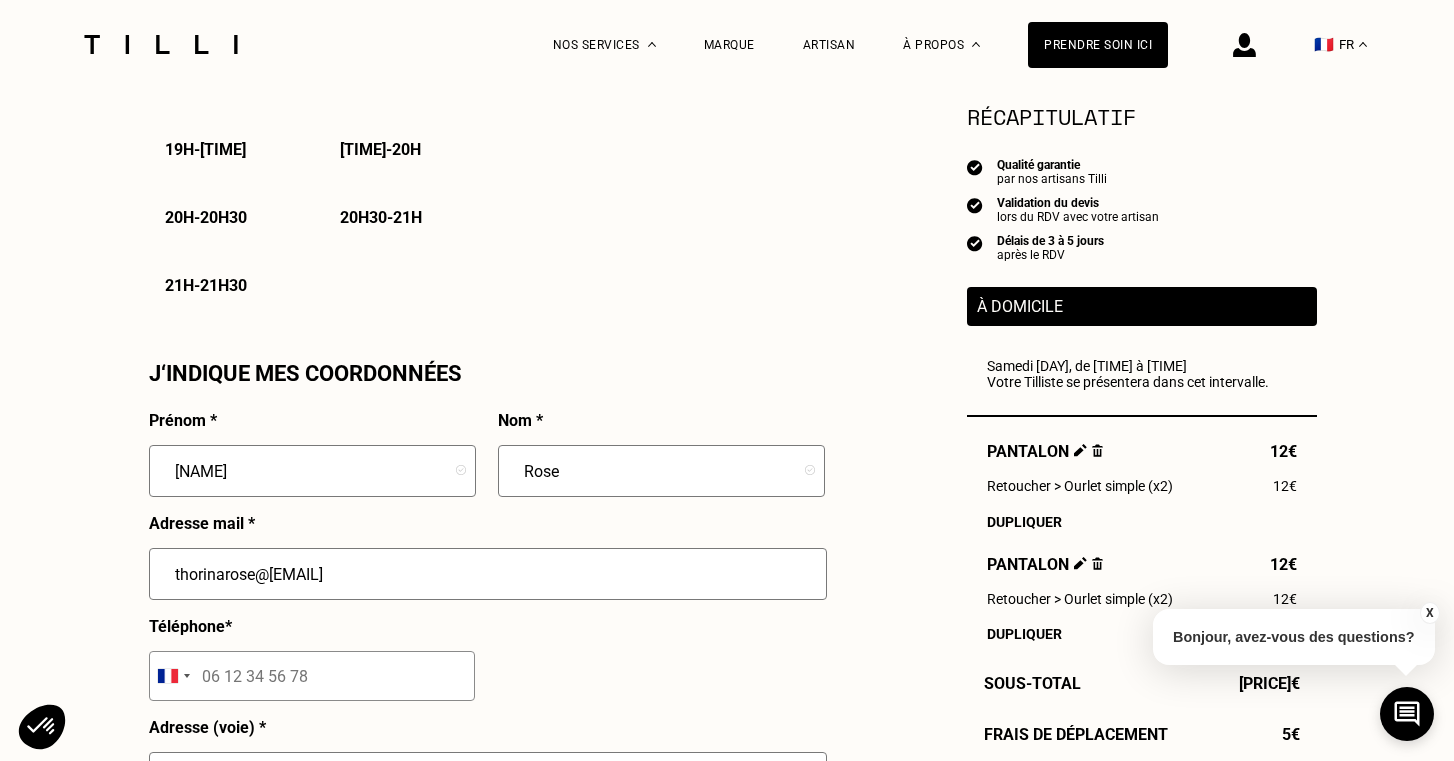 scroll, scrollTop: 1576, scrollLeft: 0, axis: vertical 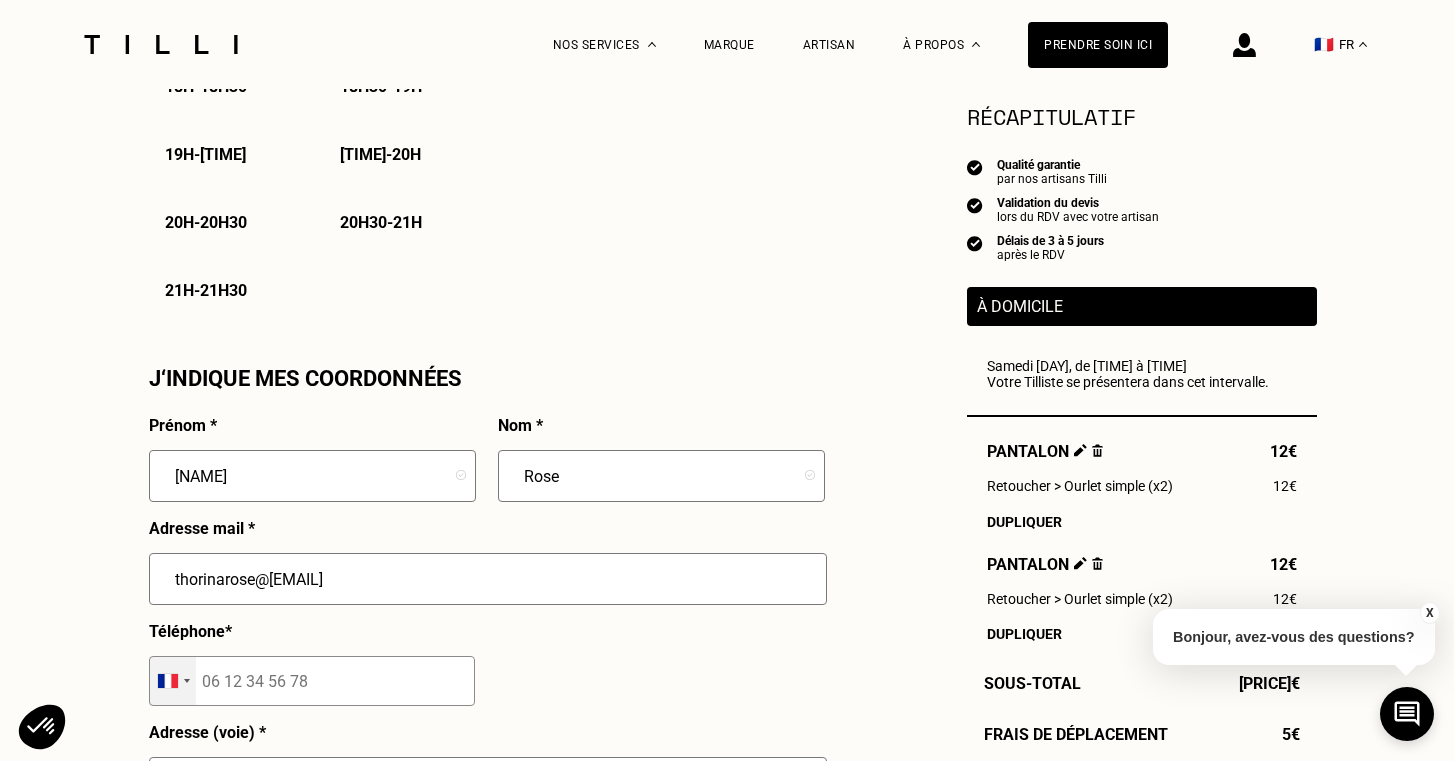 click at bounding box center [168, 681] 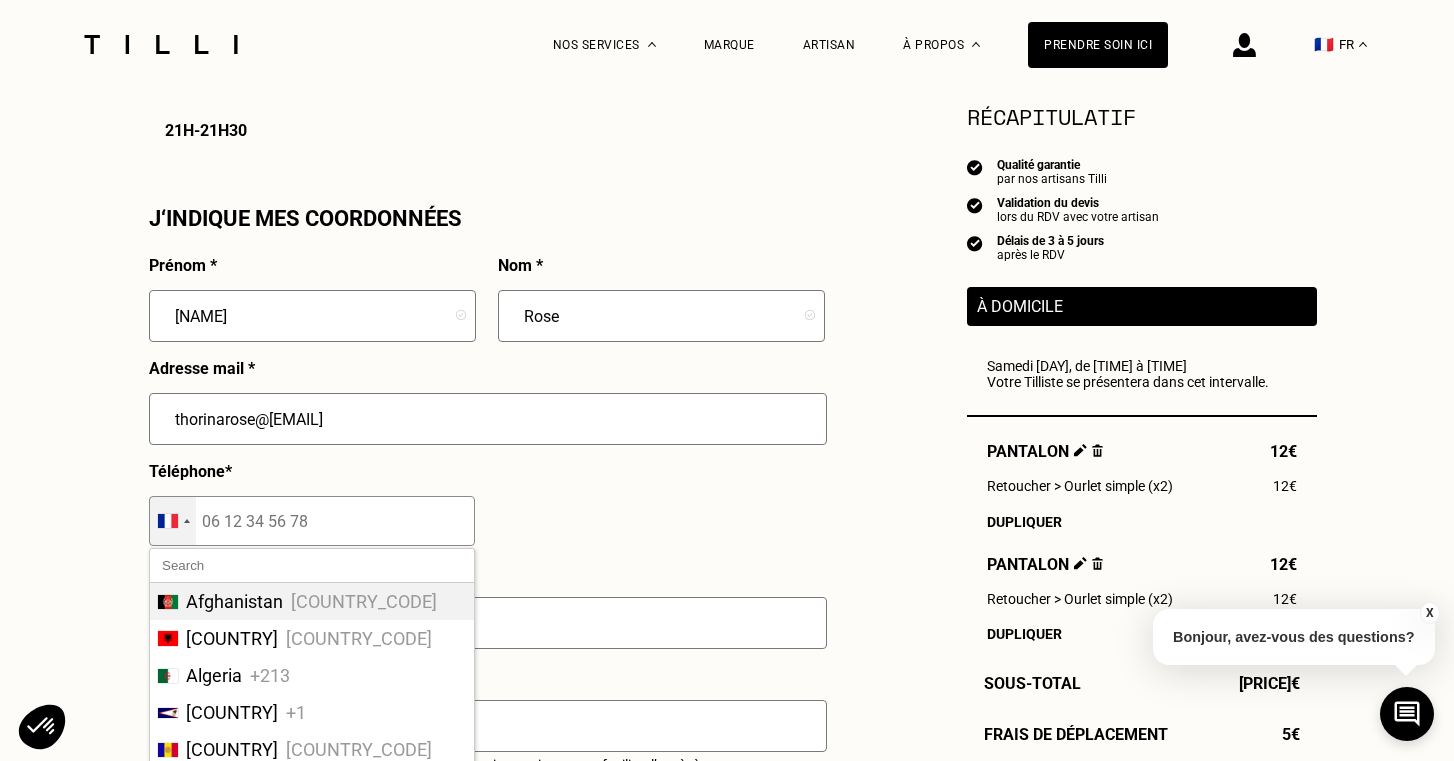 scroll, scrollTop: 1738, scrollLeft: 0, axis: vertical 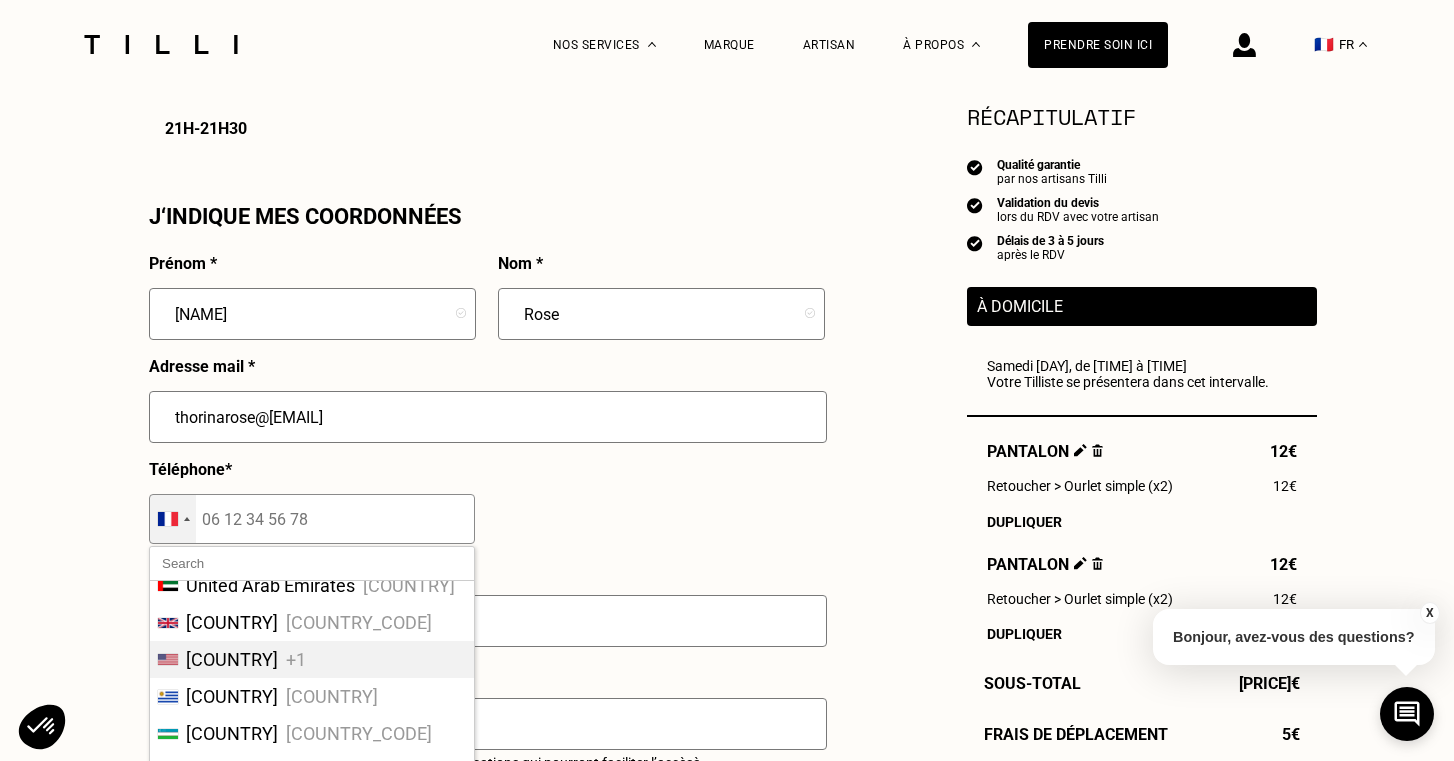 click on "[COUNTRY]" at bounding box center (232, 659) 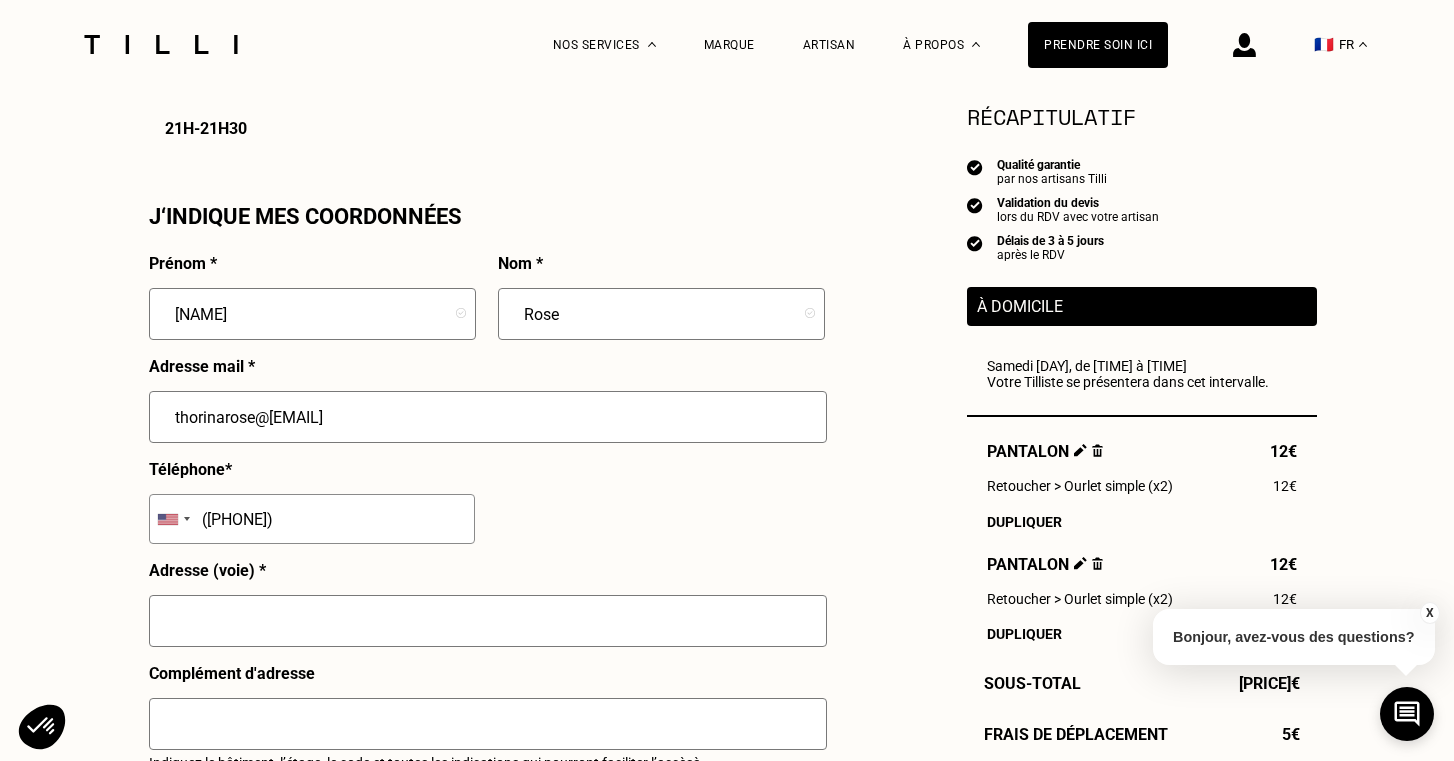 type on "([PHONE])" 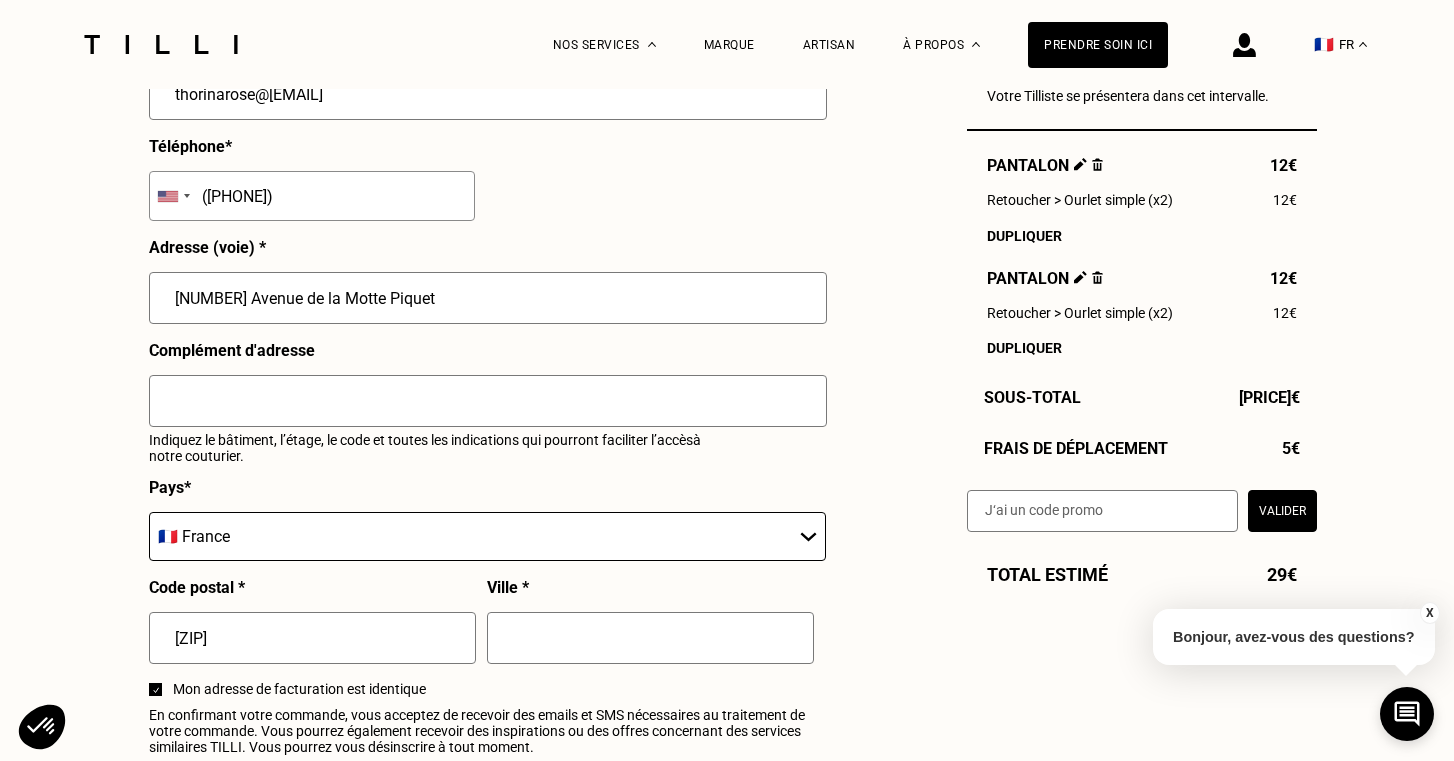 scroll, scrollTop: 2093, scrollLeft: 0, axis: vertical 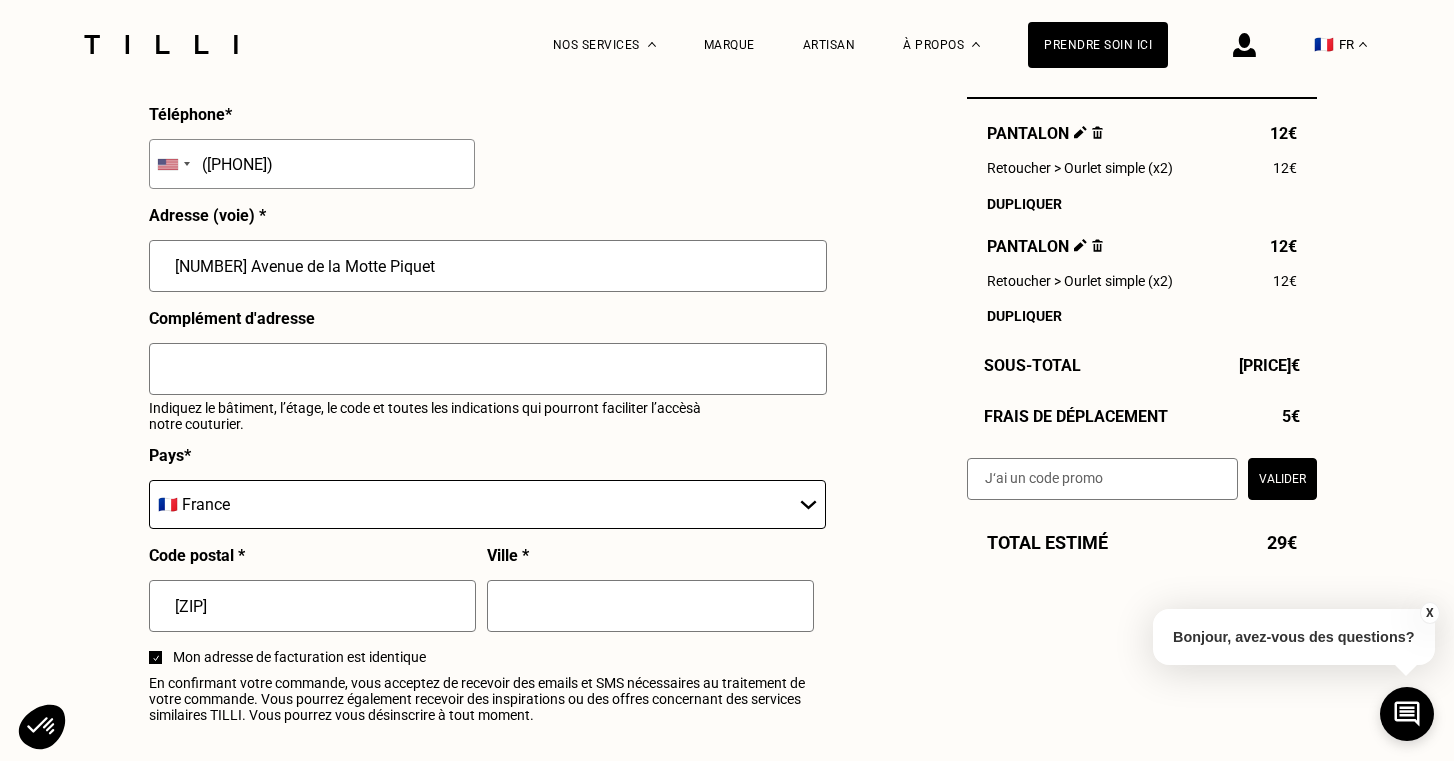 type on "[NUMBER] Avenue de la Motte Piquet" 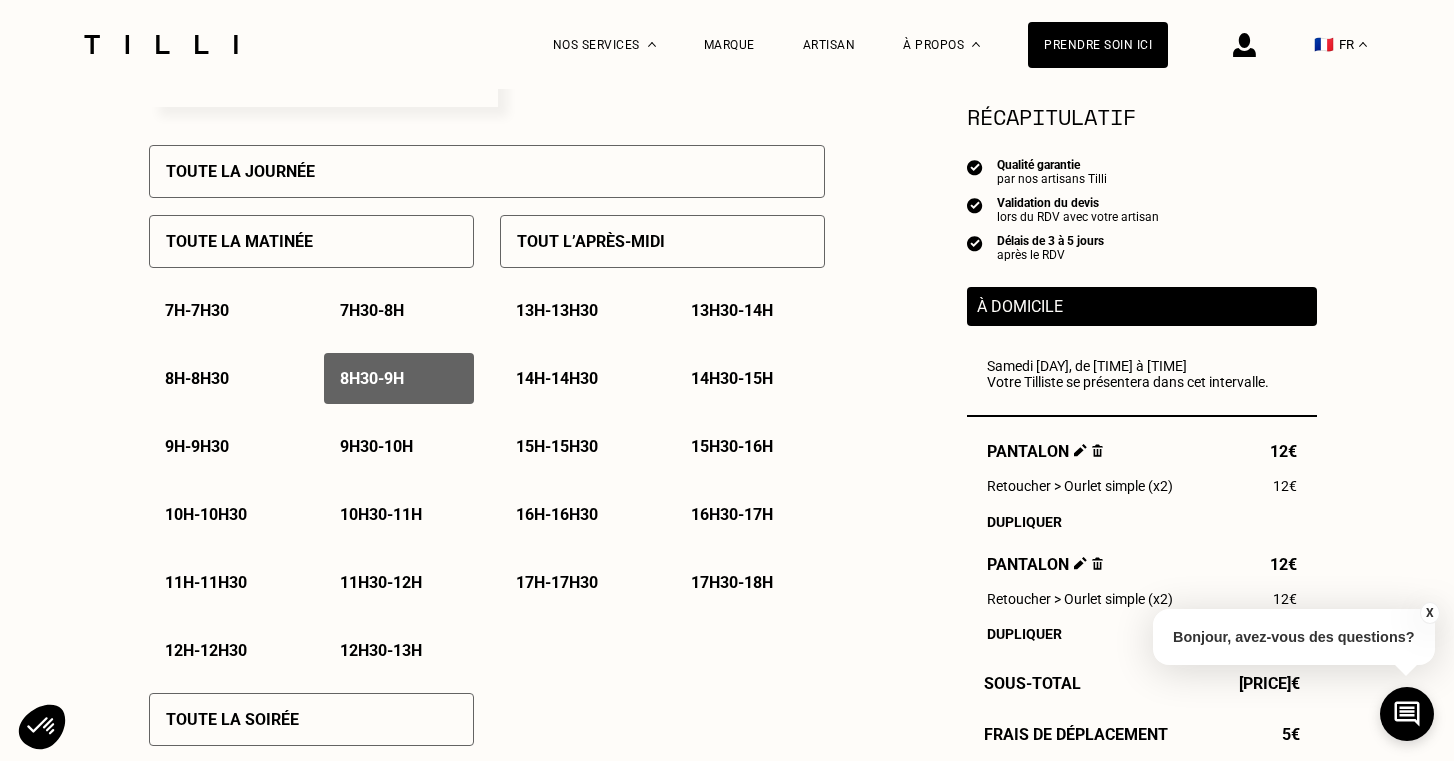 scroll, scrollTop: 871, scrollLeft: 0, axis: vertical 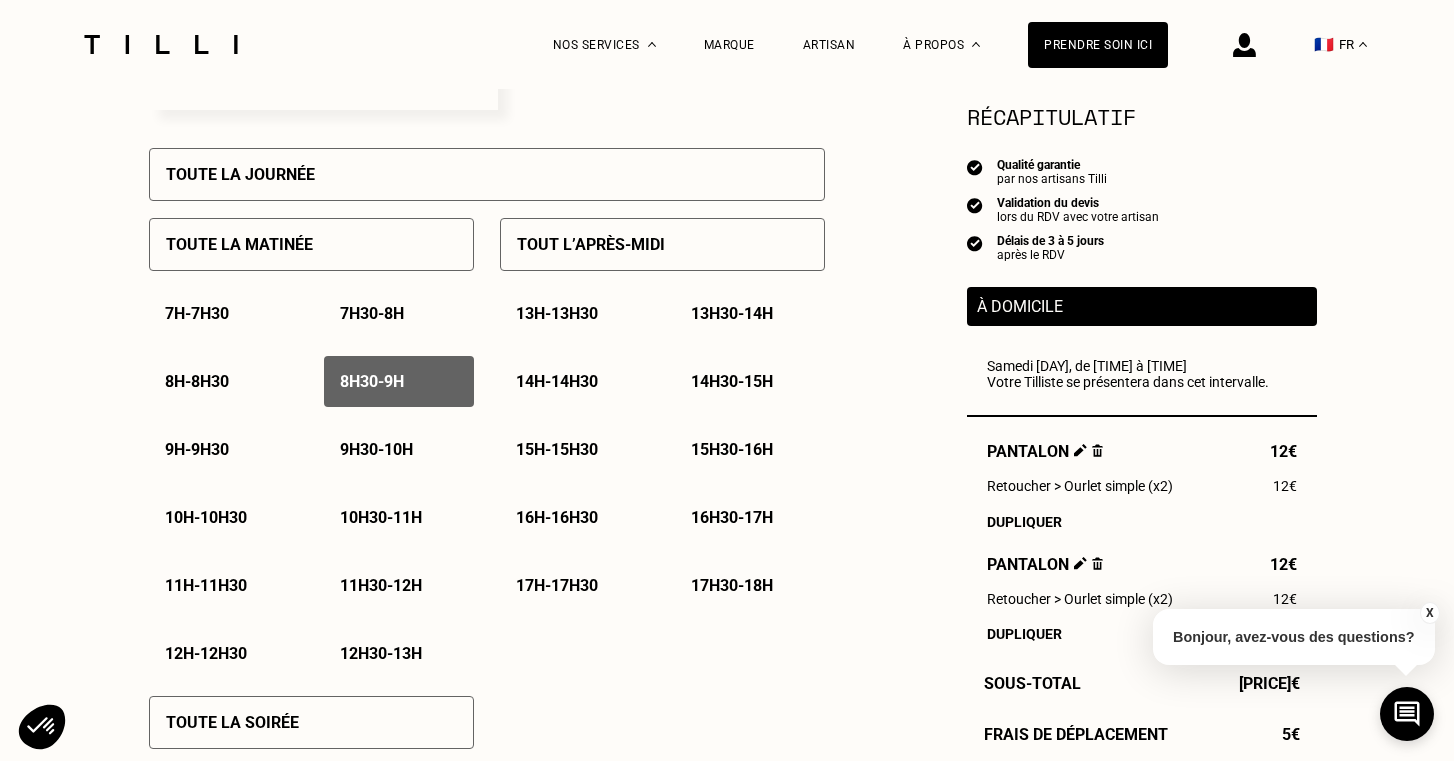 type on "Parsi" 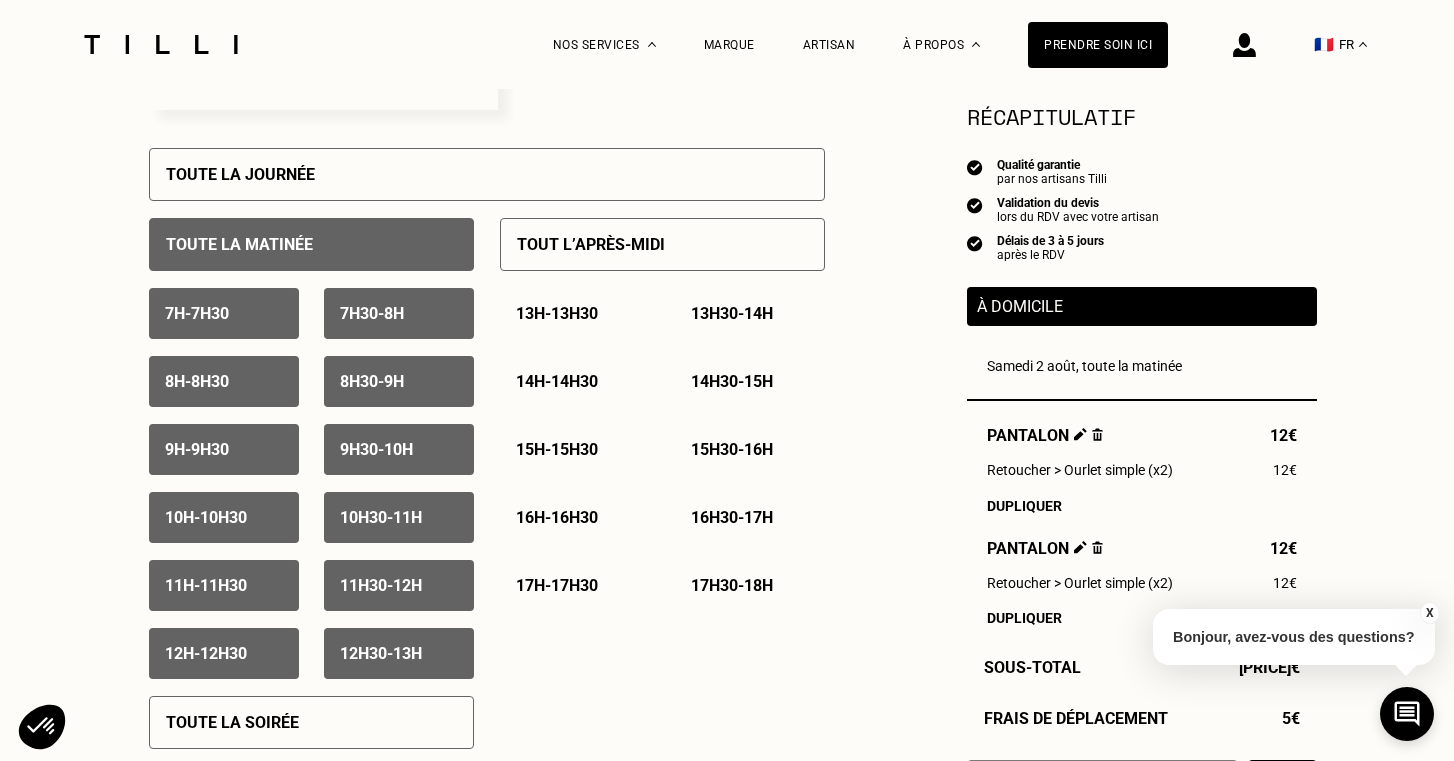 click on "[TIME]  -  [TIME]" at bounding box center [372, 381] 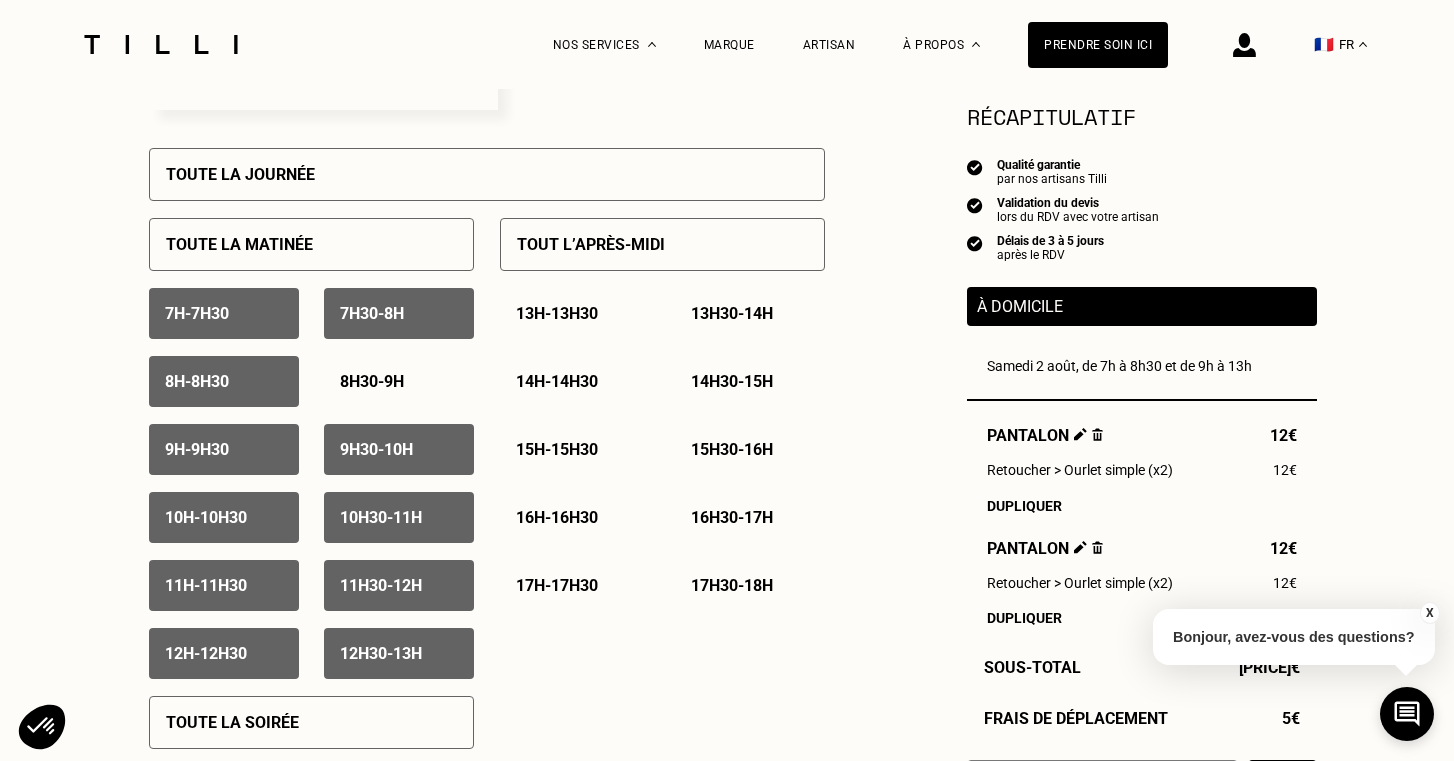 click on "[TIME]  -  [TIME]" at bounding box center [372, 381] 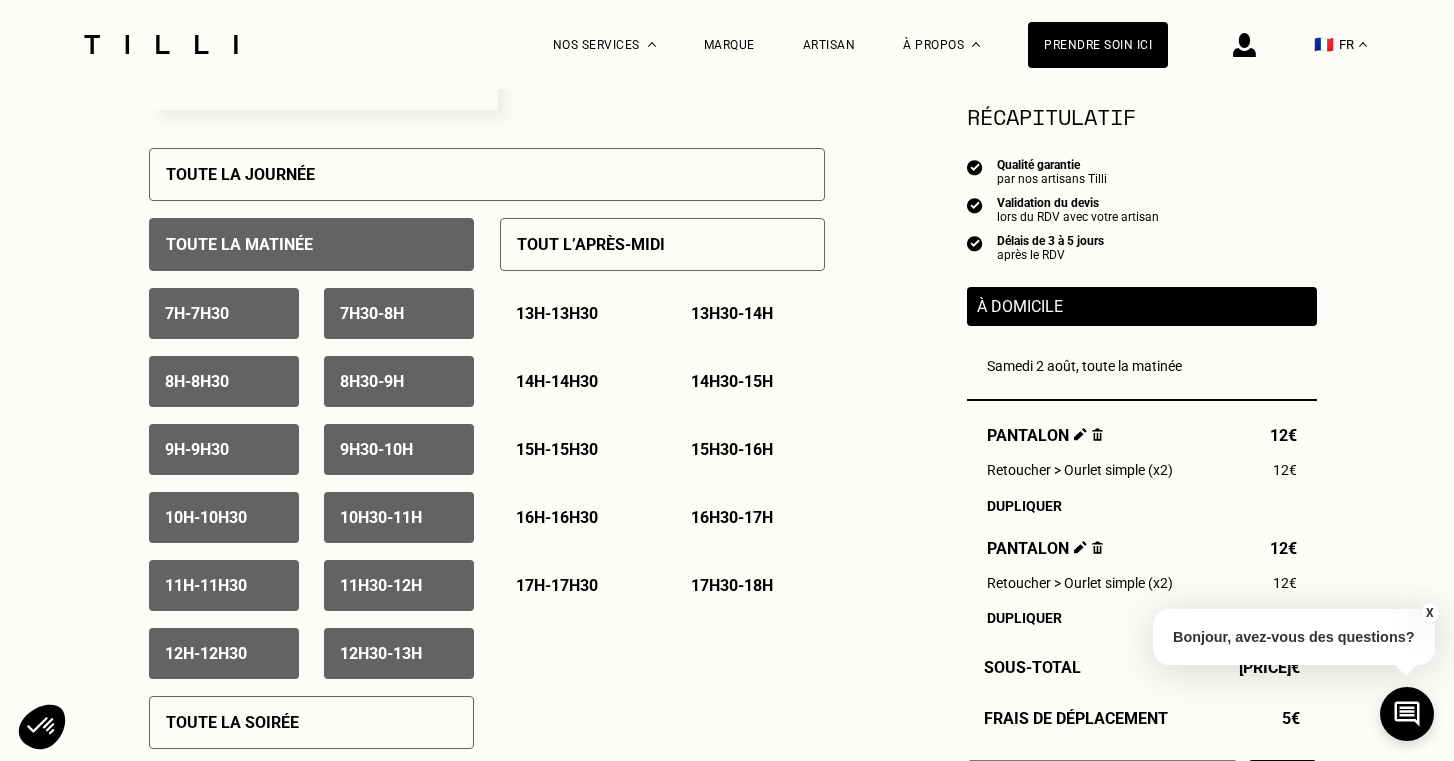 click on "Toute la matinée" at bounding box center [239, 244] 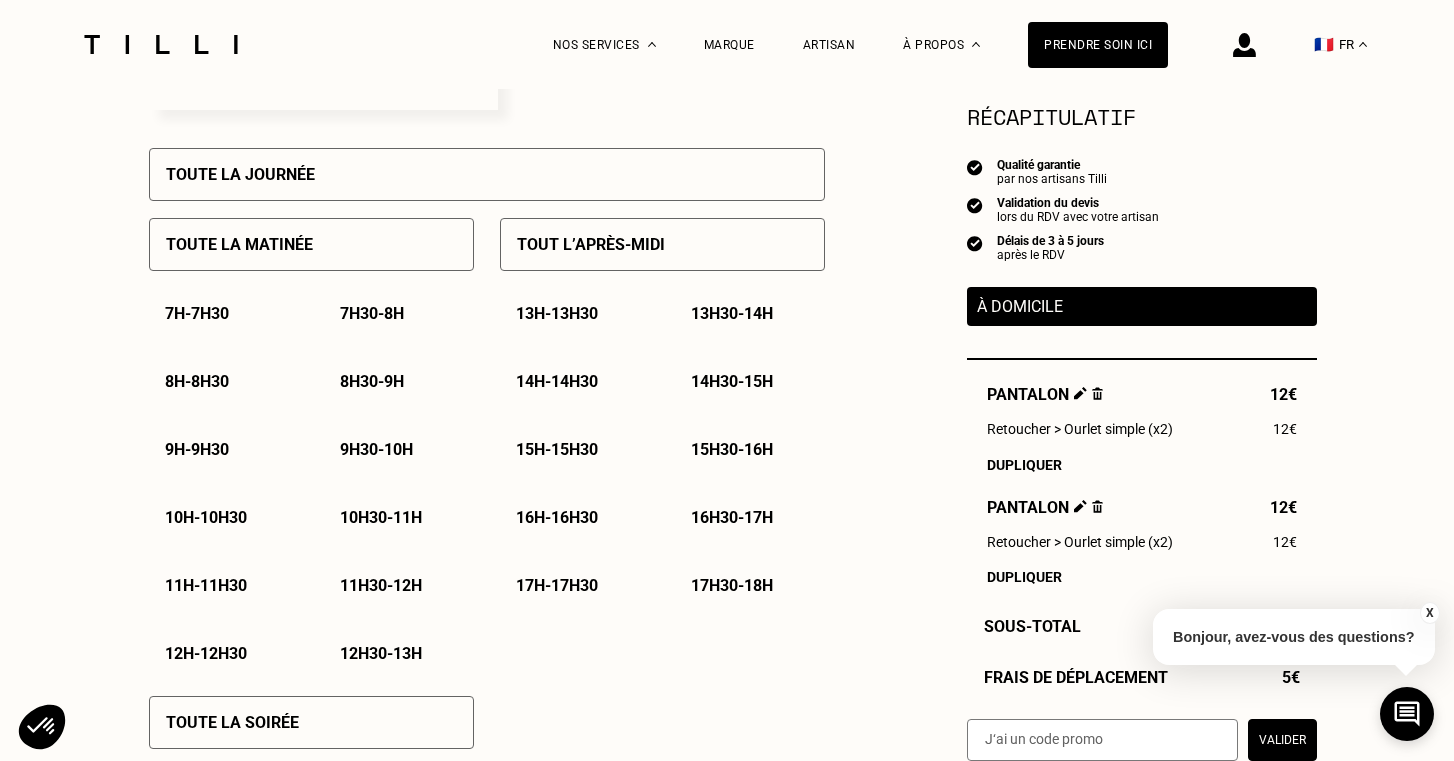 click on "[TIME]  -  [TIME]" at bounding box center [372, 381] 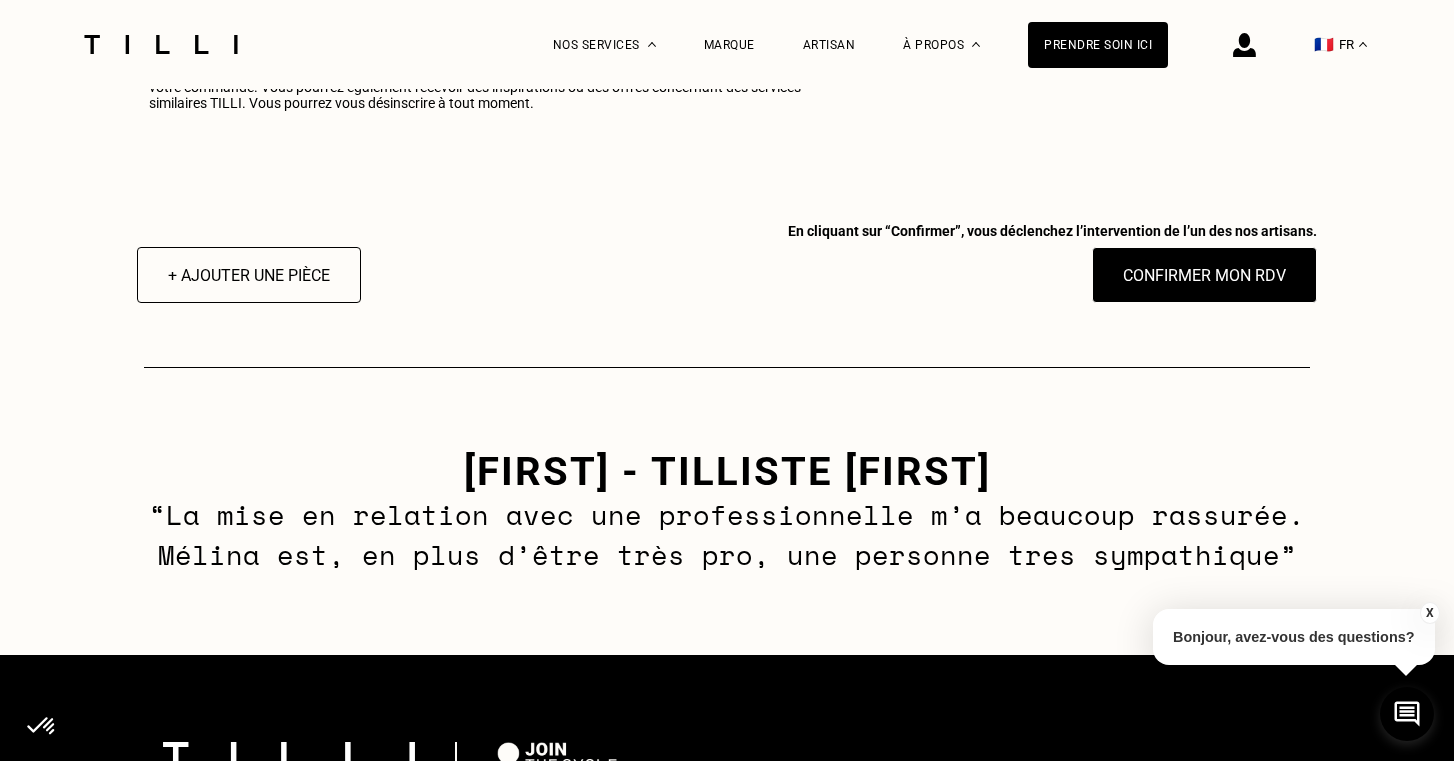 scroll, scrollTop: 2823, scrollLeft: 0, axis: vertical 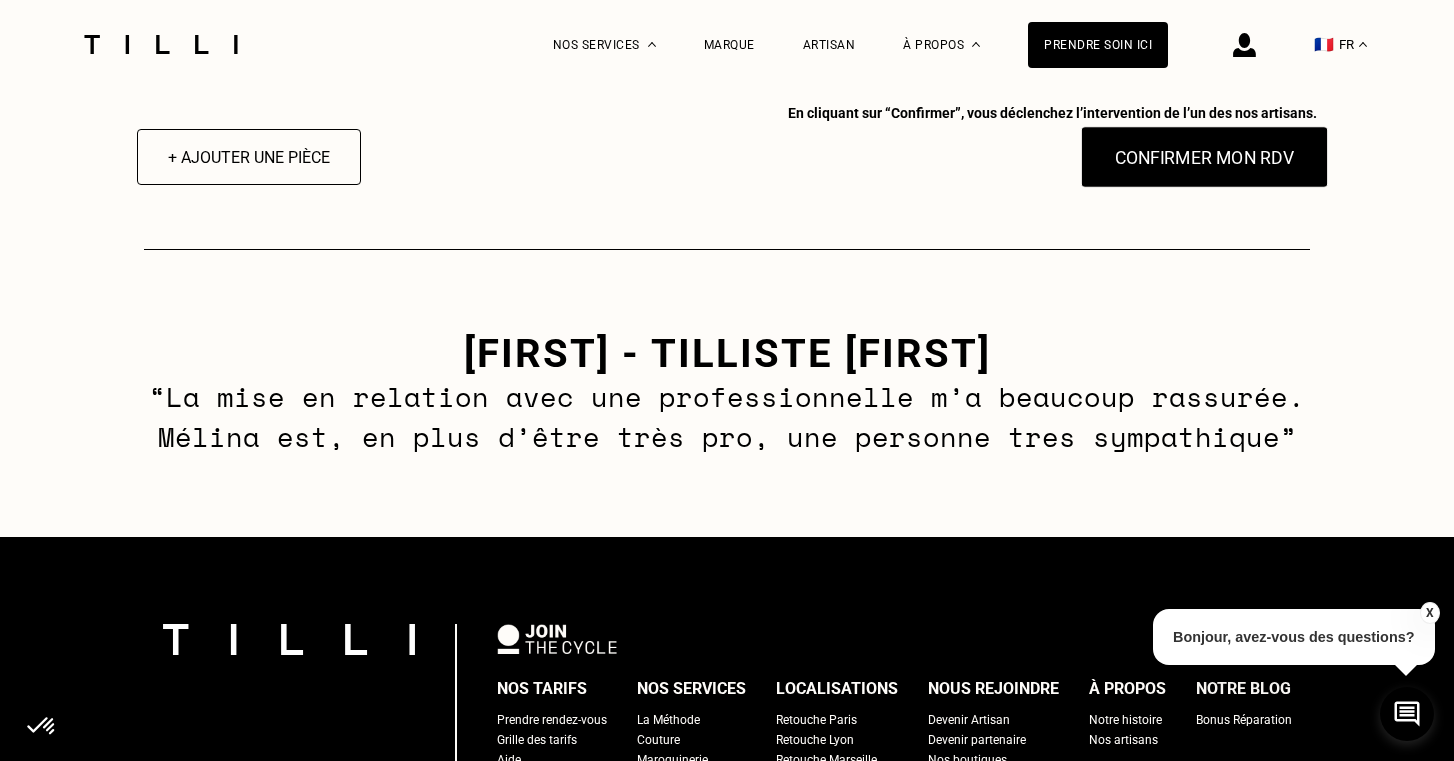 click on "Confirmer mon RDV" at bounding box center [1205, 157] 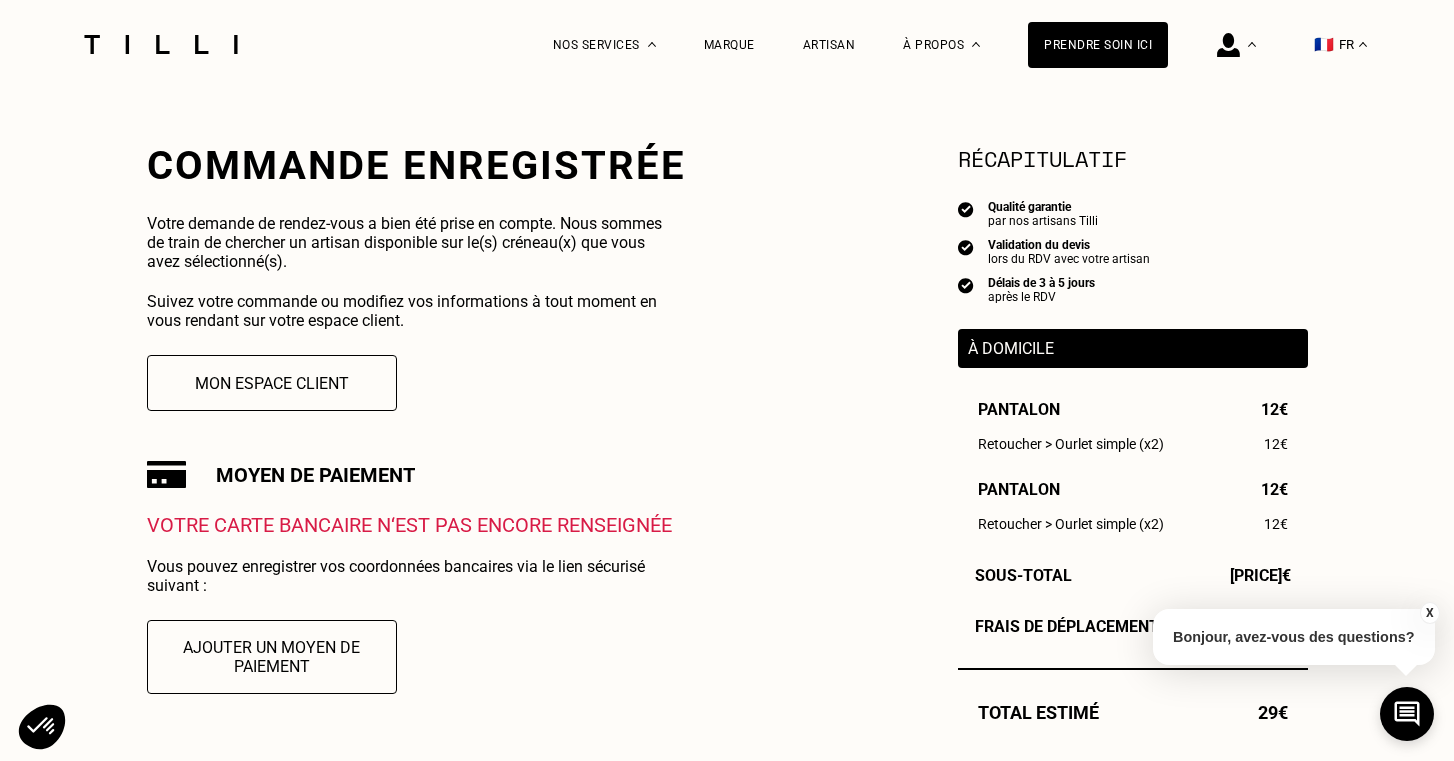 scroll, scrollTop: 372, scrollLeft: 0, axis: vertical 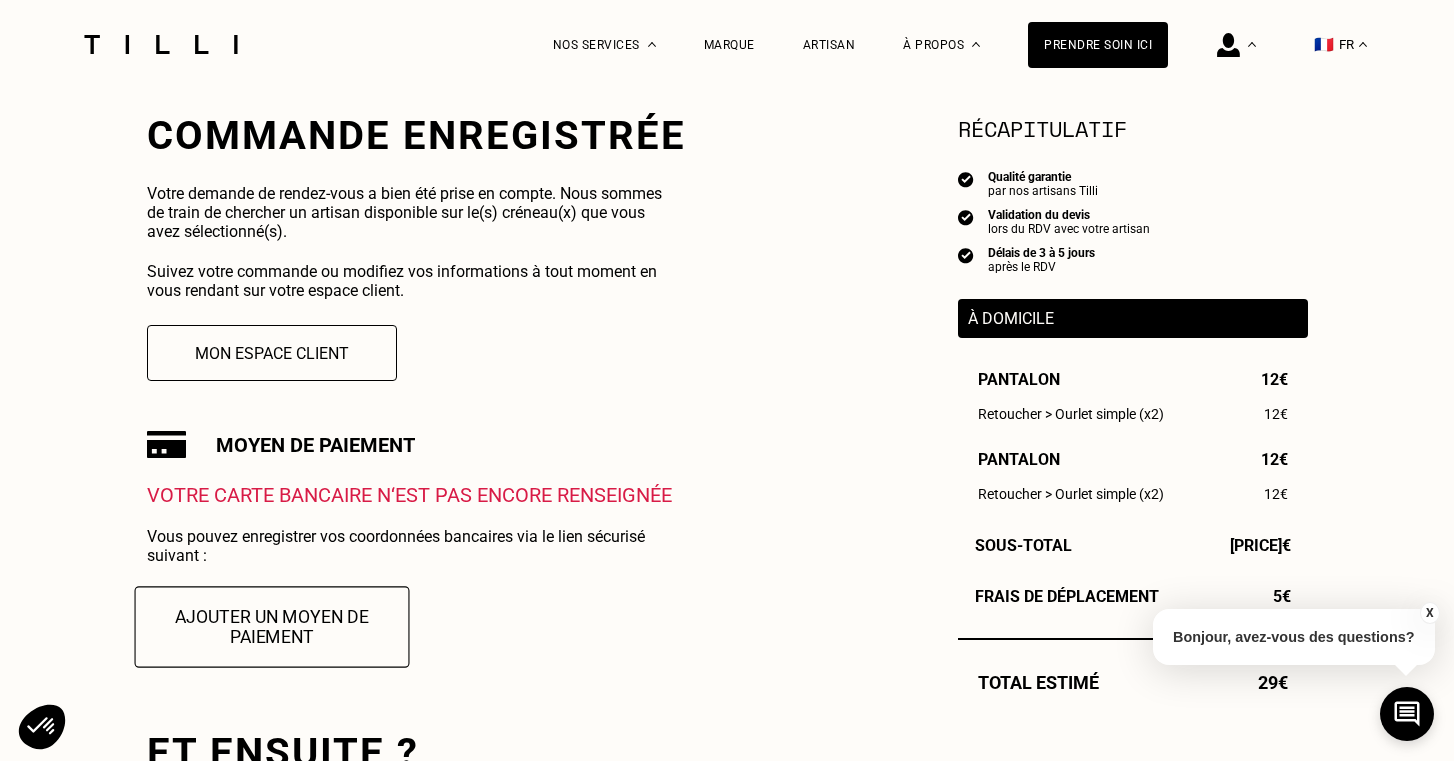 click on "Ajouter un moyen de paiement" at bounding box center [271, 626] 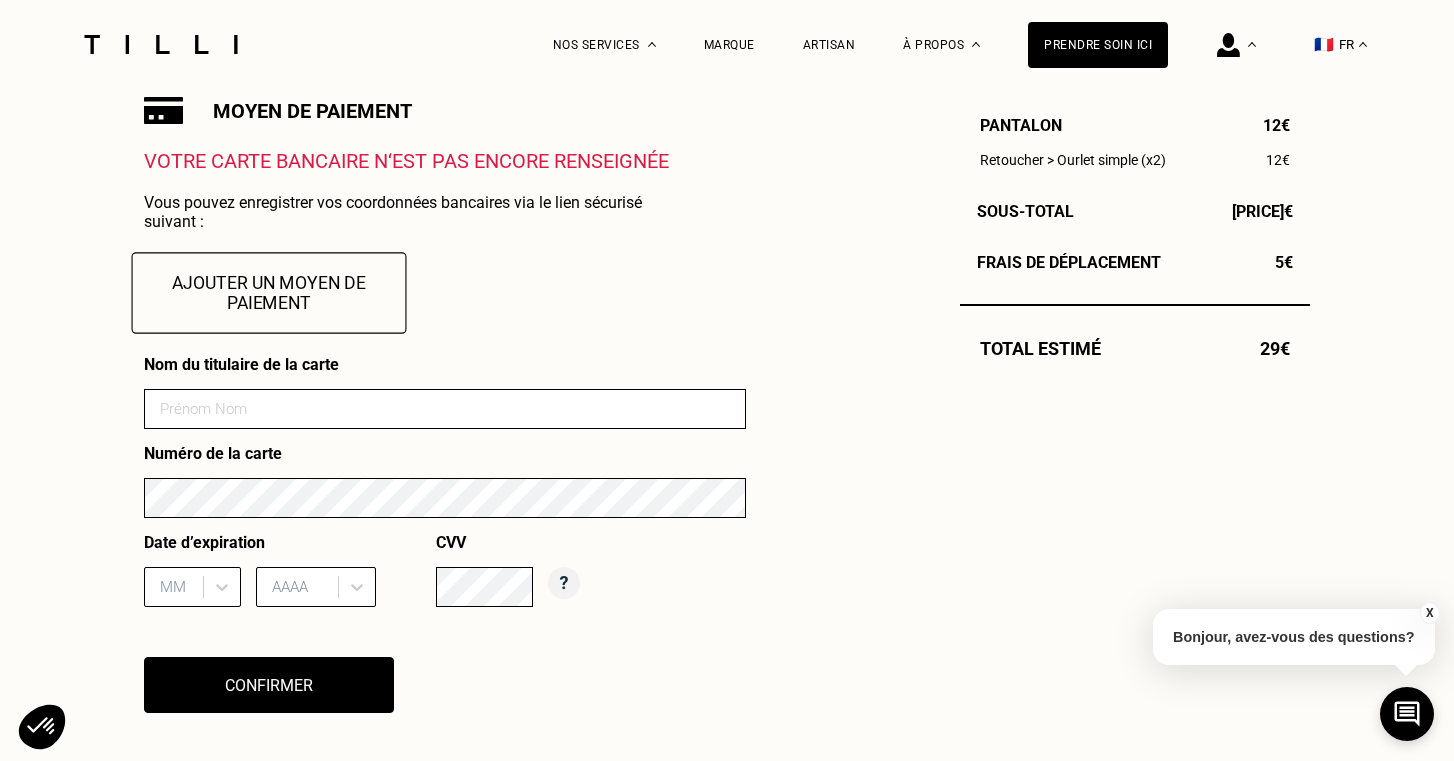 scroll, scrollTop: 711, scrollLeft: 0, axis: vertical 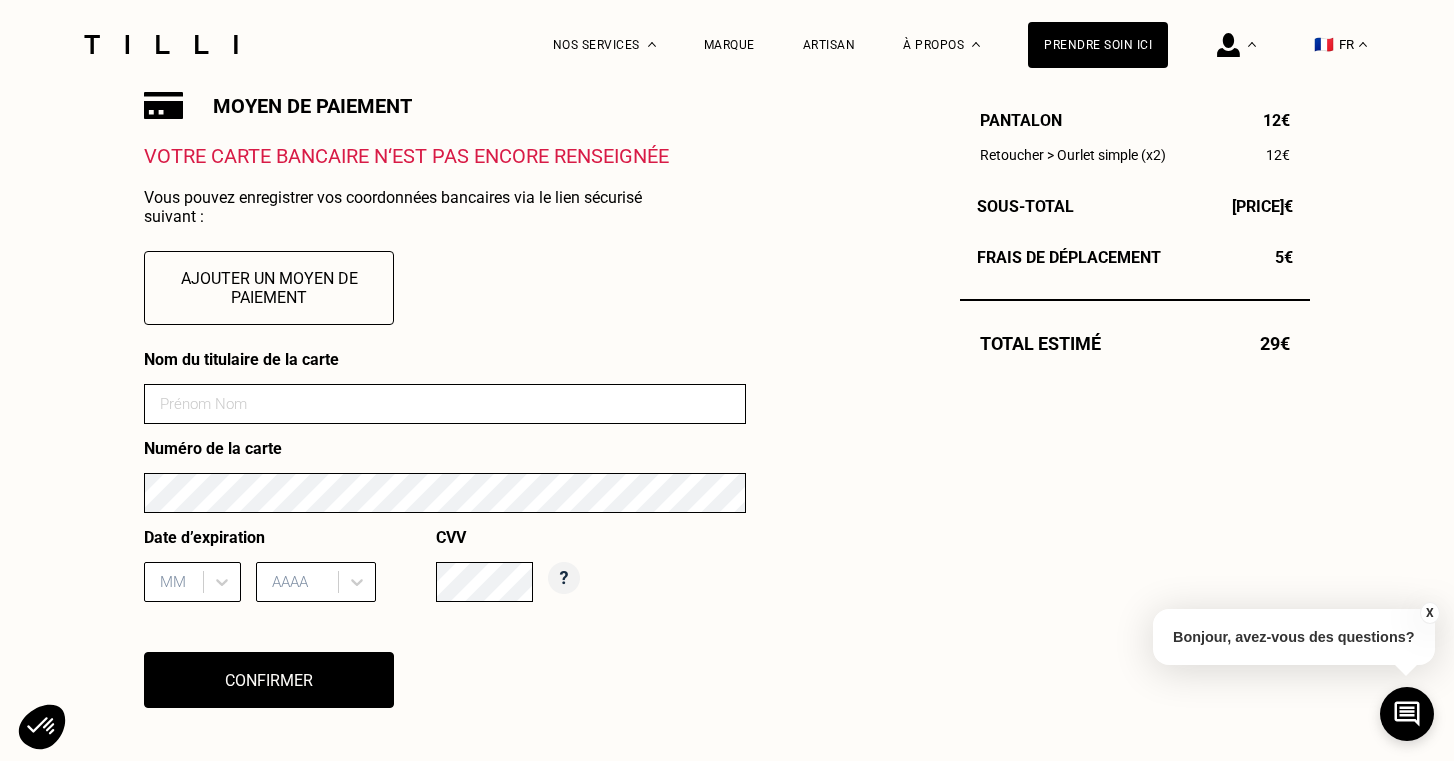 click on "Date d’expiration MM AAAA" at bounding box center [290, 572] 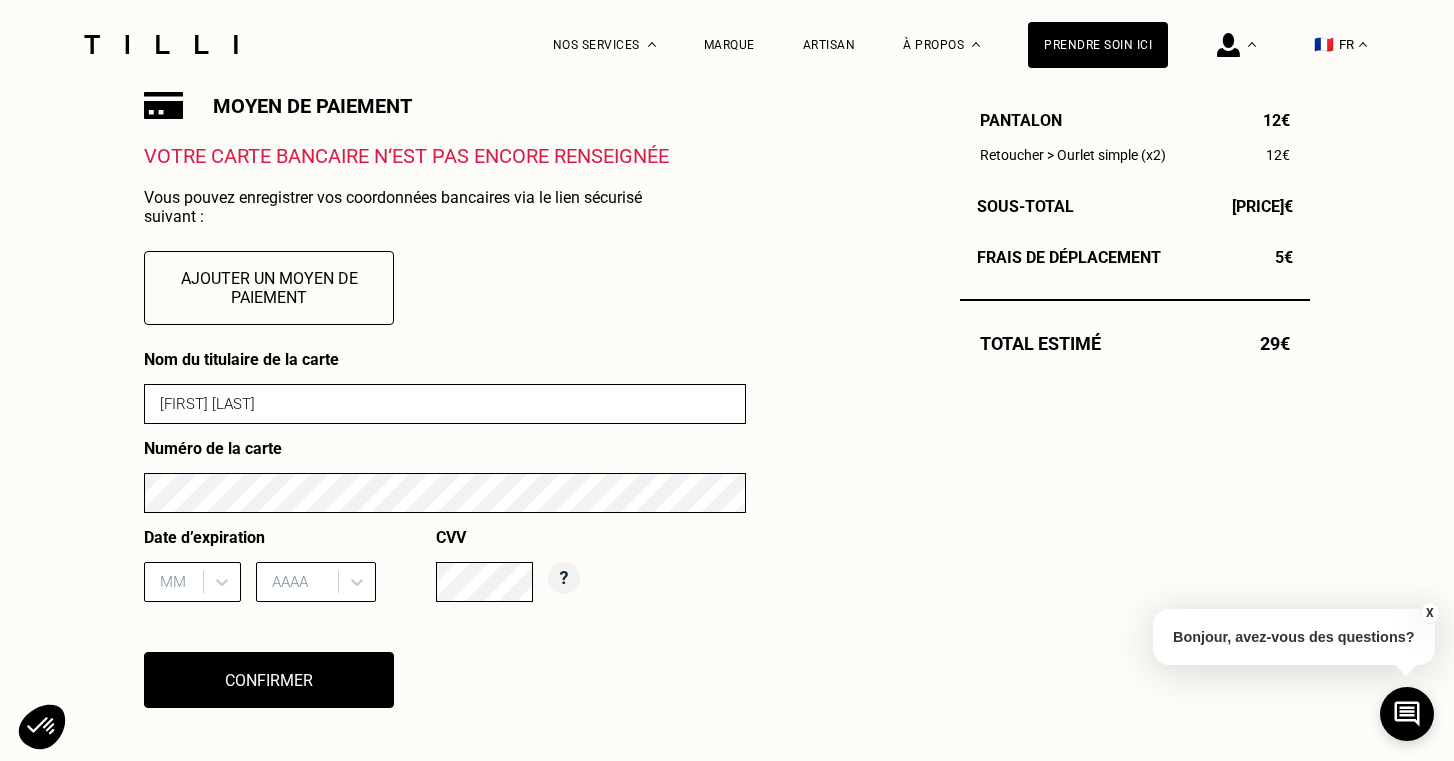type on "[FIRST] [LAST]" 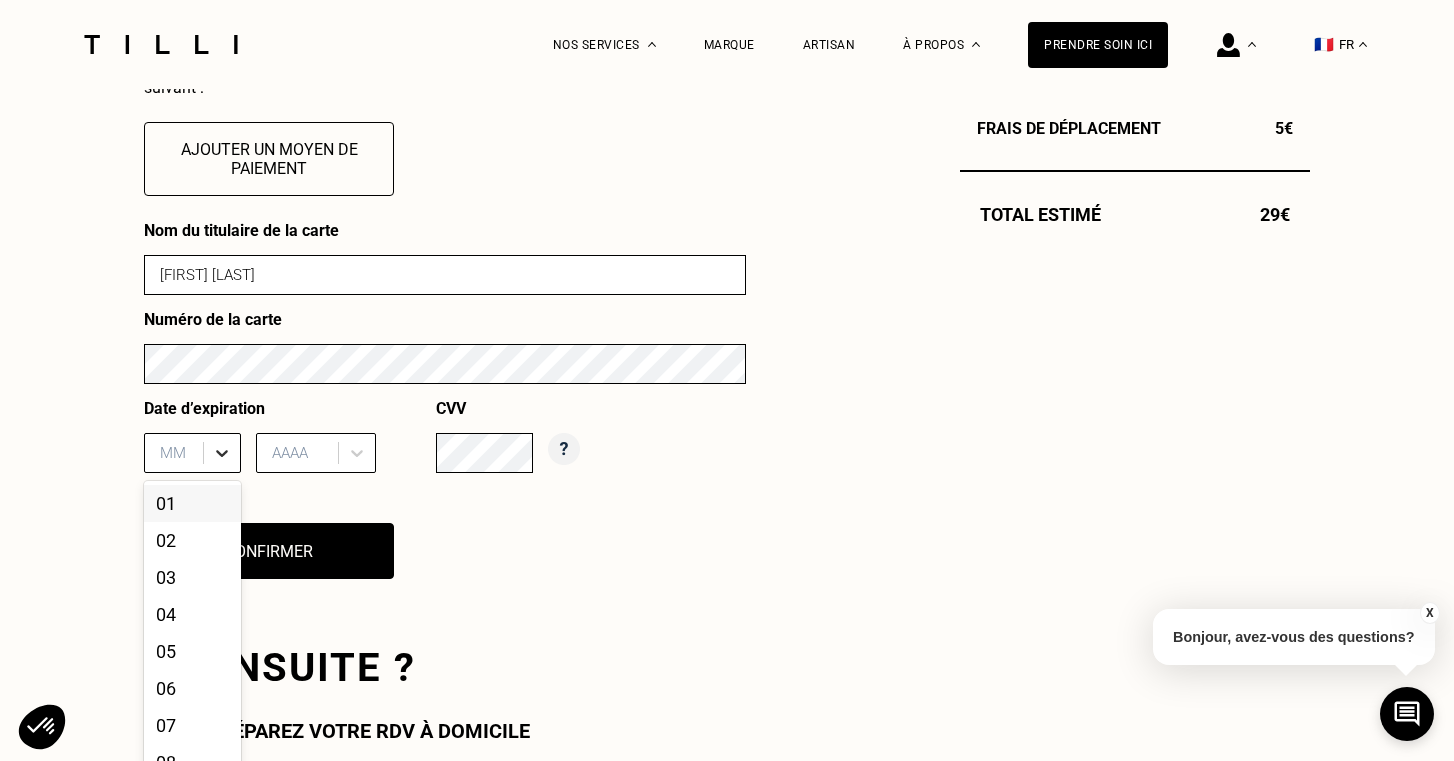 click on "01, 1 of 12. 12 results available. Use Up and Down to choose options, press Enter to select the currently focused option, press Escape to exit the menu, press Tab to select the option and exit the menu. MM 01 02 03 04 05 06 07 08 09 10 11 12" at bounding box center (192, 453) 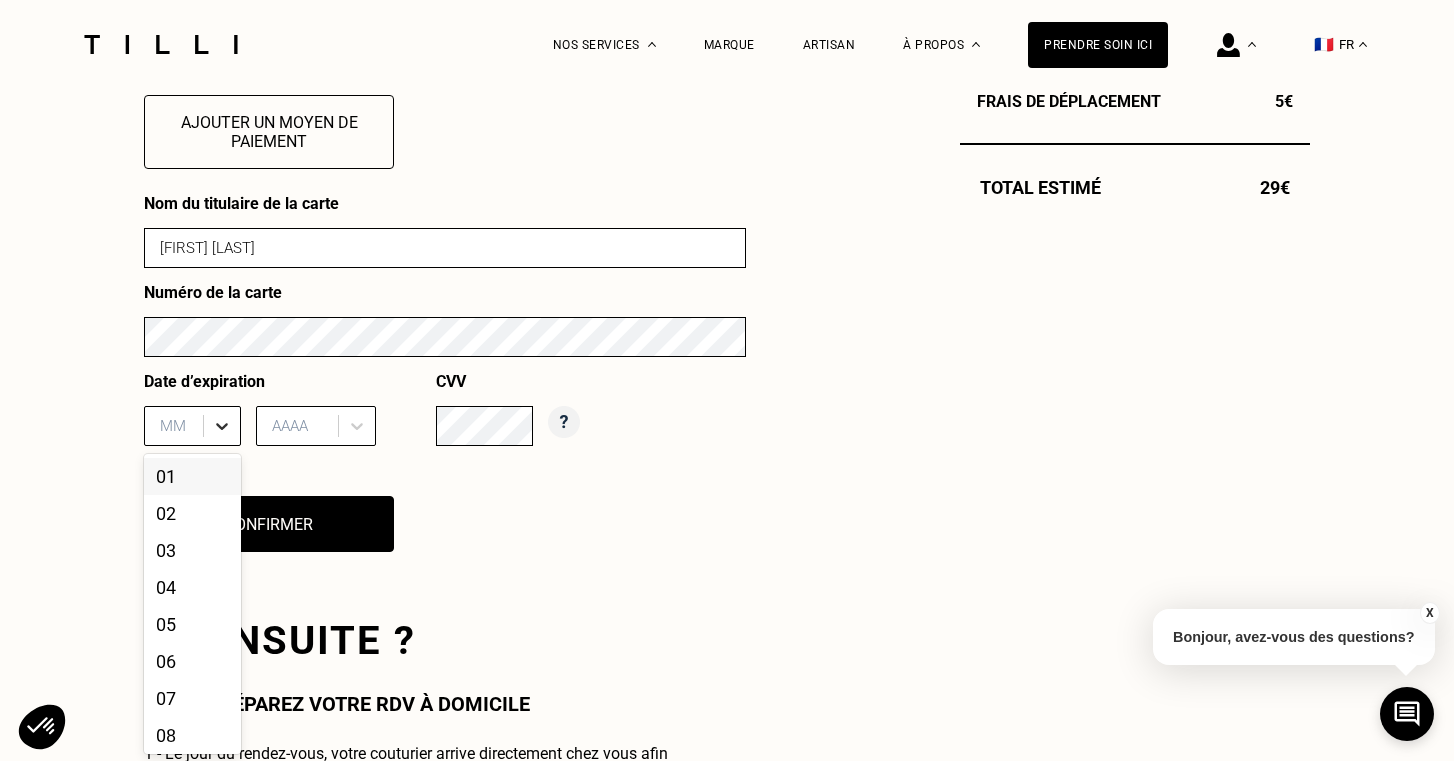 scroll, scrollTop: 868, scrollLeft: 0, axis: vertical 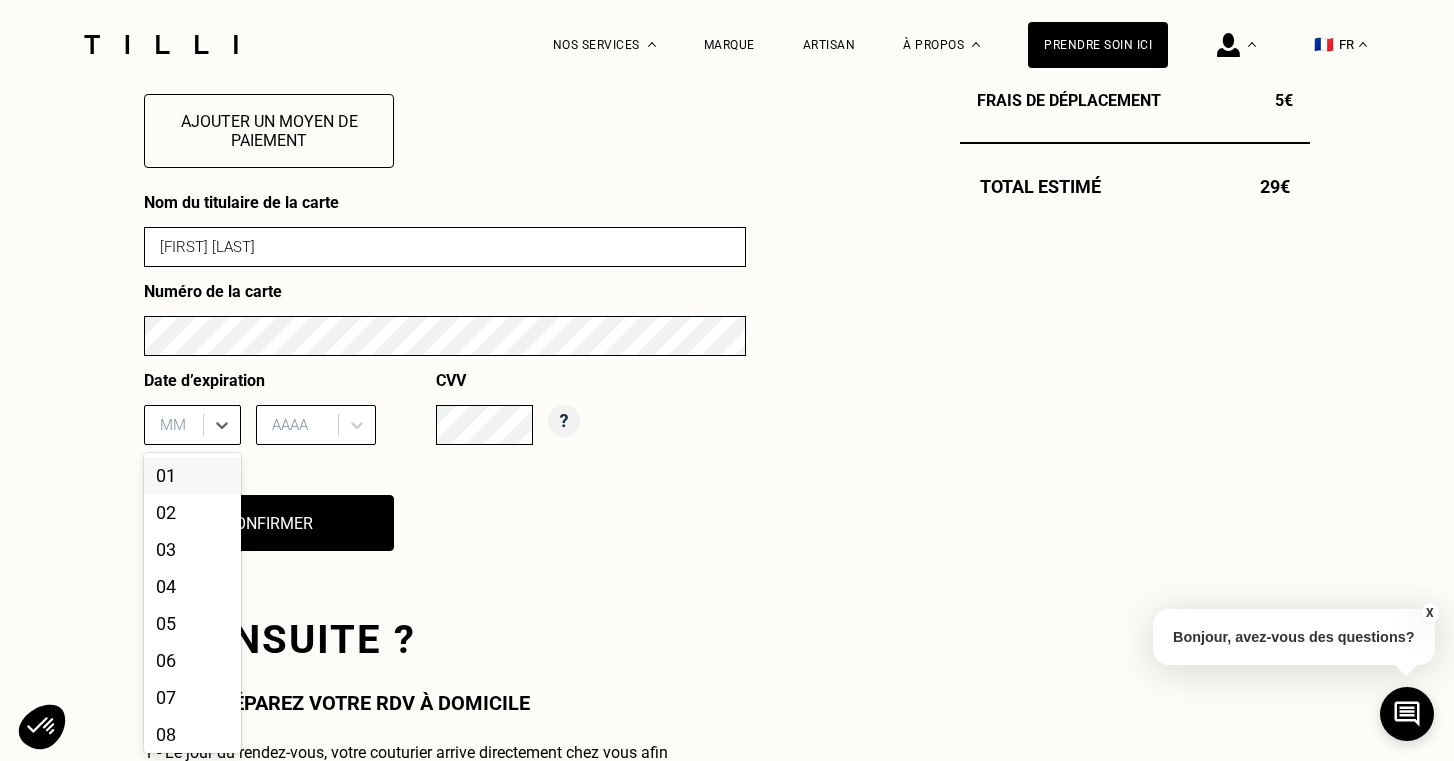 click on "01" at bounding box center [192, 475] 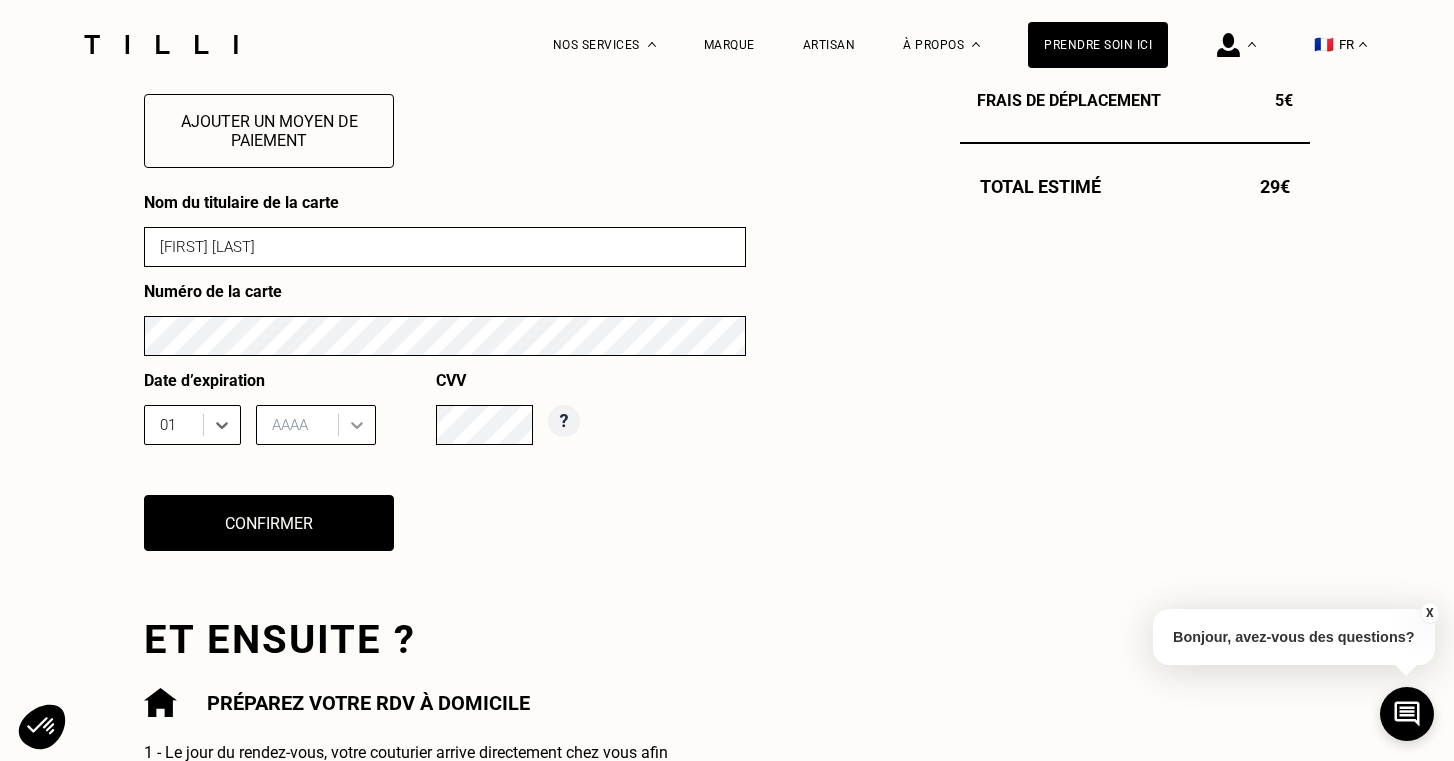 click 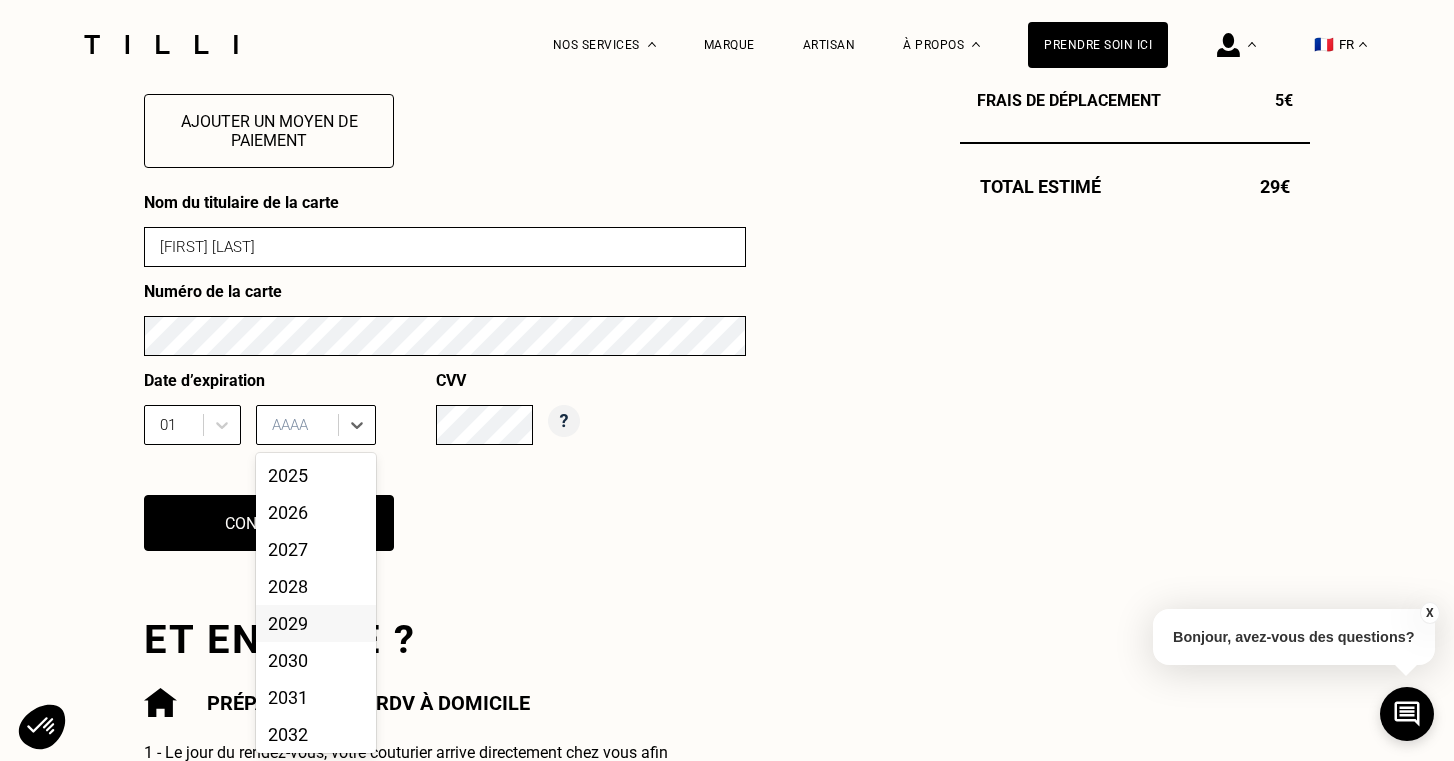 click on "2029" at bounding box center (316, 623) 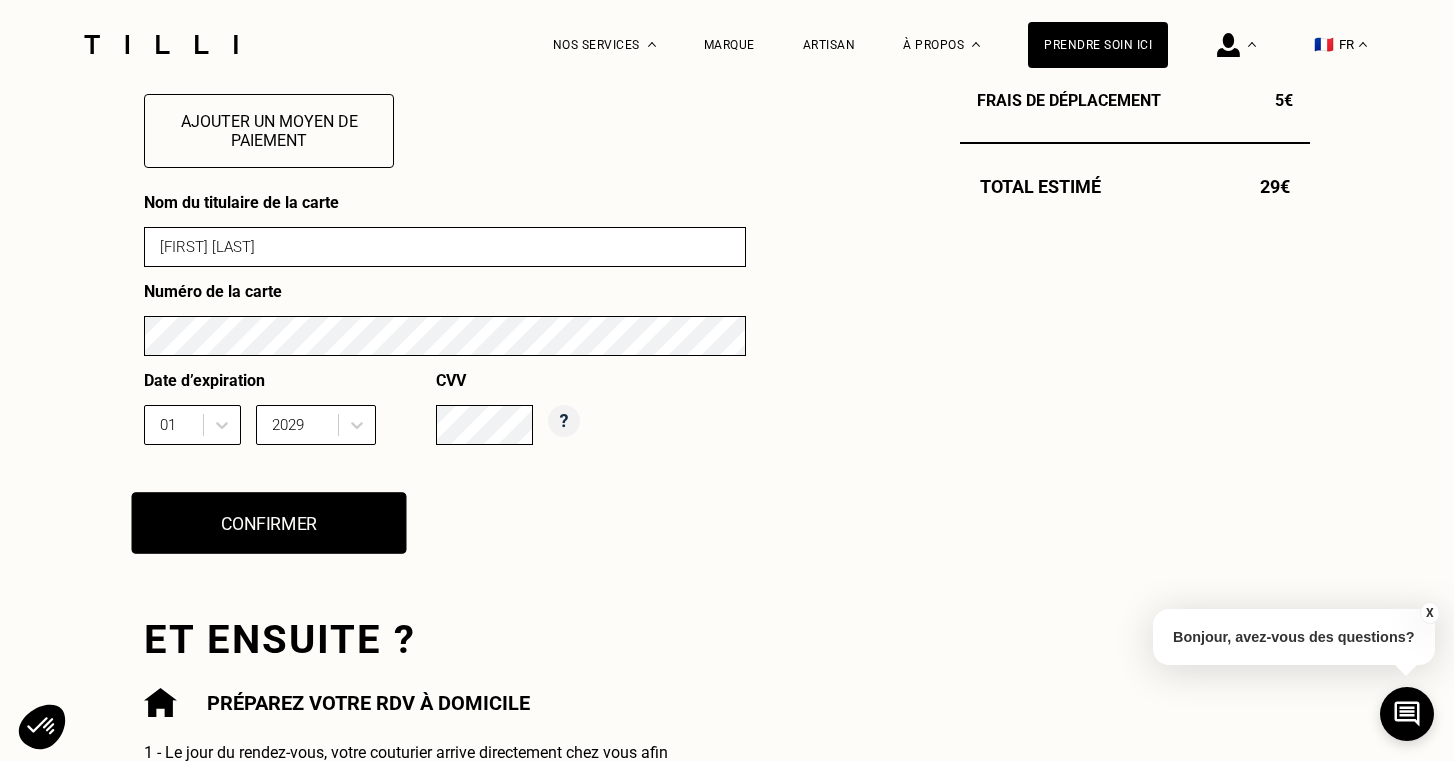 click on "Confirmer" at bounding box center [269, 523] 